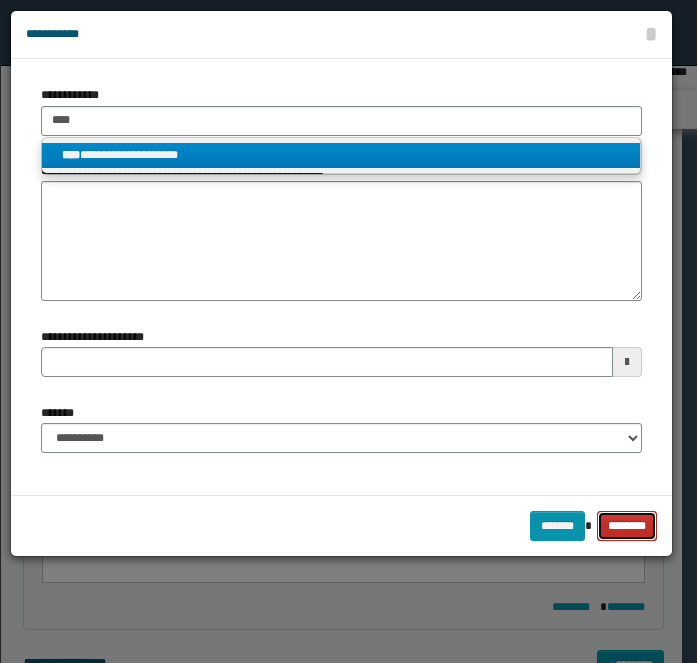 click on "********" at bounding box center [627, 526] 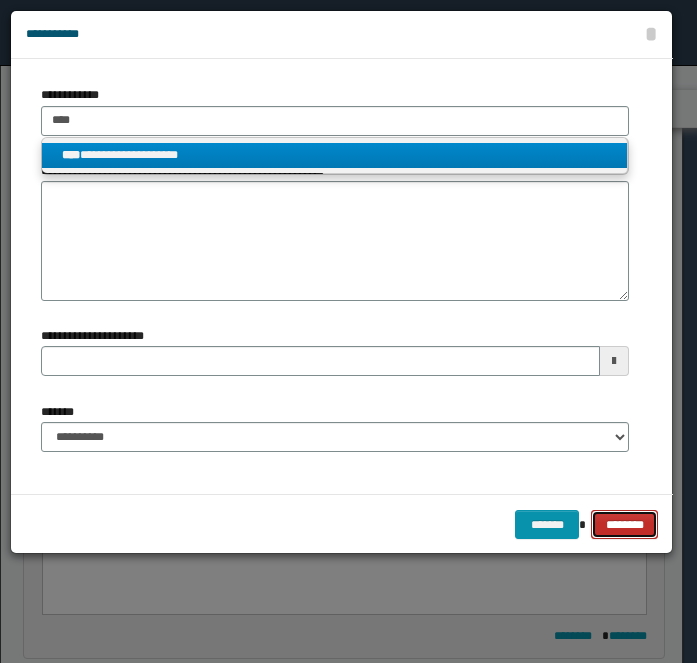 scroll, scrollTop: 454, scrollLeft: 0, axis: vertical 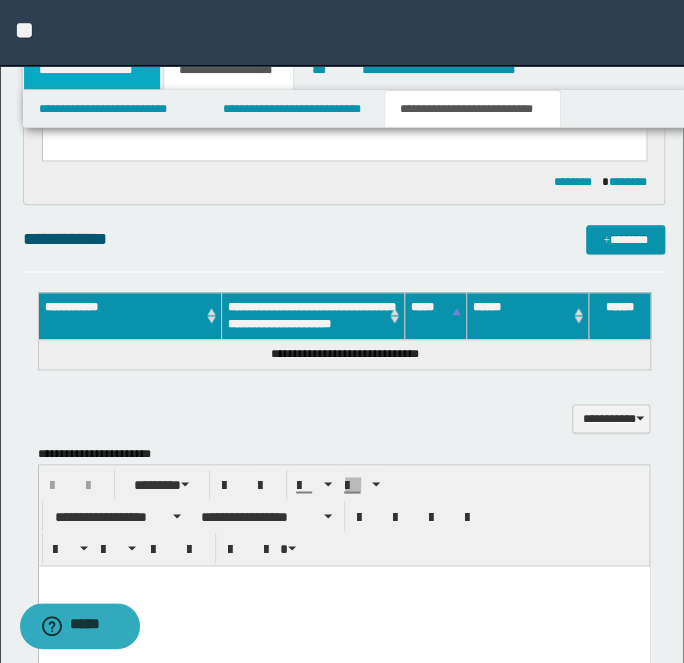 click on "**********" at bounding box center (92, 70) 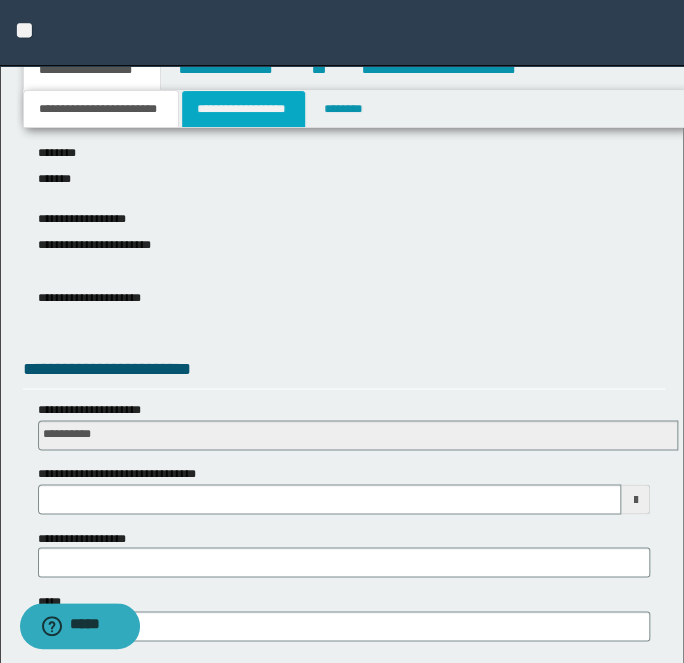 click on "**********" at bounding box center (243, 109) 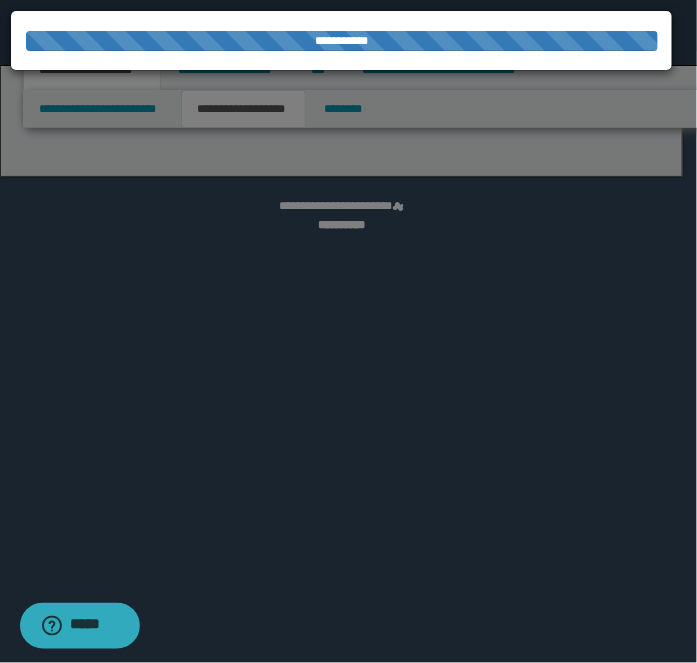 select on "*" 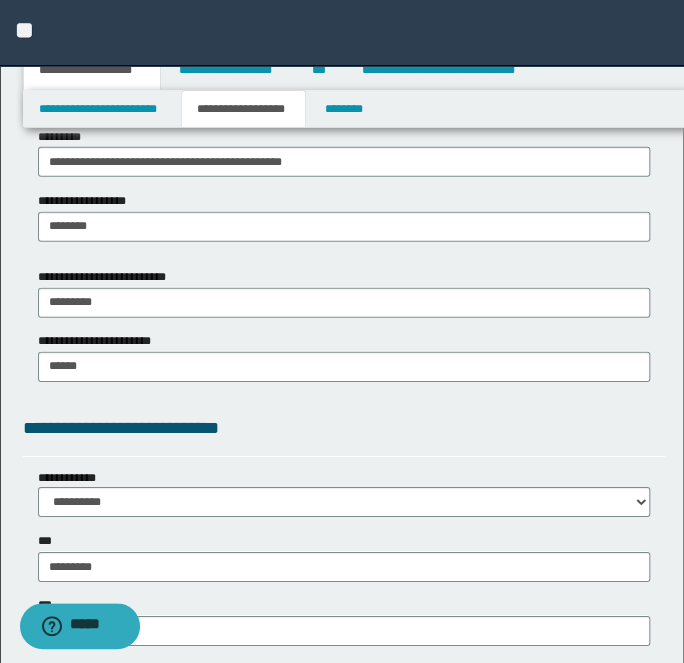 scroll, scrollTop: 1363, scrollLeft: 0, axis: vertical 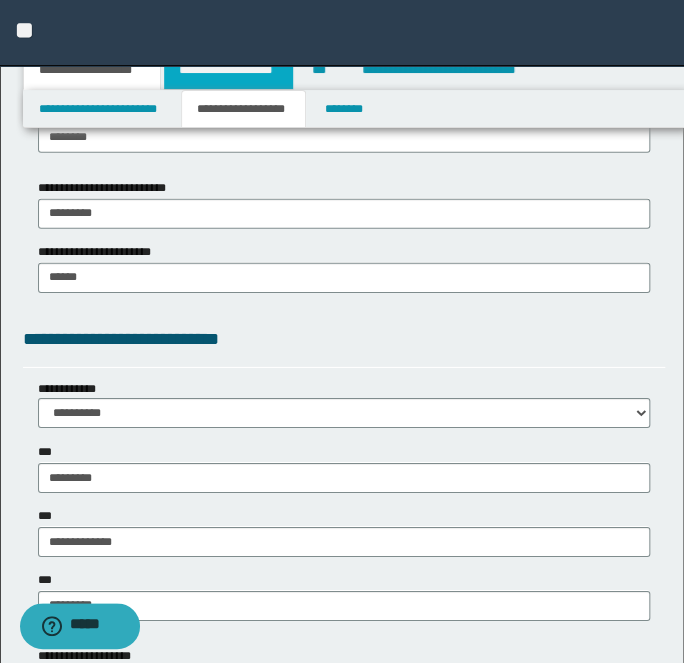 click on "**********" at bounding box center [228, 70] 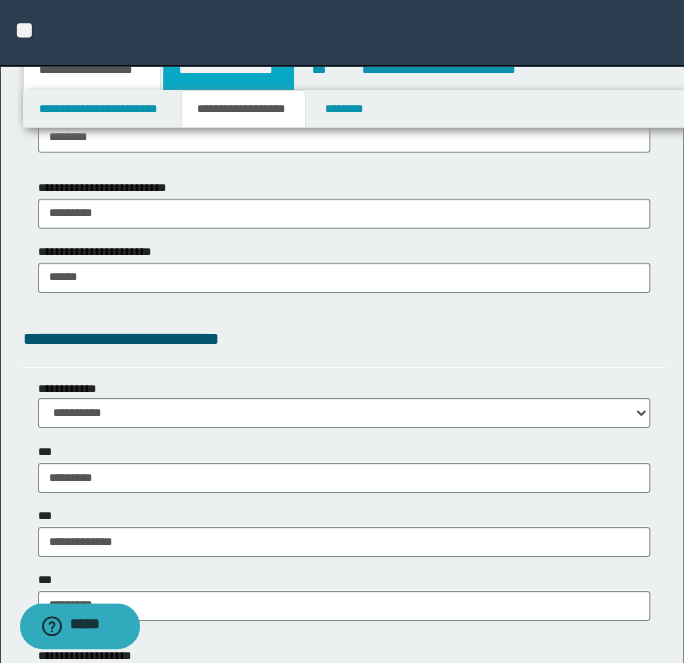 scroll, scrollTop: 1163, scrollLeft: 0, axis: vertical 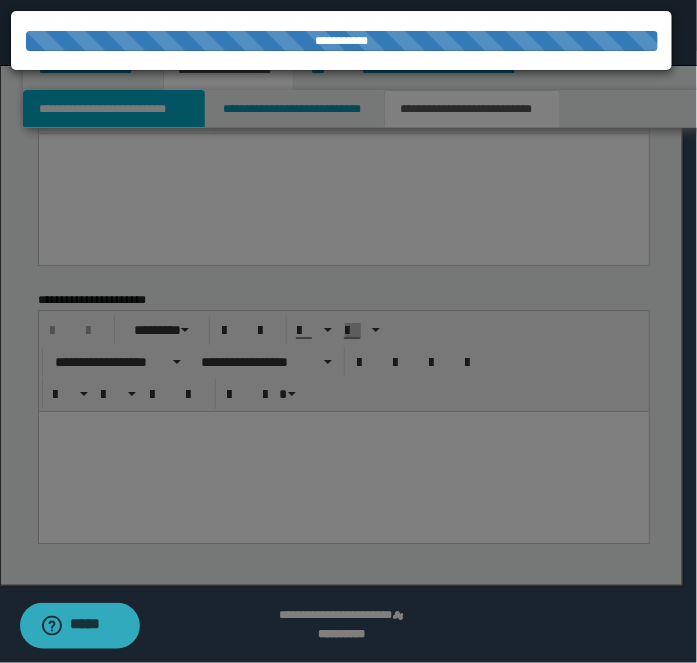click on "**********" at bounding box center [114, 109] 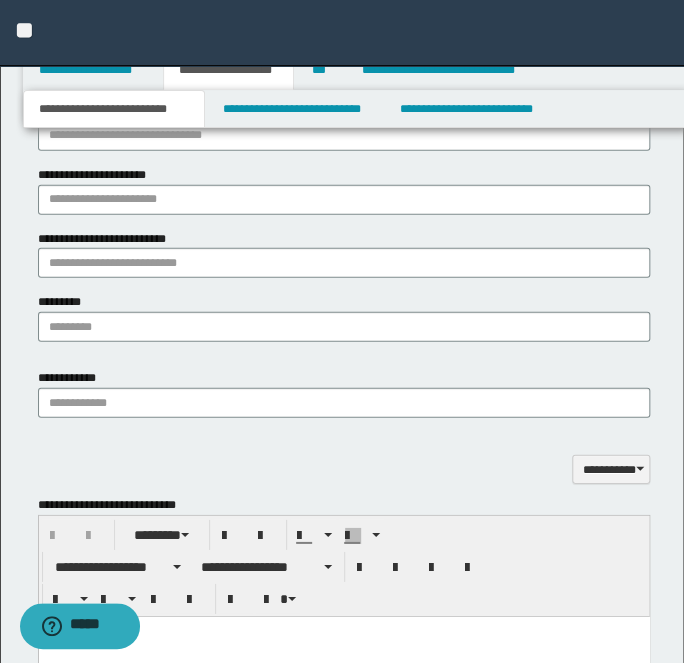 click on "**********" at bounding box center (114, 109) 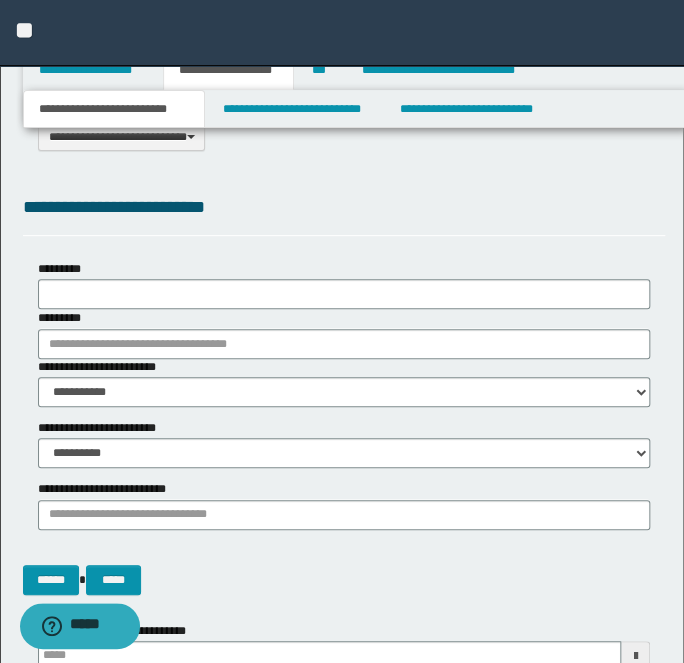 scroll, scrollTop: 0, scrollLeft: 0, axis: both 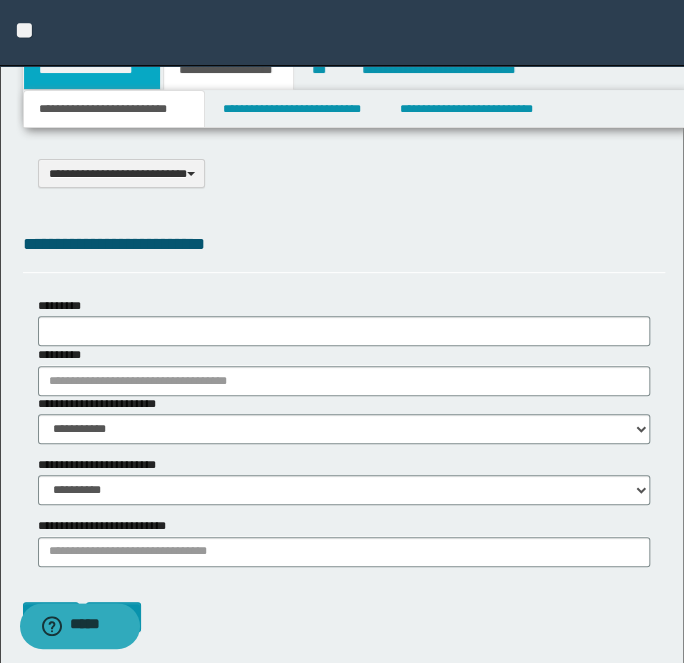 click on "**********" at bounding box center (92, 70) 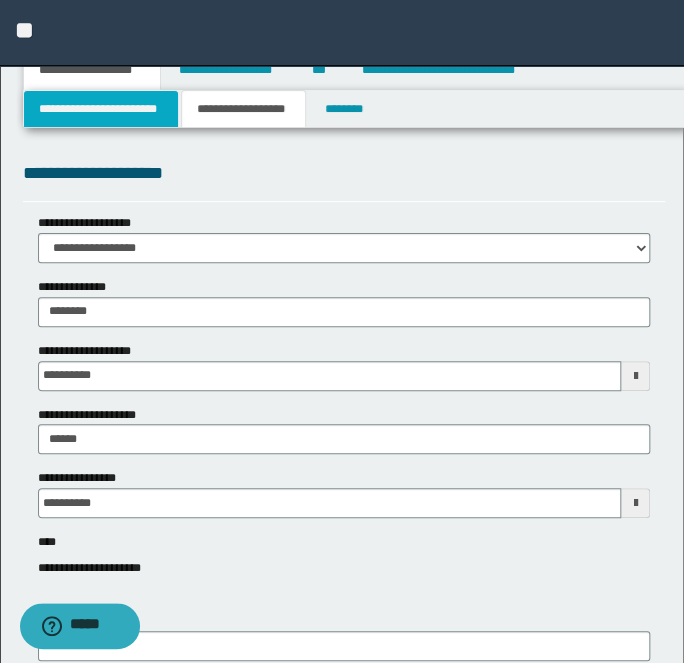 click on "**********" at bounding box center (101, 109) 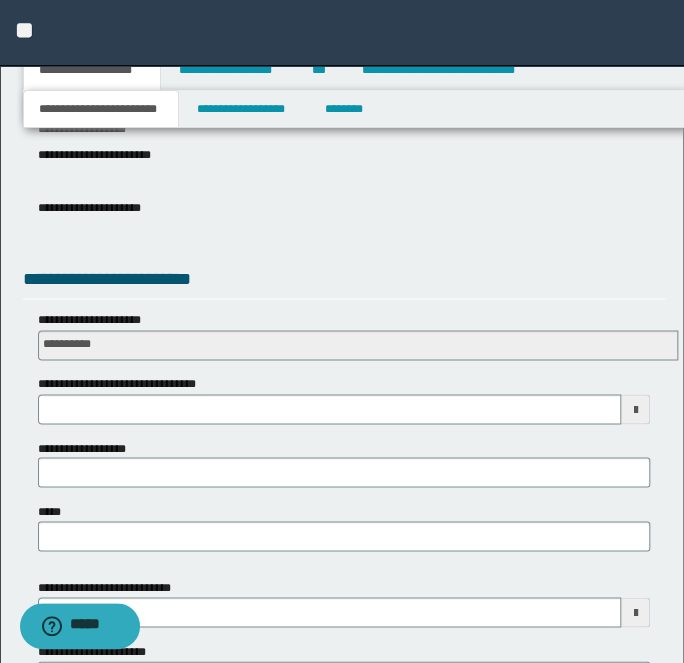 scroll, scrollTop: 545, scrollLeft: 0, axis: vertical 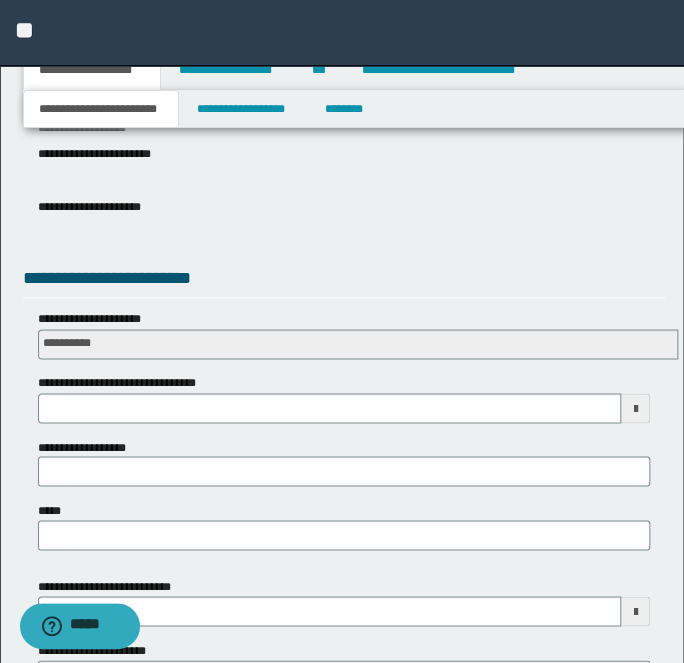 click on "**********" at bounding box center (344, 437) 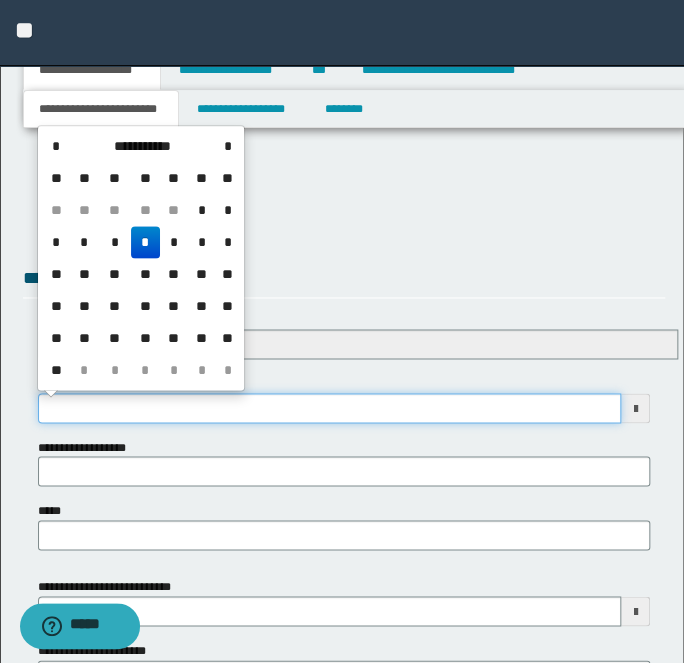 click on "**********" at bounding box center (330, 408) 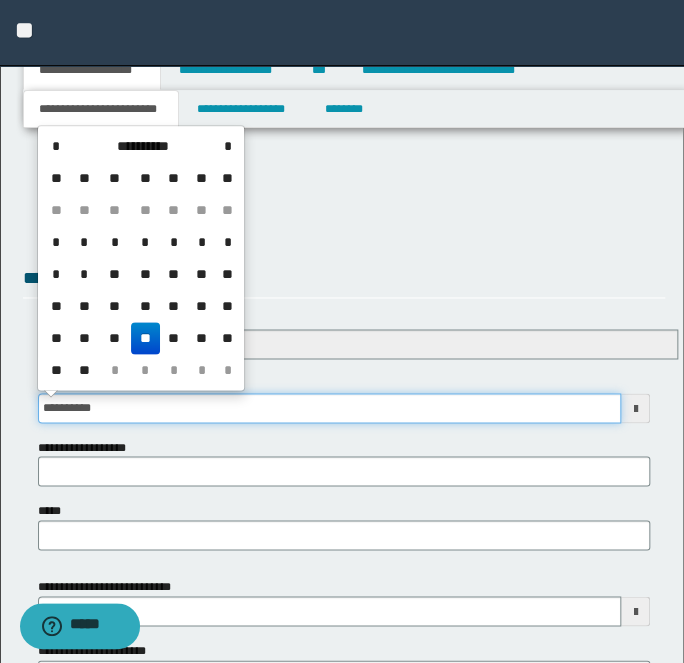 type on "**********" 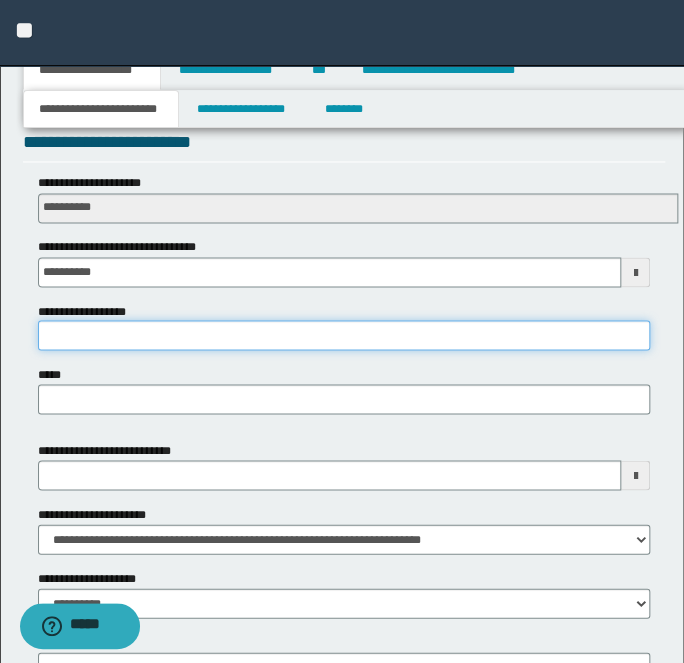 scroll, scrollTop: 909, scrollLeft: 0, axis: vertical 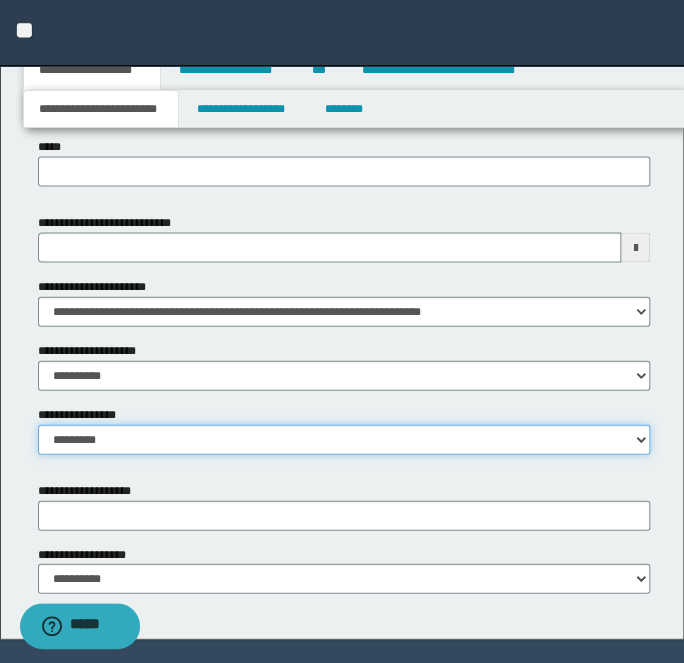 select on "*" 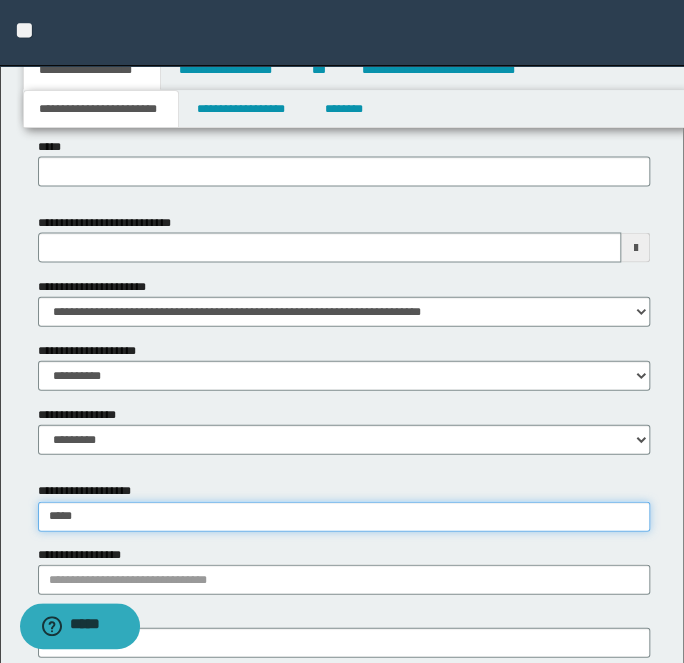 type on "******" 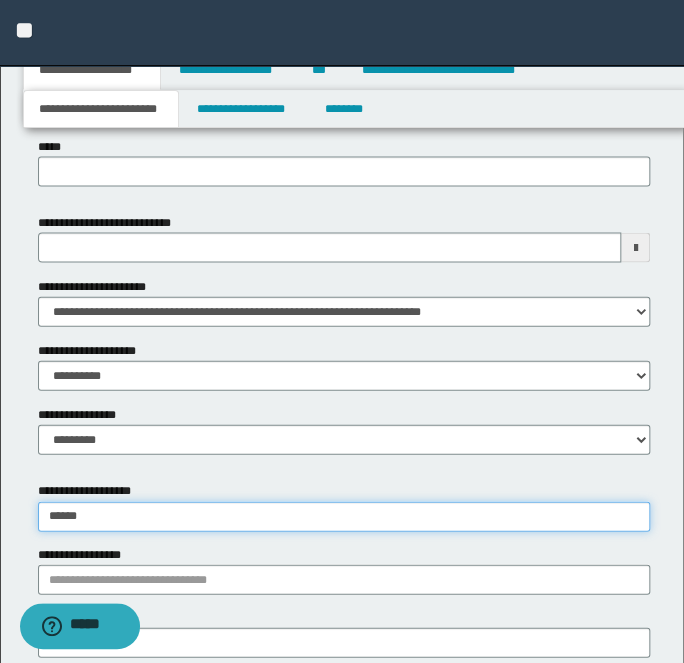 type on "**********" 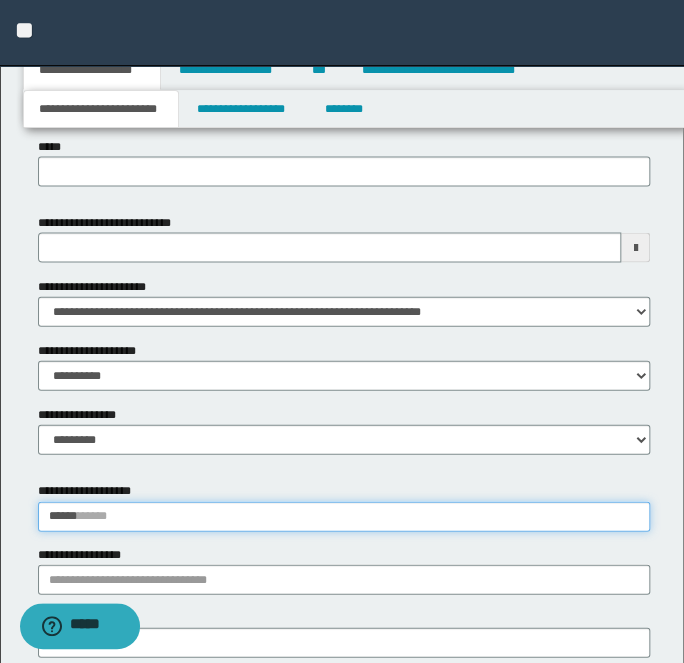type 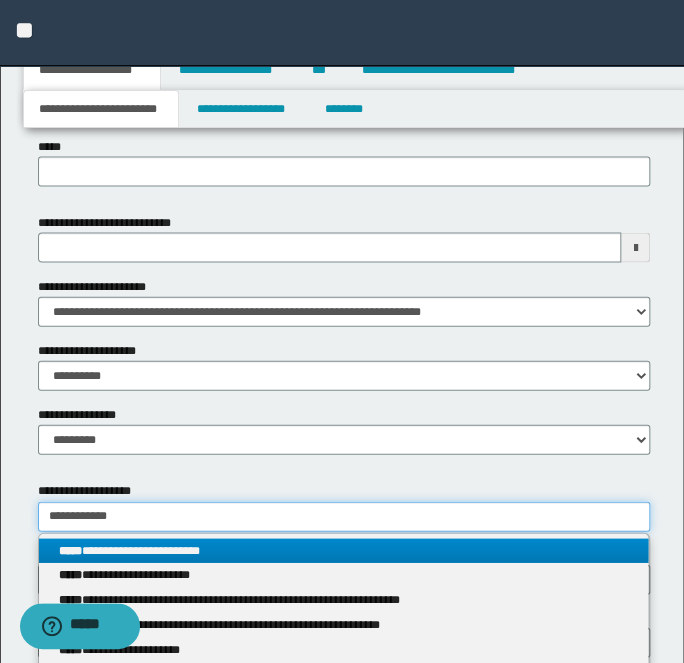 type on "**********" 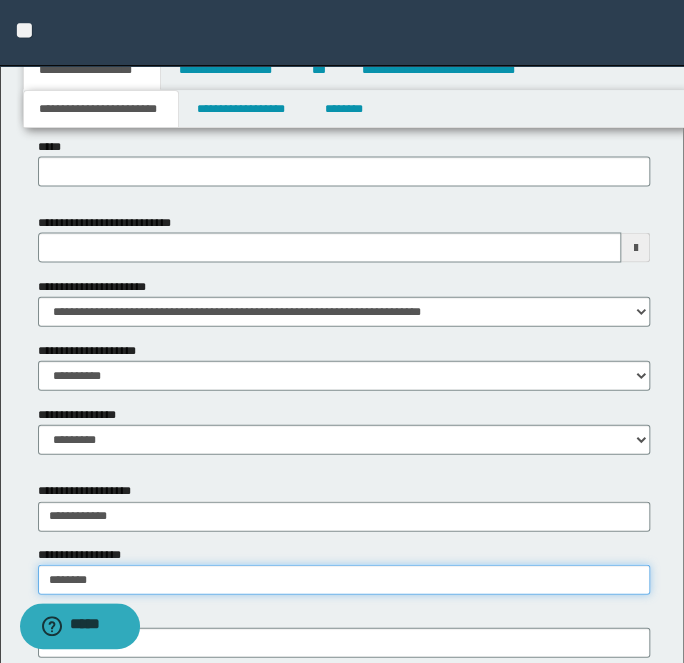 type on "*********" 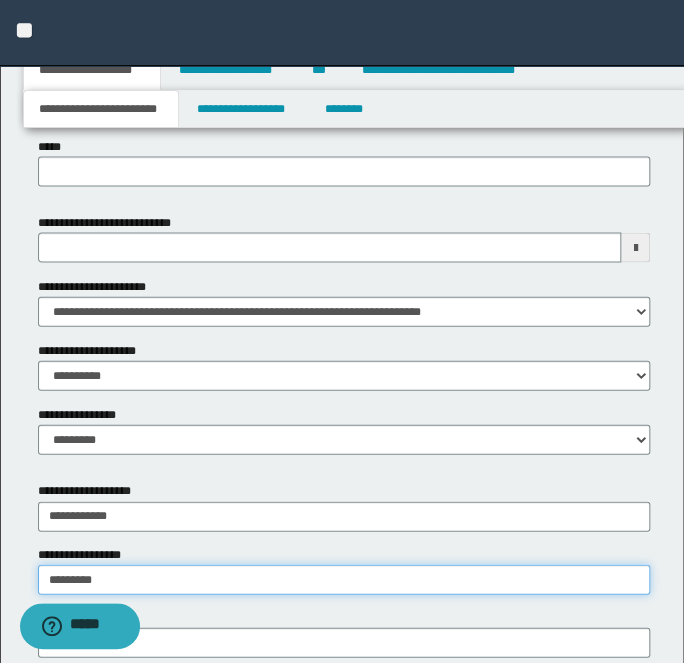 type on "*********" 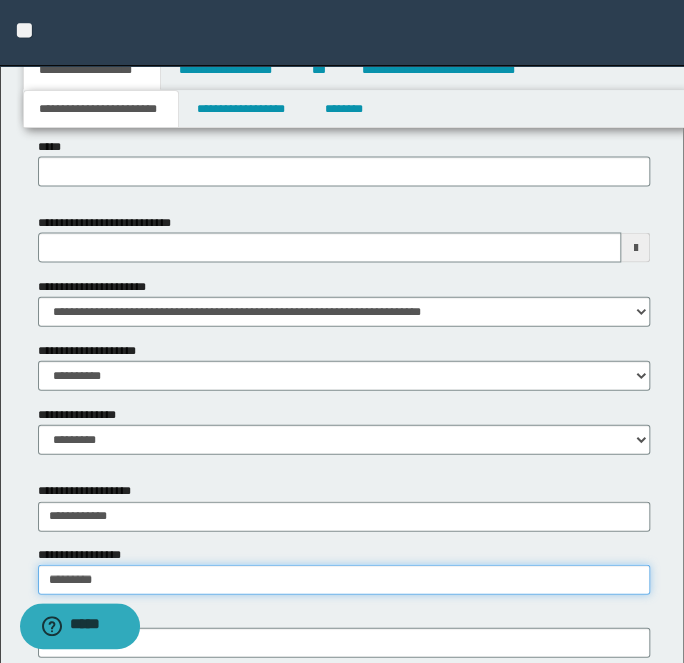 type 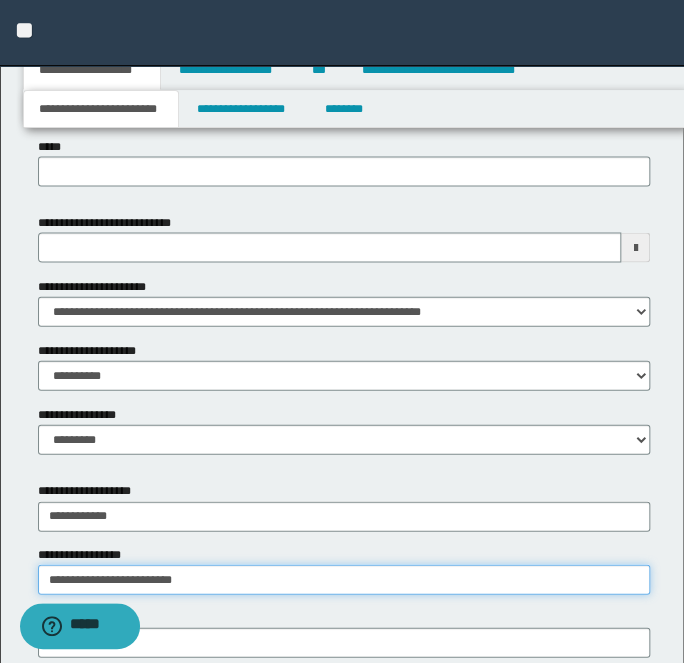 type on "**********" 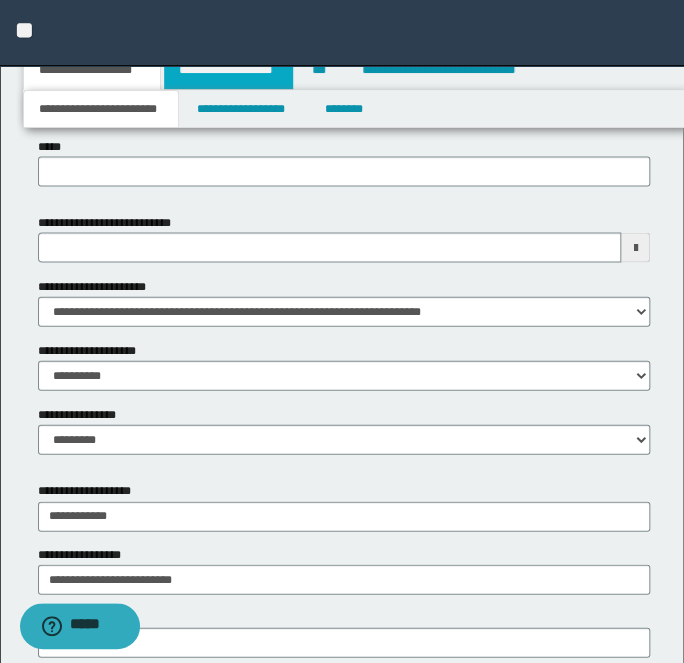 click on "**********" at bounding box center [228, 70] 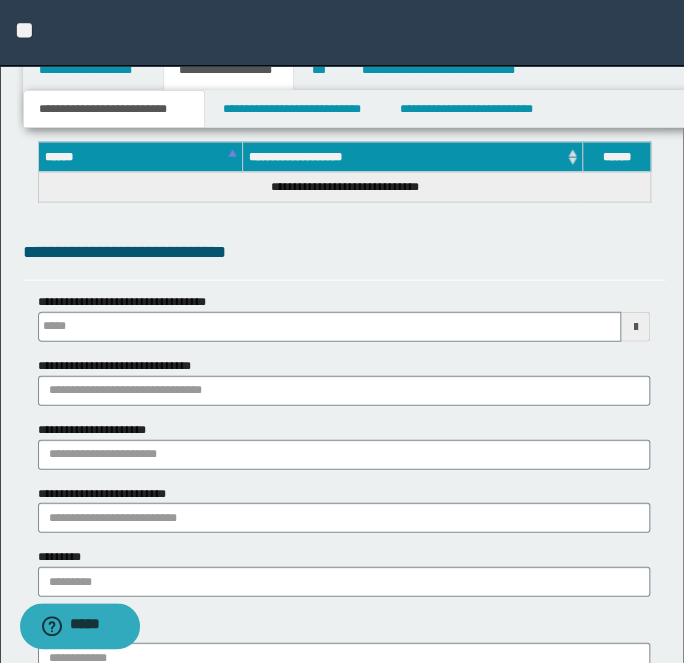 click on "**********" at bounding box center [228, 70] 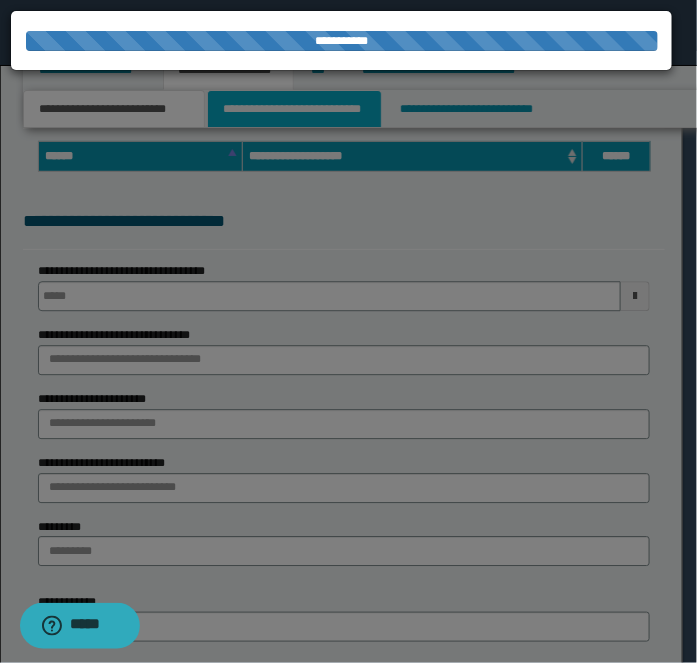 click at bounding box center (348, 331) 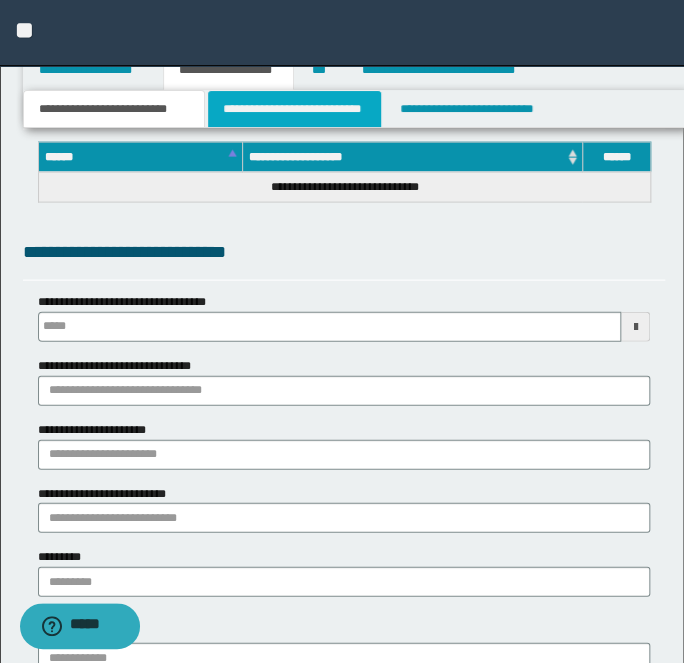 click on "**********" at bounding box center (294, 109) 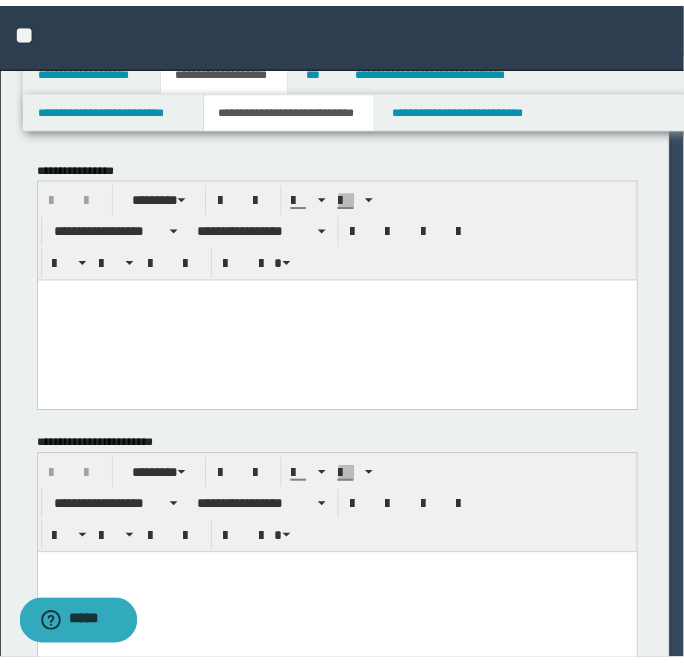 scroll, scrollTop: 0, scrollLeft: 0, axis: both 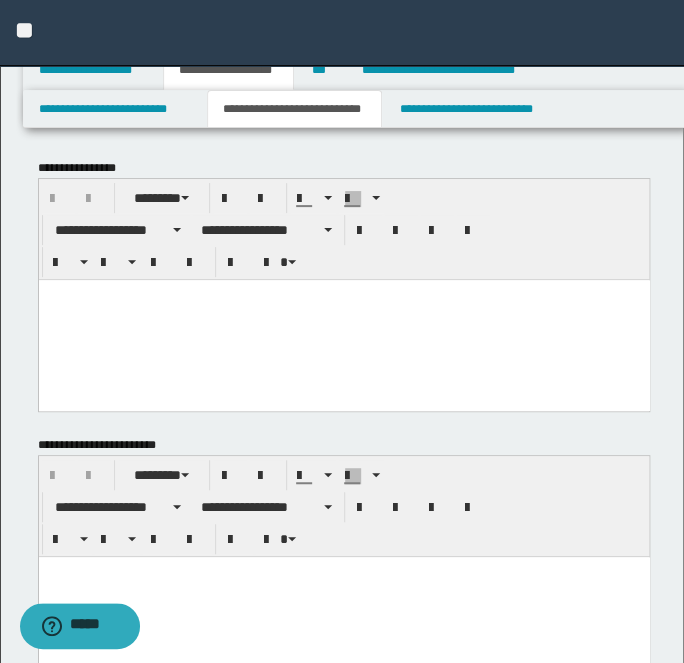 click at bounding box center [343, 320] 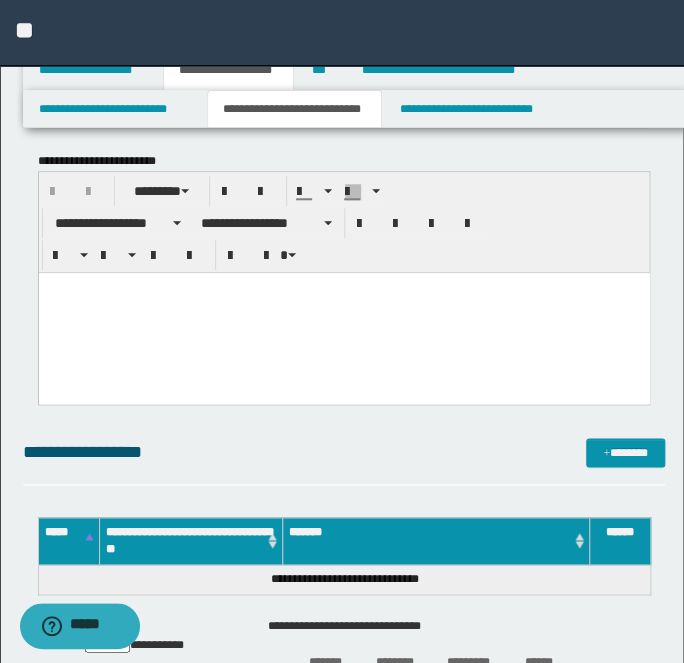 drag, startPoint x: 48, startPoint y: -3796, endPoint x: 591, endPoint y: 456, distance: 4286.5317 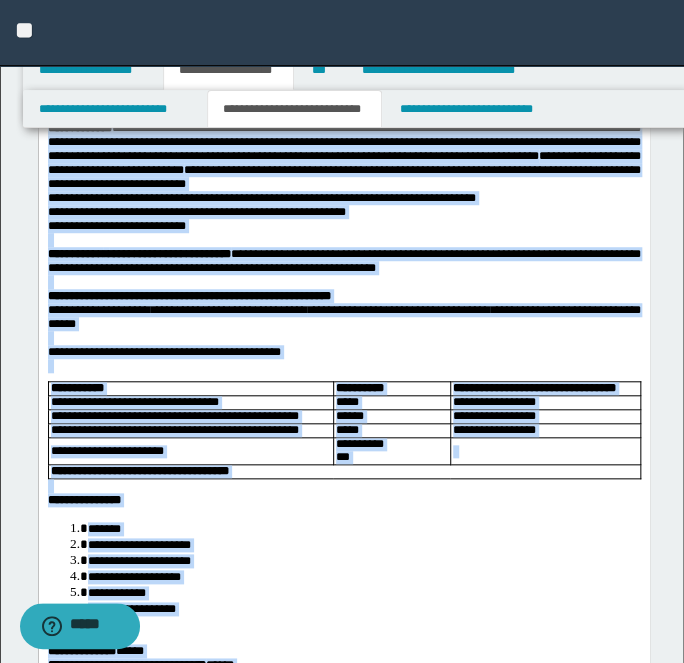 scroll, scrollTop: 0, scrollLeft: 0, axis: both 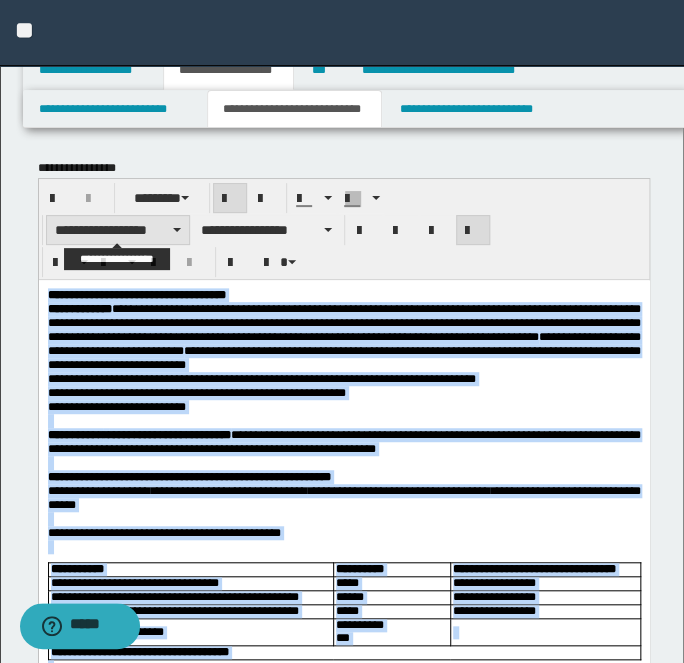 click on "**********" at bounding box center [118, 230] 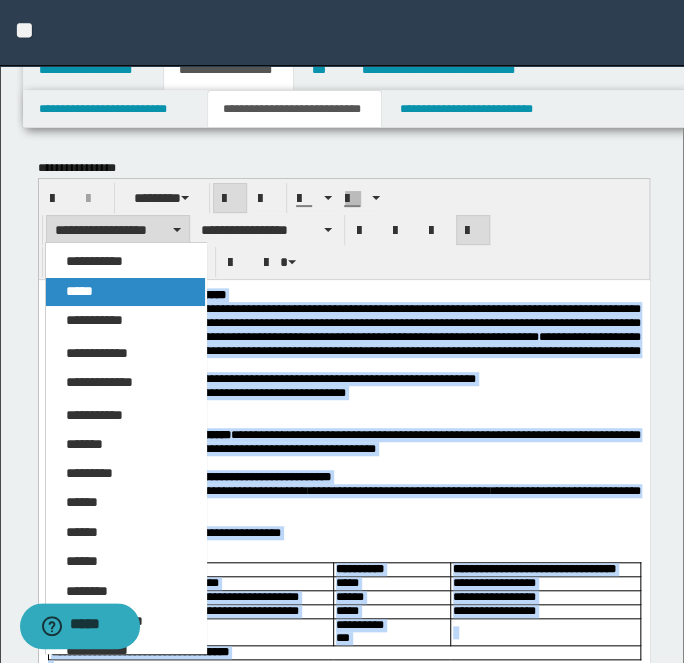 click on "*****" at bounding box center (125, 292) 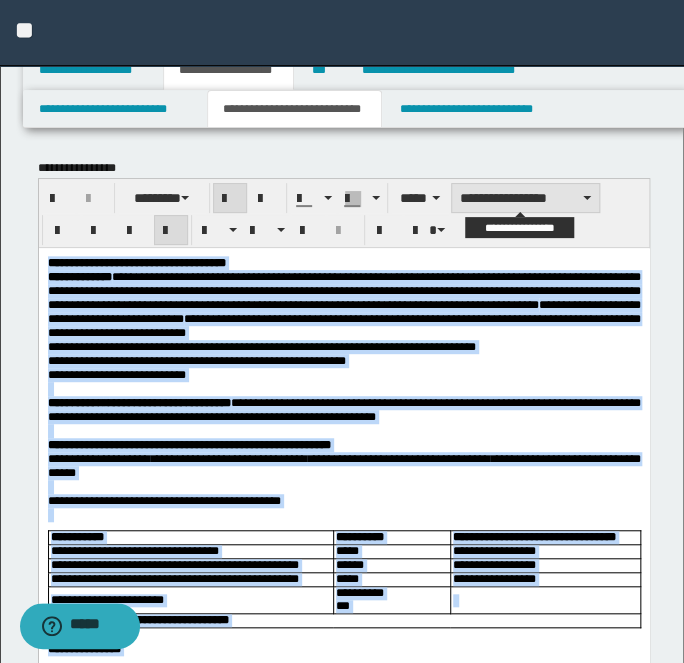 click on "**********" at bounding box center [525, 198] 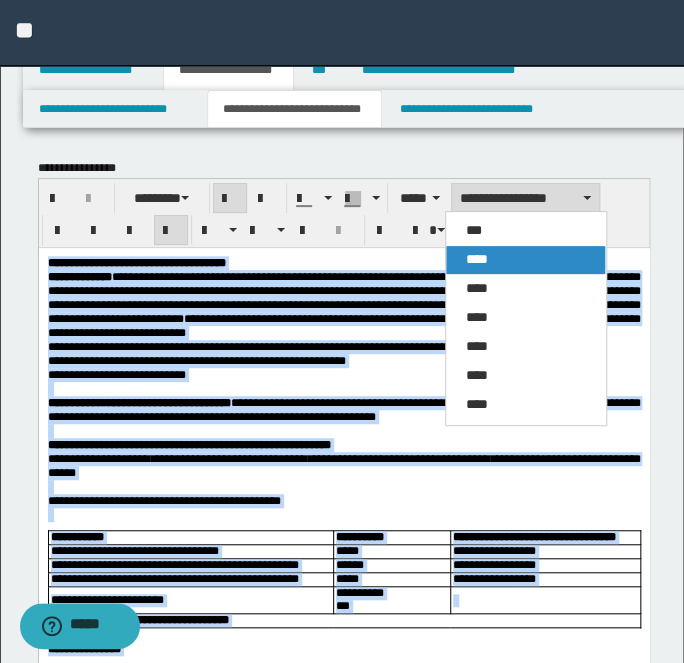 click on "****" at bounding box center [477, 259] 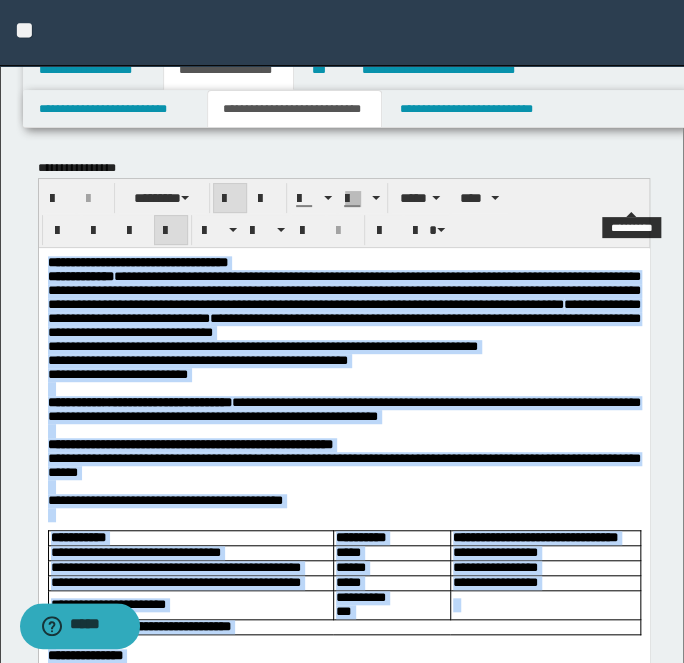 click at bounding box center [171, 231] 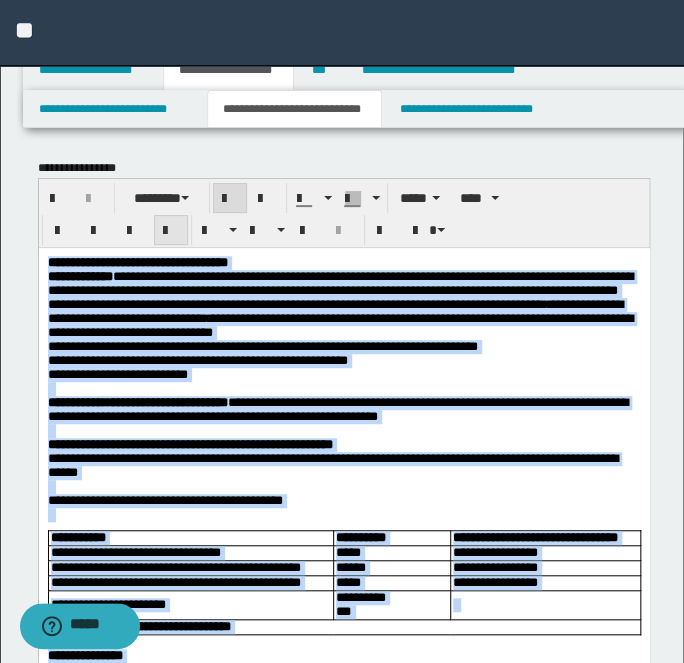 click at bounding box center (171, 231) 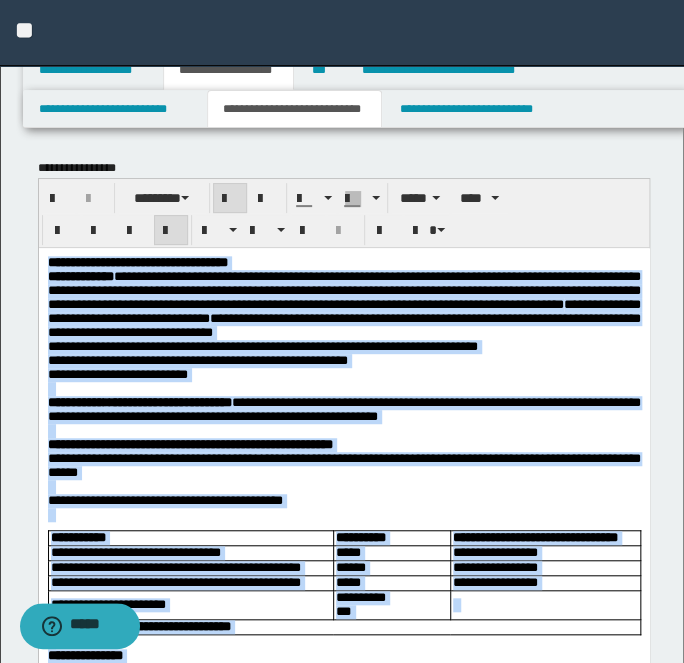 scroll, scrollTop: 454, scrollLeft: 0, axis: vertical 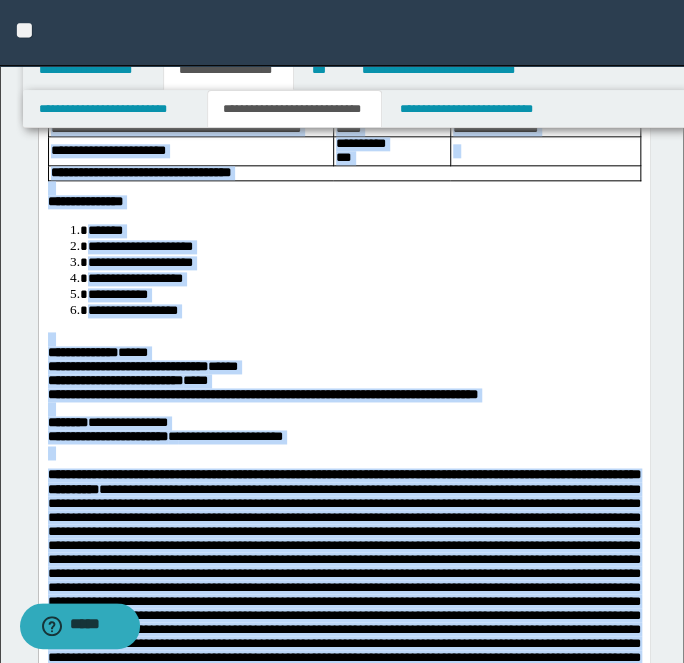 click on "**********" at bounding box center [363, 310] 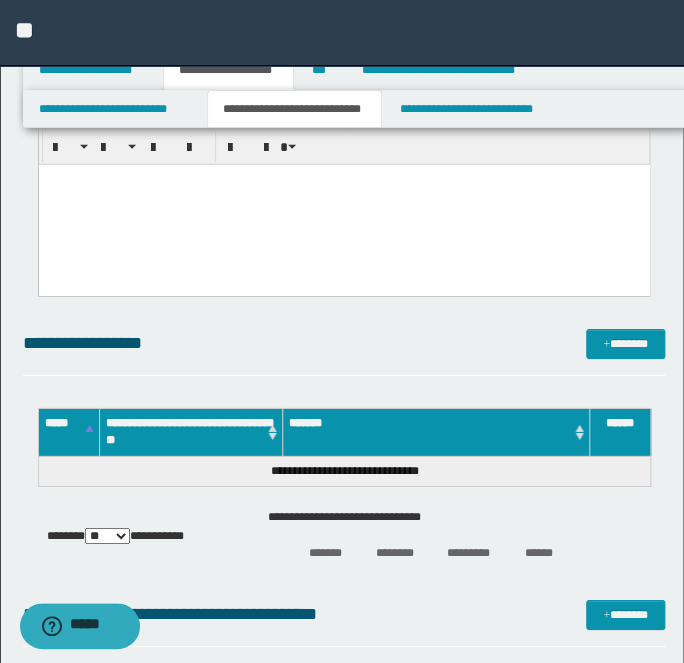 scroll, scrollTop: 4818, scrollLeft: 0, axis: vertical 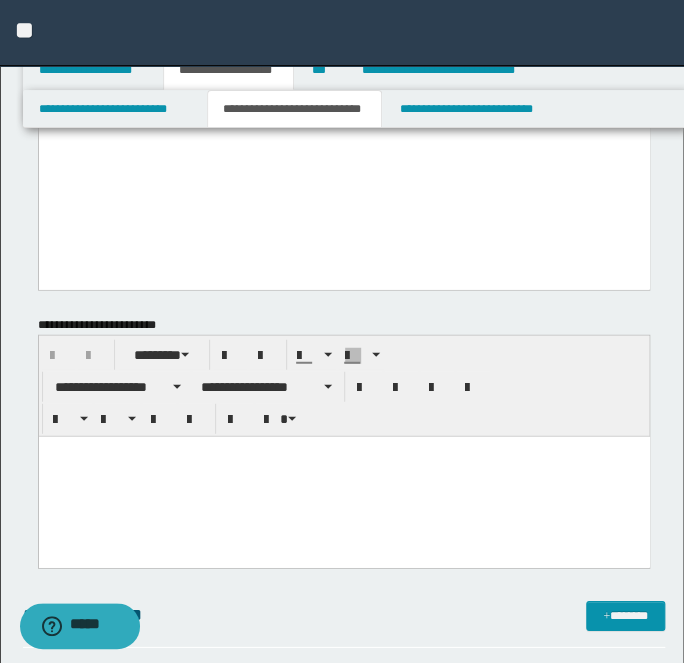 click at bounding box center [343, 477] 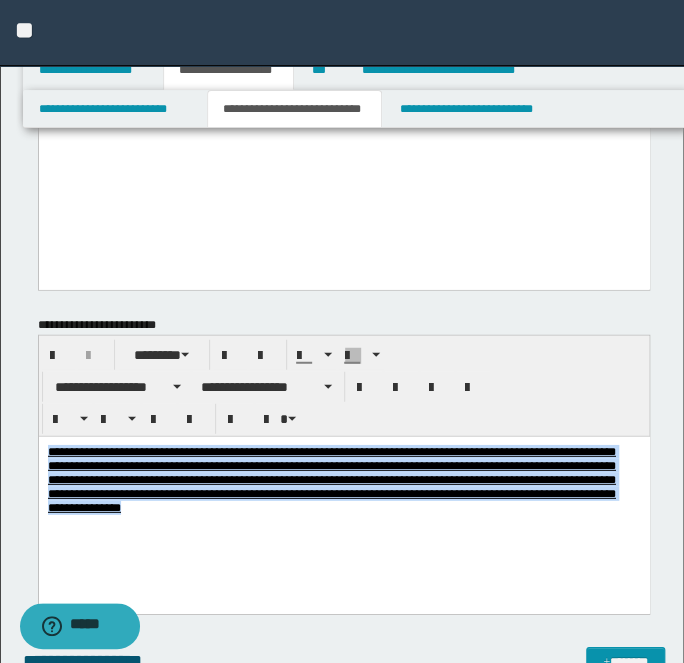drag, startPoint x: 575, startPoint y: 502, endPoint x: -66, endPoint y: 373, distance: 653.8517 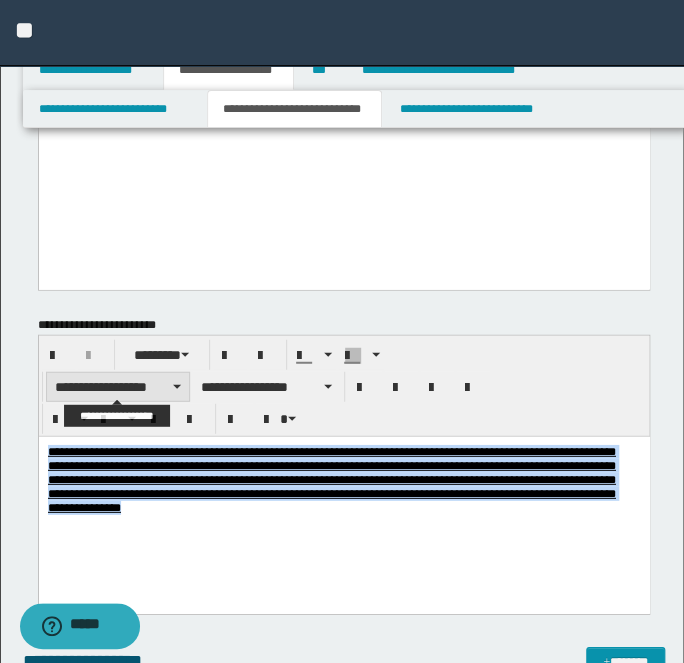 click on "**********" at bounding box center [118, 387] 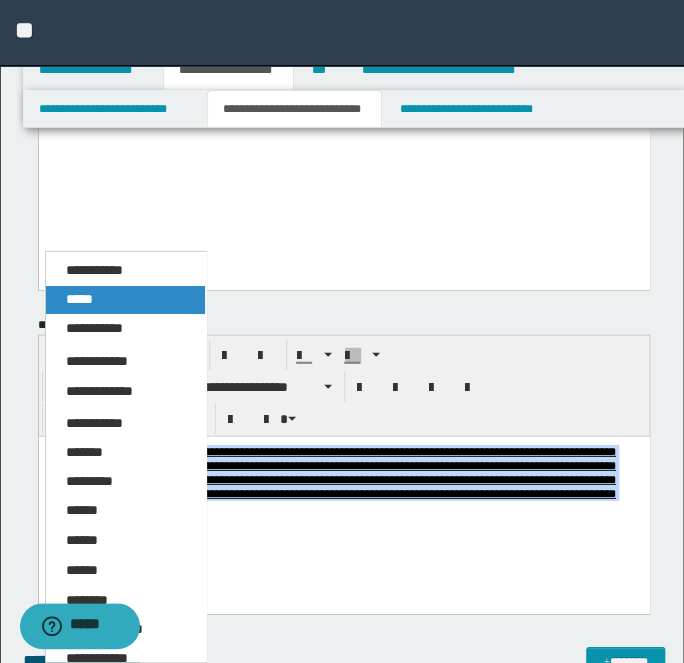 click on "*****" at bounding box center [125, 300] 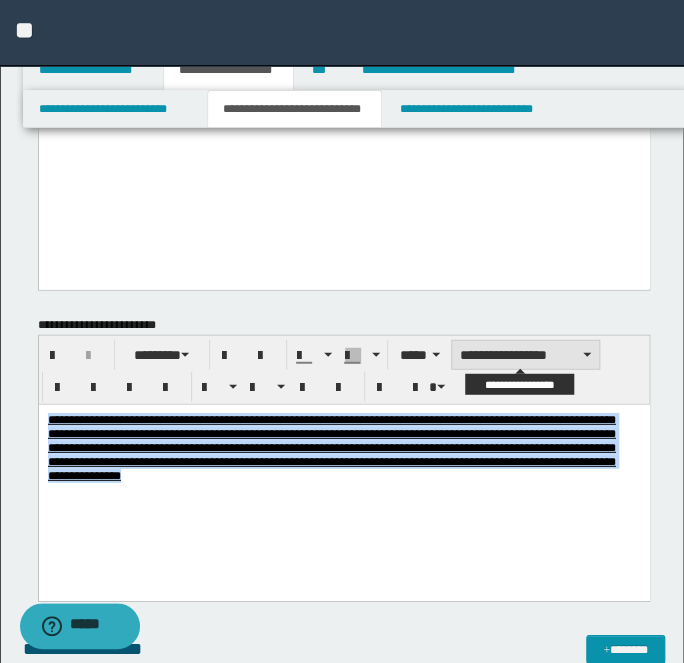 click on "**********" at bounding box center (525, 355) 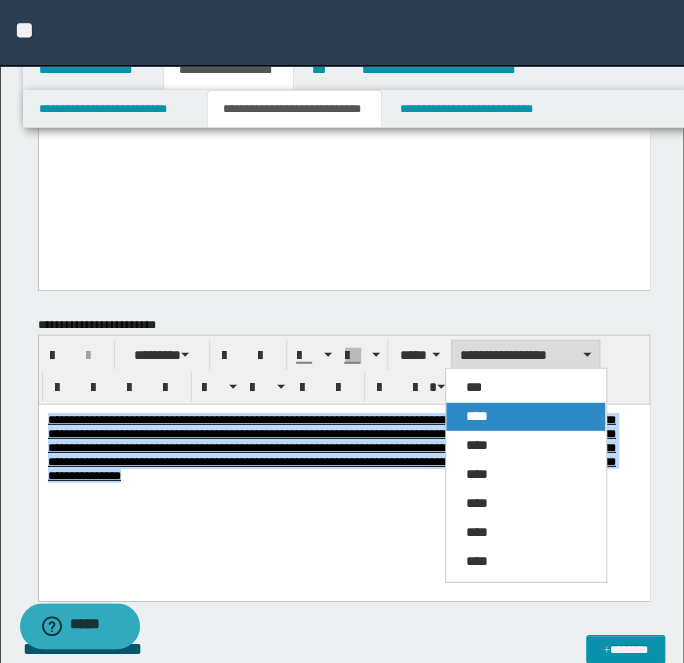 drag, startPoint x: 493, startPoint y: 409, endPoint x: 450, endPoint y: 3, distance: 408.27075 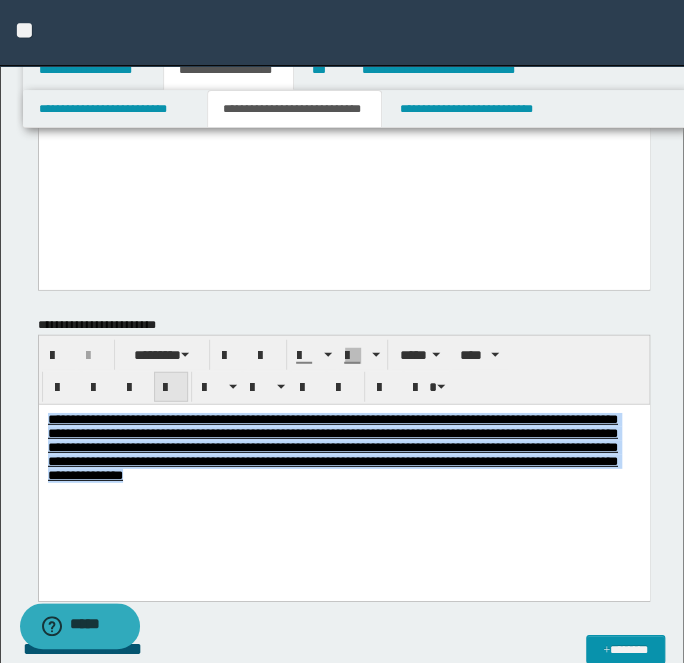 click at bounding box center [171, 387] 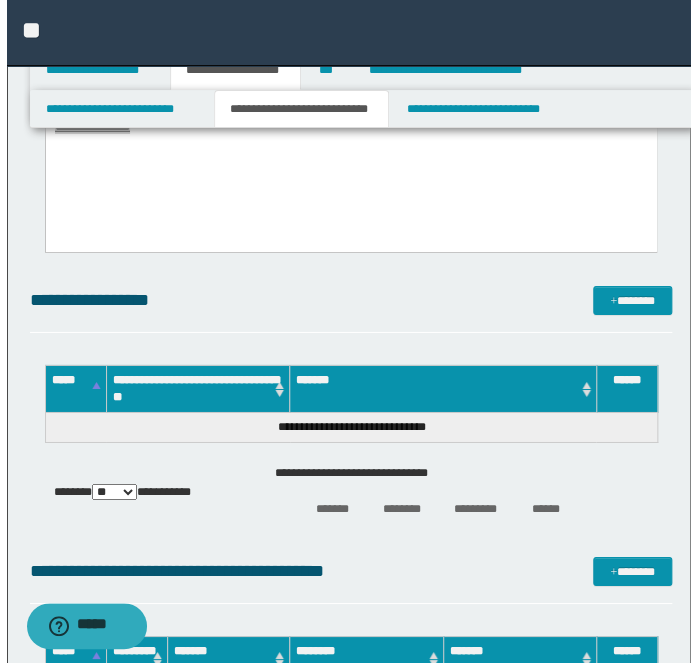 scroll, scrollTop: 5181, scrollLeft: 0, axis: vertical 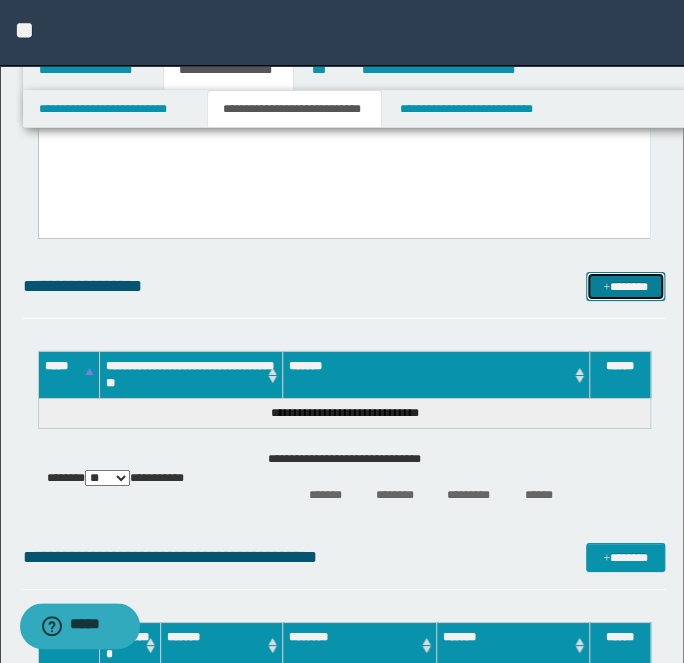 click on "*******" at bounding box center [625, 286] 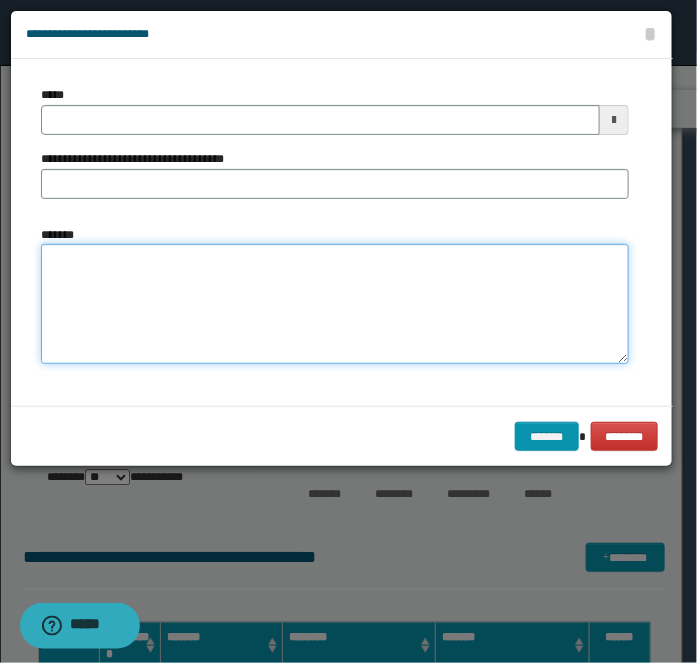 click on "*******" at bounding box center [335, 304] 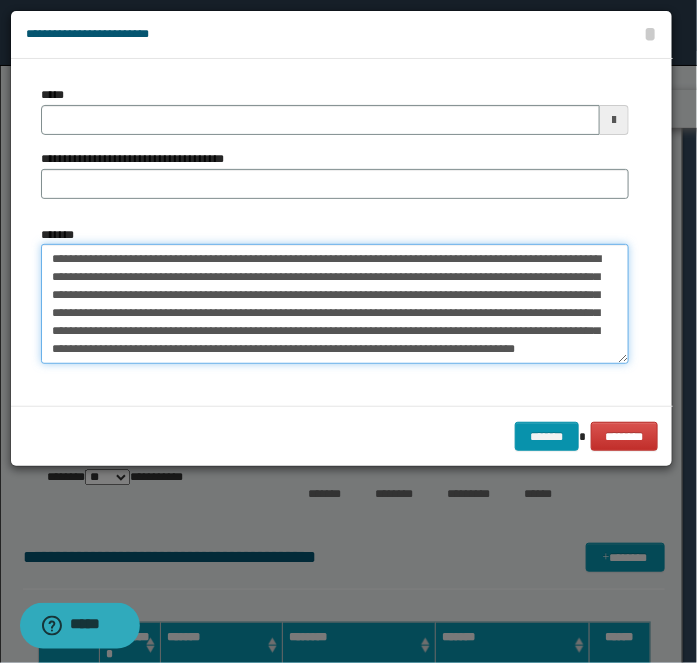 type 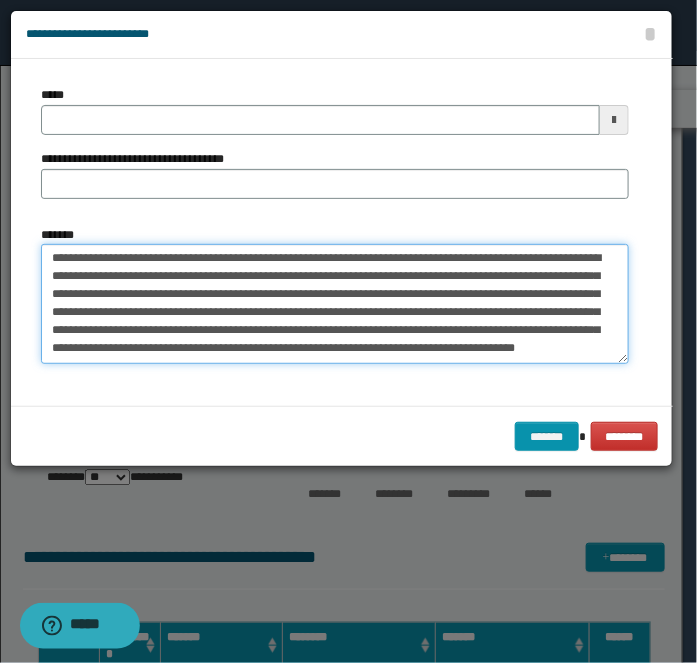 type on "**********" 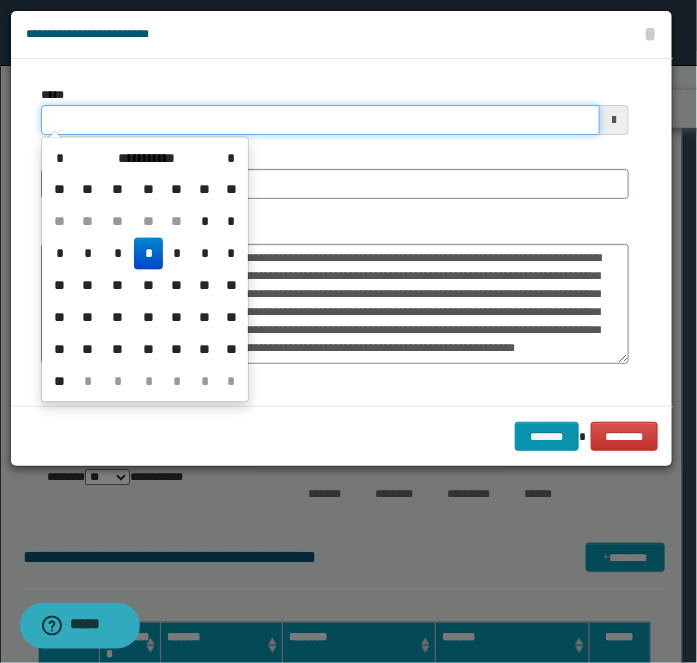 click on "*****" at bounding box center [320, 120] 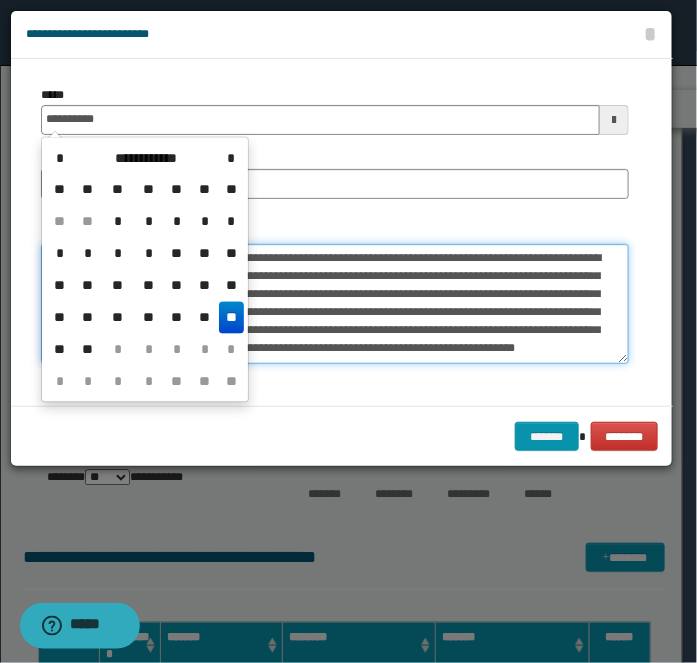 type on "**********" 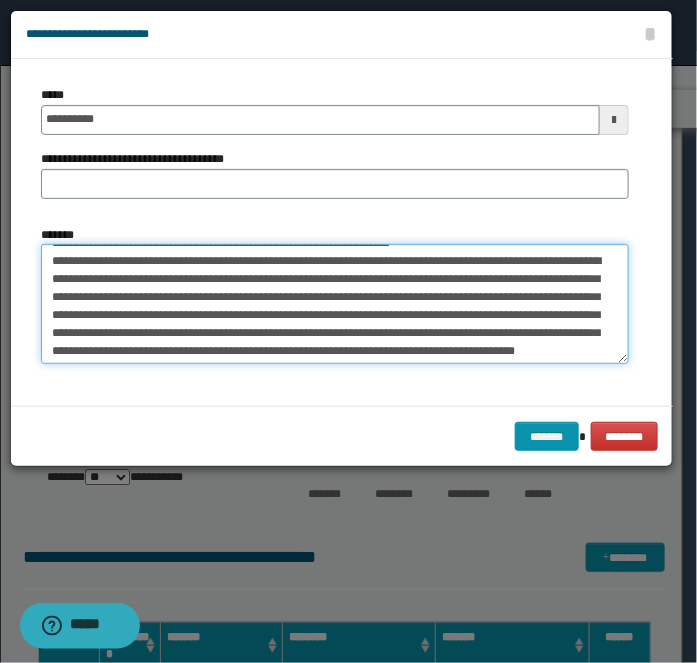 scroll, scrollTop: 0, scrollLeft: 0, axis: both 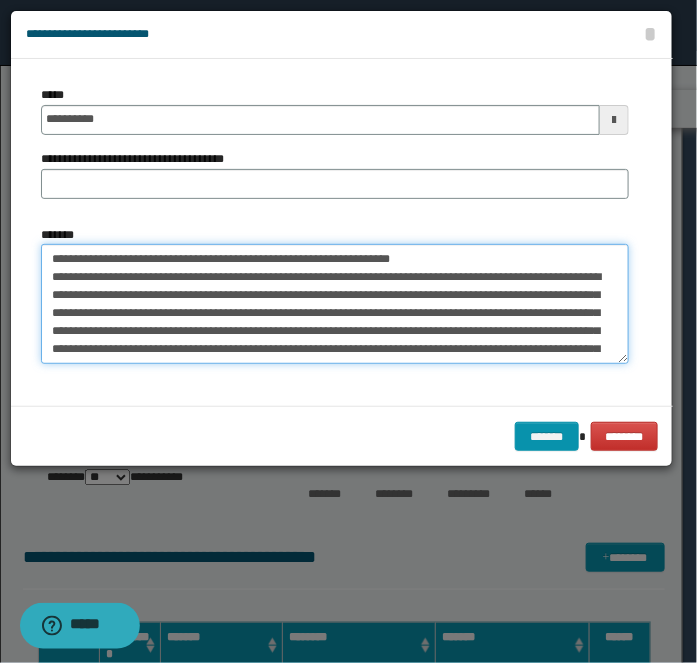 drag, startPoint x: 115, startPoint y: 259, endPoint x: 514, endPoint y: 232, distance: 399.91248 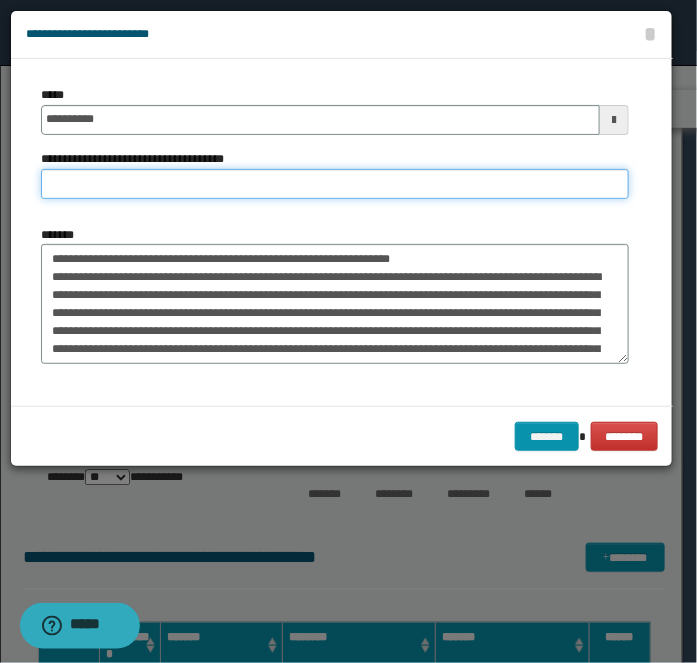 click on "**********" at bounding box center [335, 184] 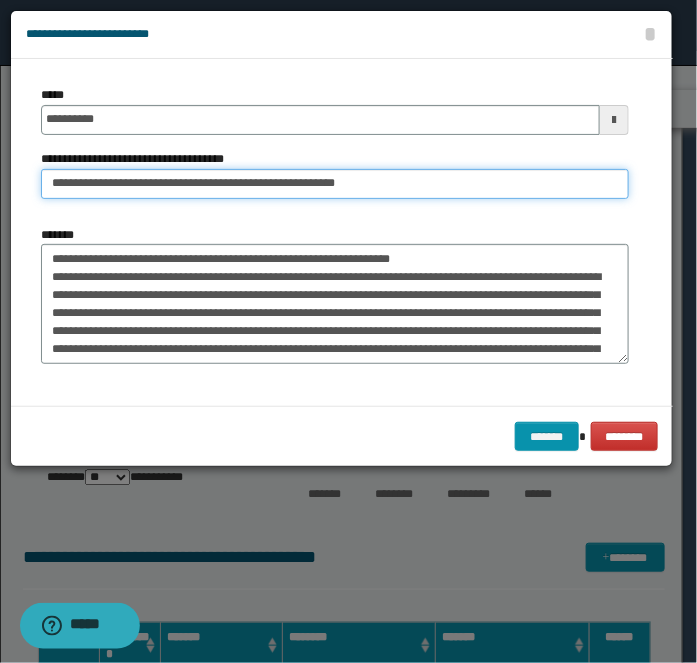 type on "**********" 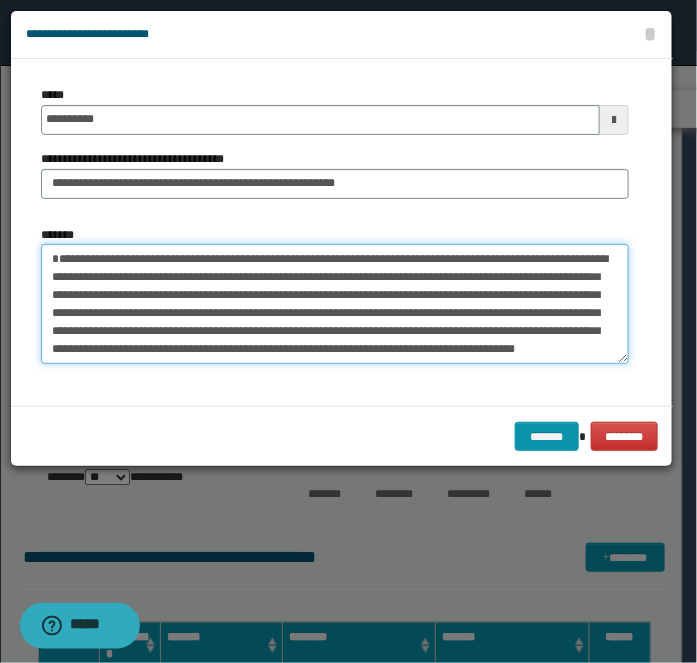 type on "**********" 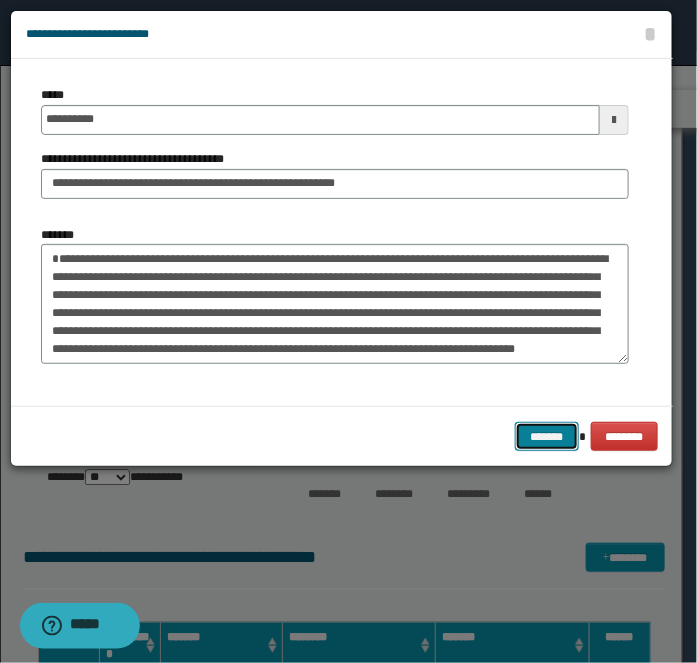 type 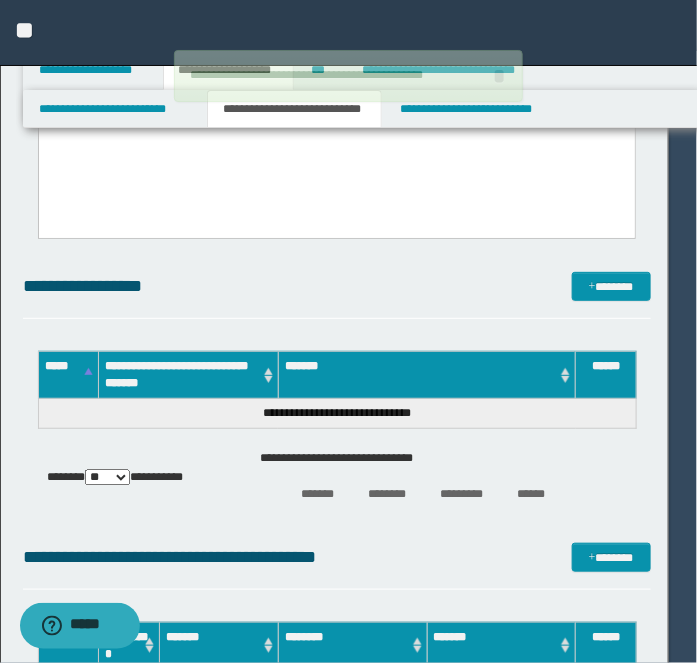 type 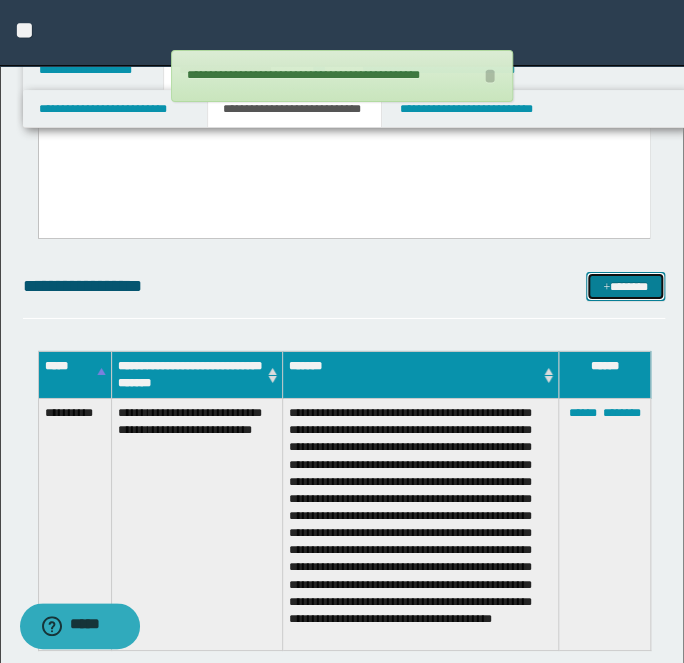 click on "*******" at bounding box center [625, 286] 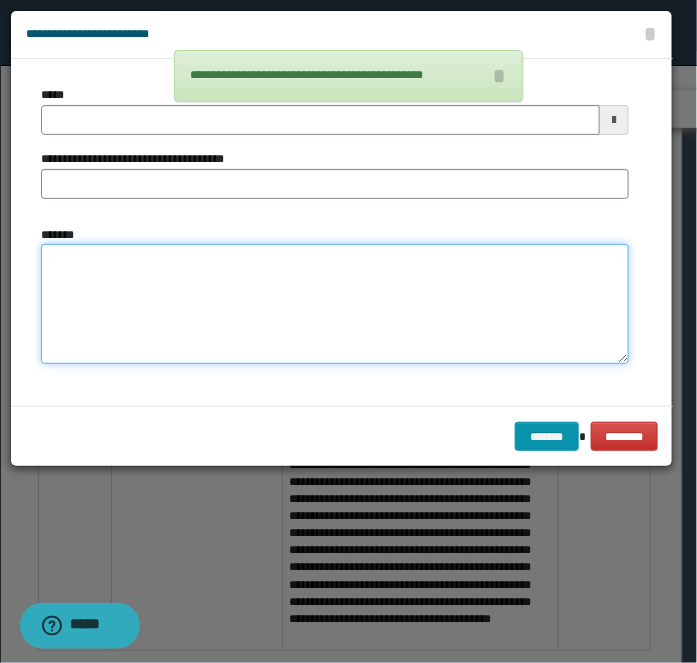 click on "*******" at bounding box center [335, 303] 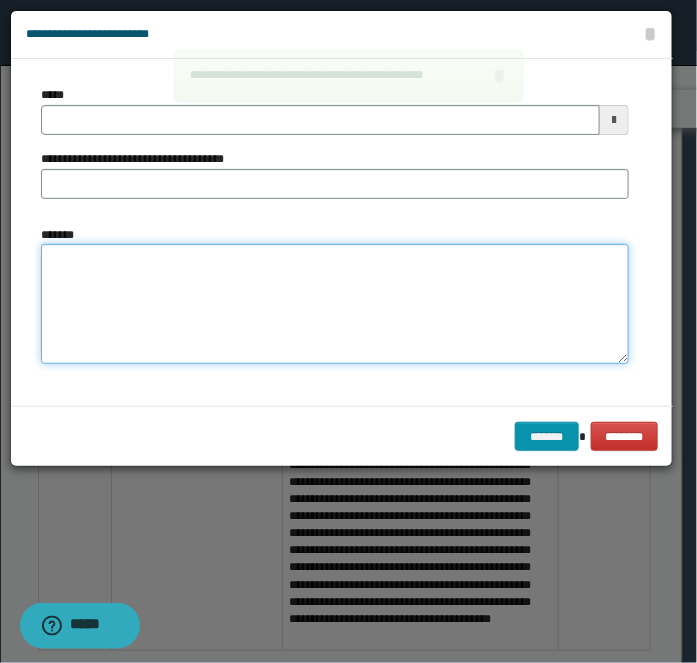 paste on "**********" 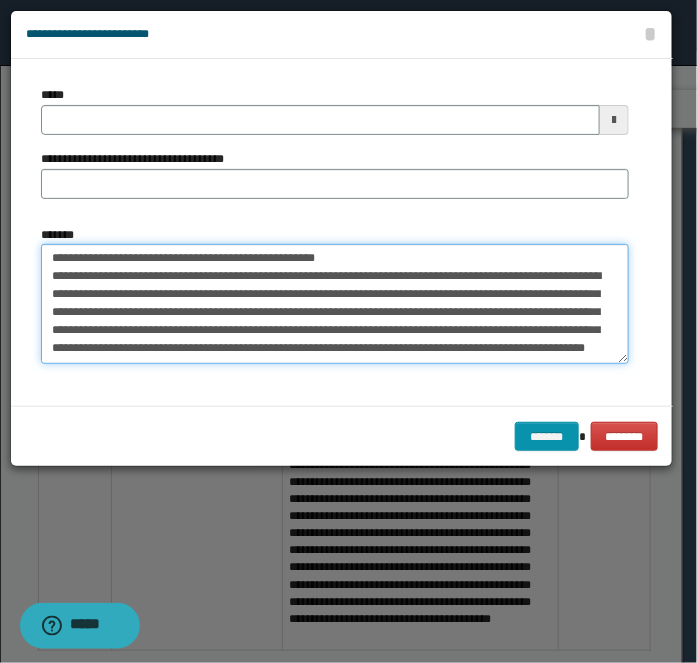 type on "**********" 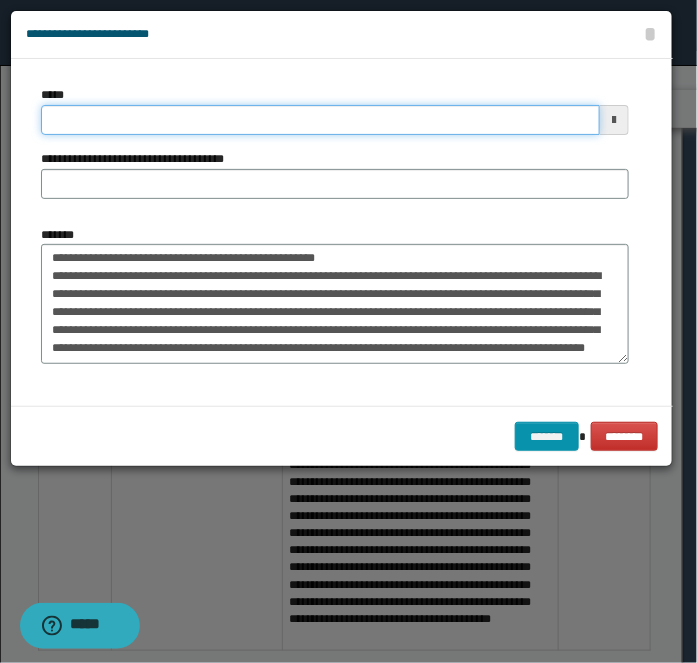 click on "*****" at bounding box center [320, 120] 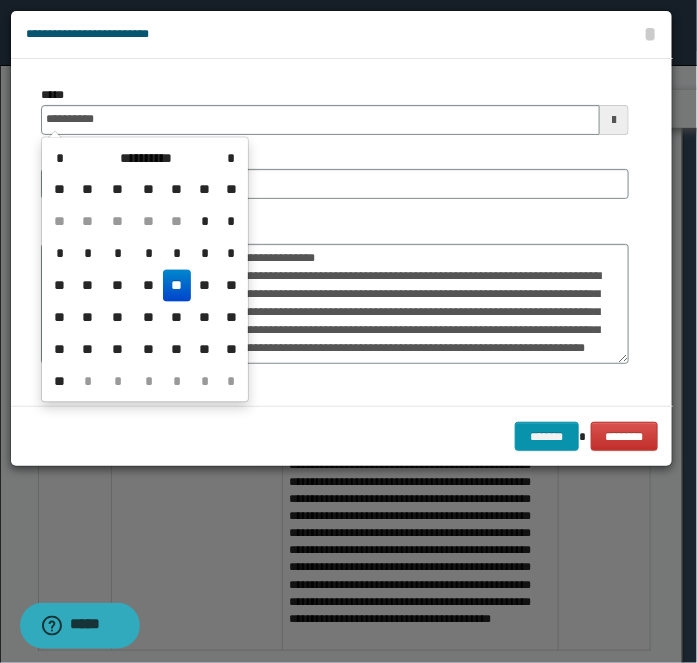 type on "**********" 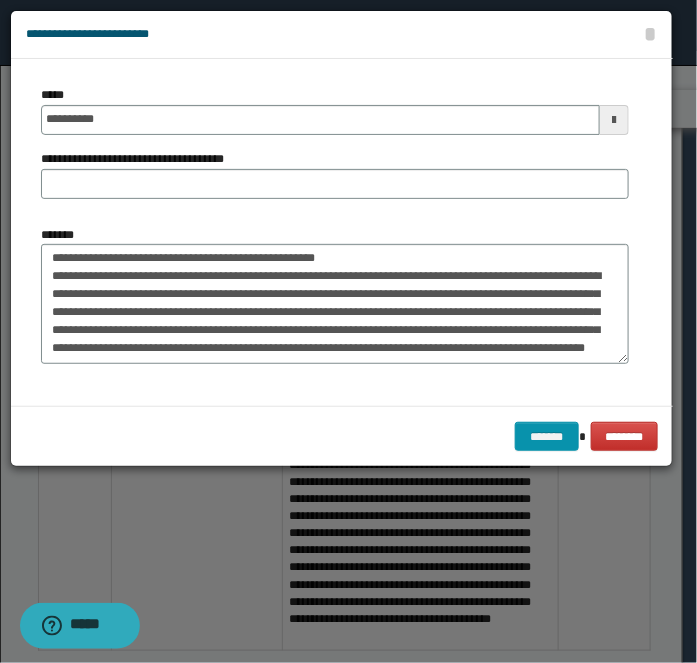scroll, scrollTop: 0, scrollLeft: 0, axis: both 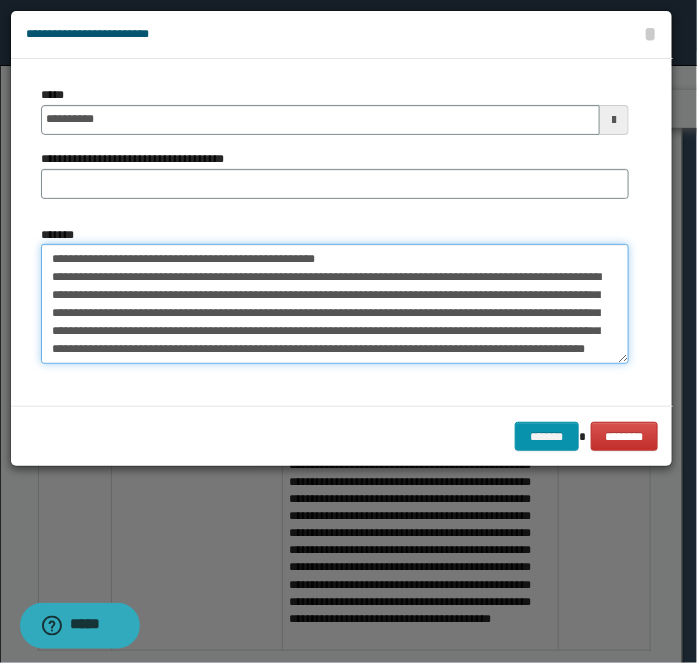 drag, startPoint x: 117, startPoint y: 259, endPoint x: 562, endPoint y: 211, distance: 447.58127 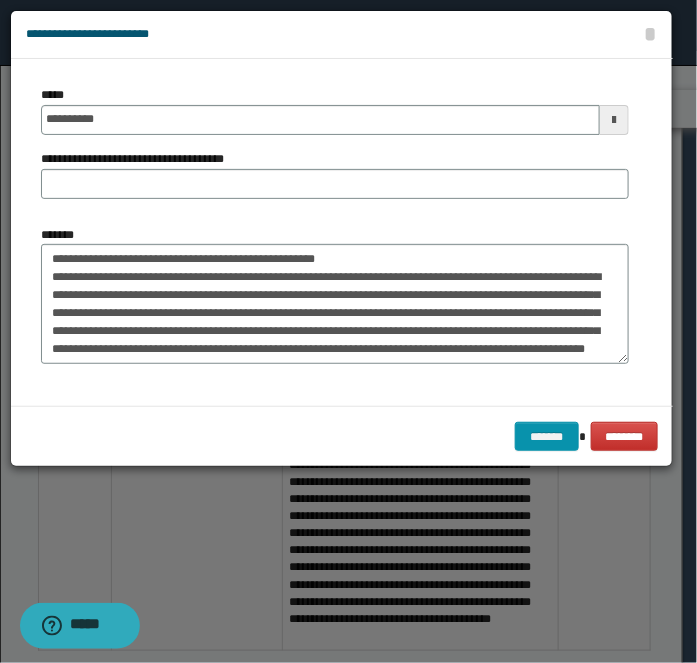 drag, startPoint x: 441, startPoint y: 205, endPoint x: 437, endPoint y: 187, distance: 18.439089 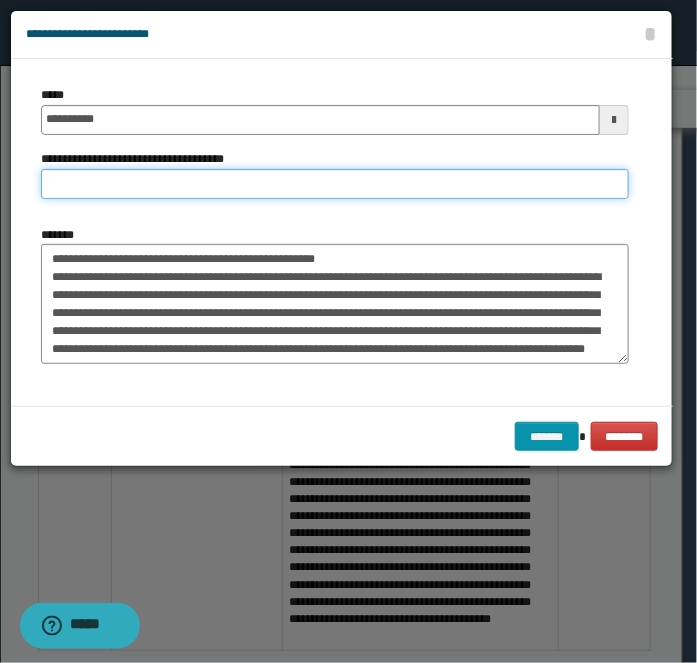 paste on "**********" 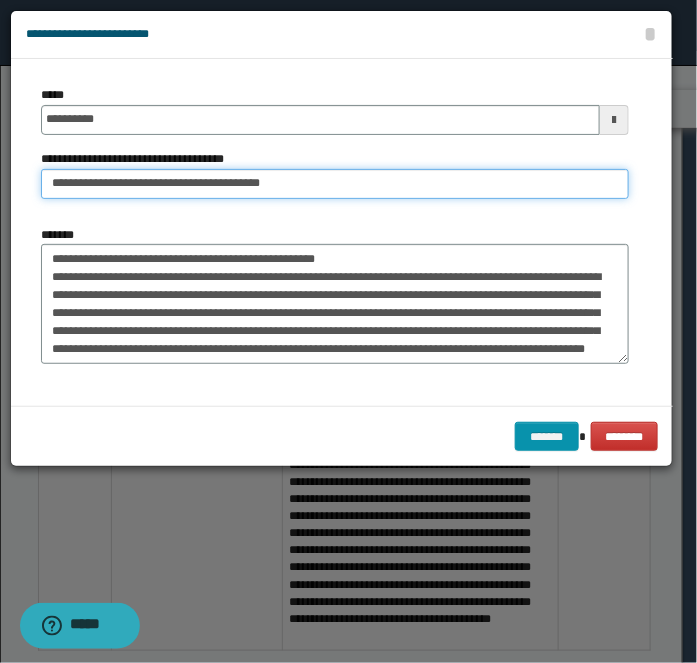 click on "**********" at bounding box center (335, 184) 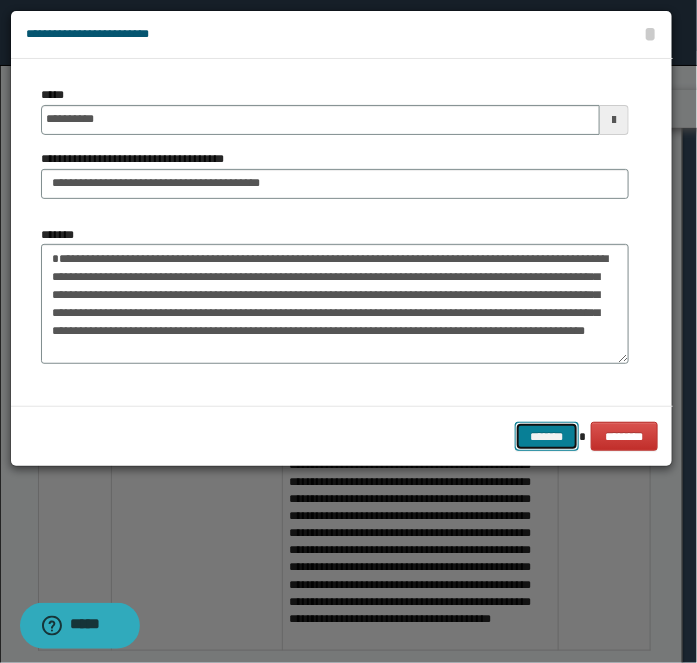 click on "*******" at bounding box center [547, 436] 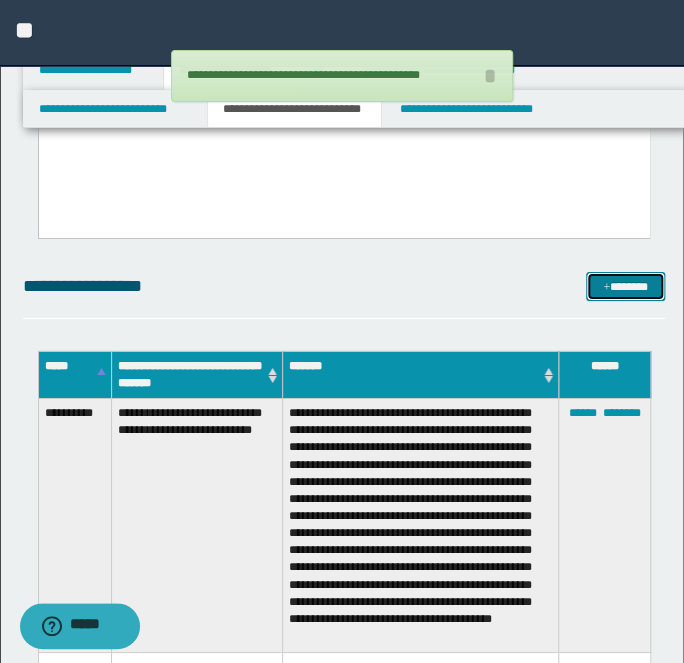 click on "*******" at bounding box center [625, 286] 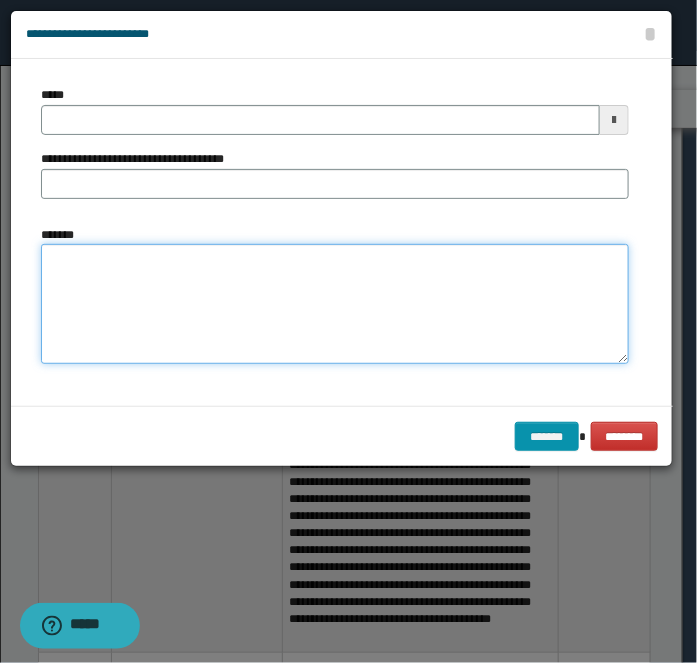 drag, startPoint x: 248, startPoint y: 284, endPoint x: 181, endPoint y: 252, distance: 74.24958 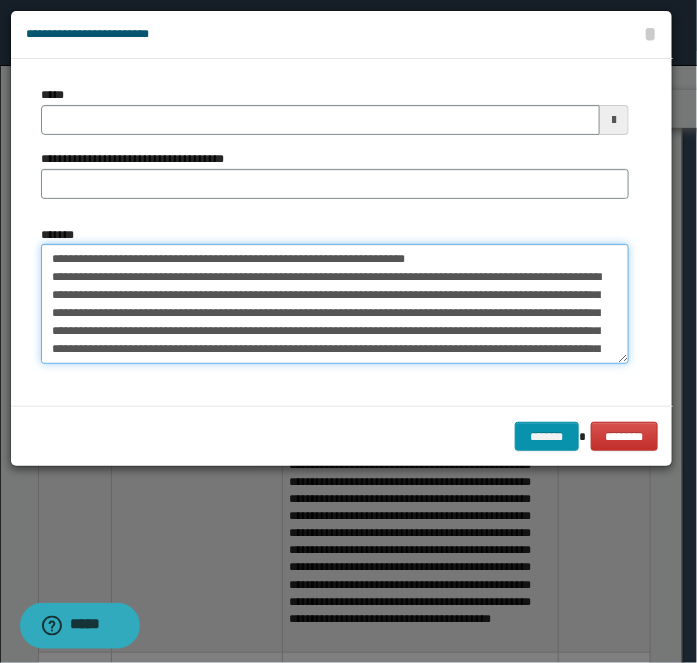 type 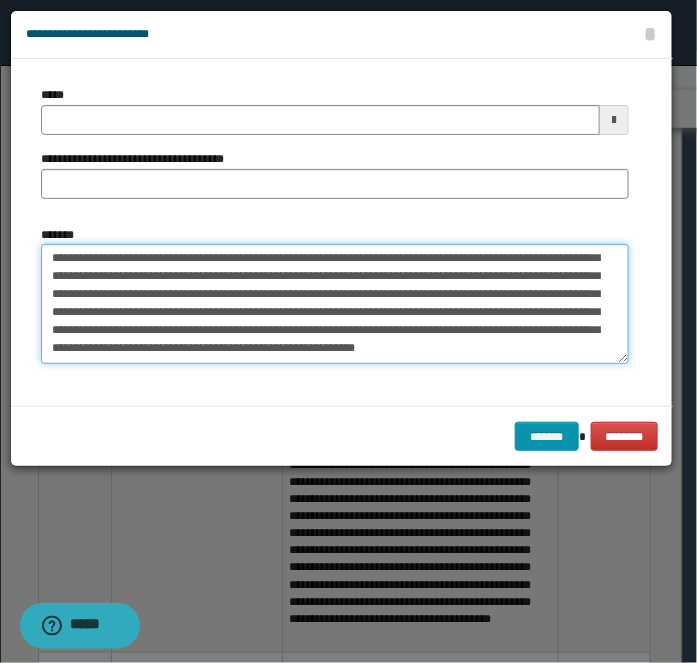 type on "**********" 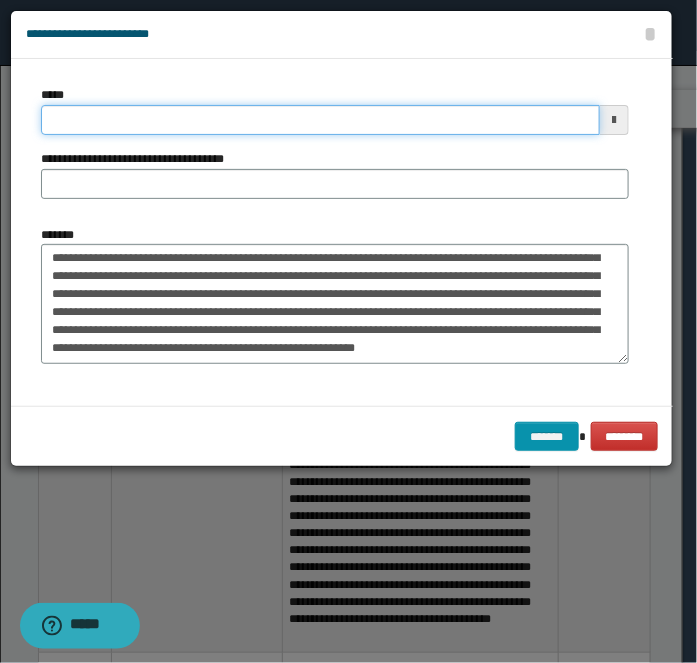 click on "*****" at bounding box center [320, 120] 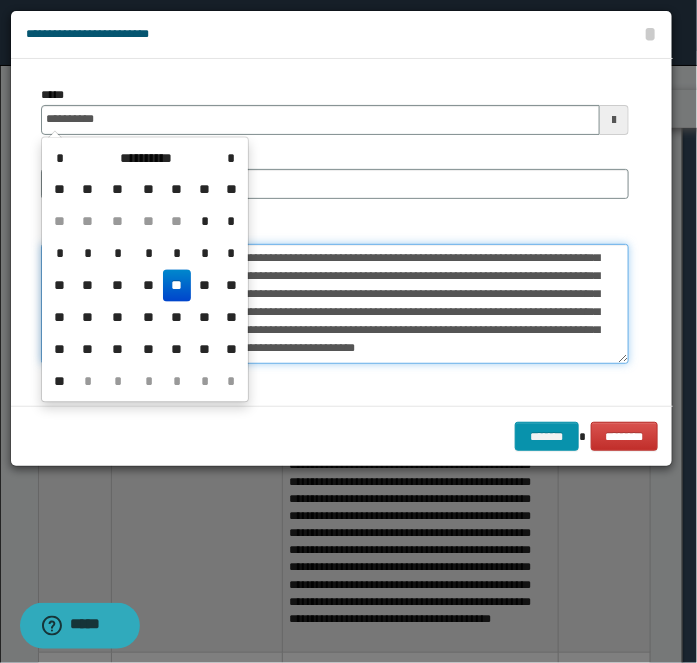 type on "**********" 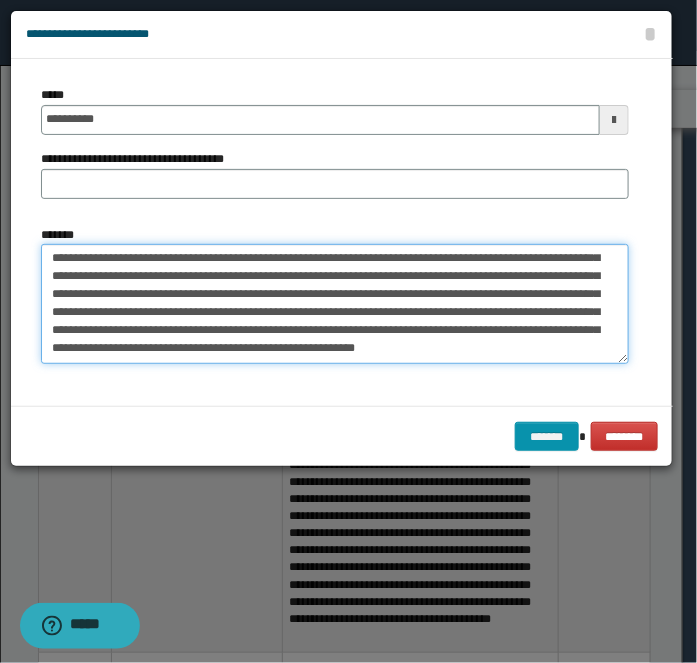 drag, startPoint x: 373, startPoint y: 280, endPoint x: 187, endPoint y: 304, distance: 187.54199 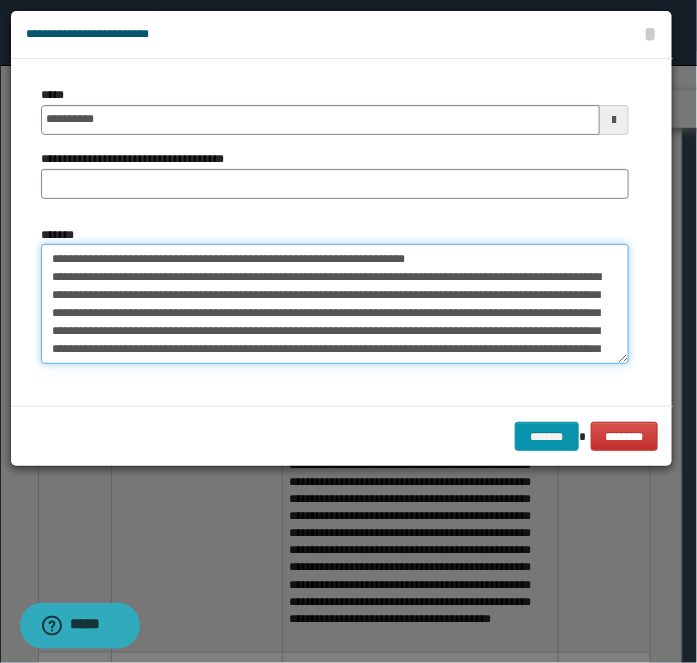 drag, startPoint x: 117, startPoint y: 258, endPoint x: 549, endPoint y: 222, distance: 433.4974 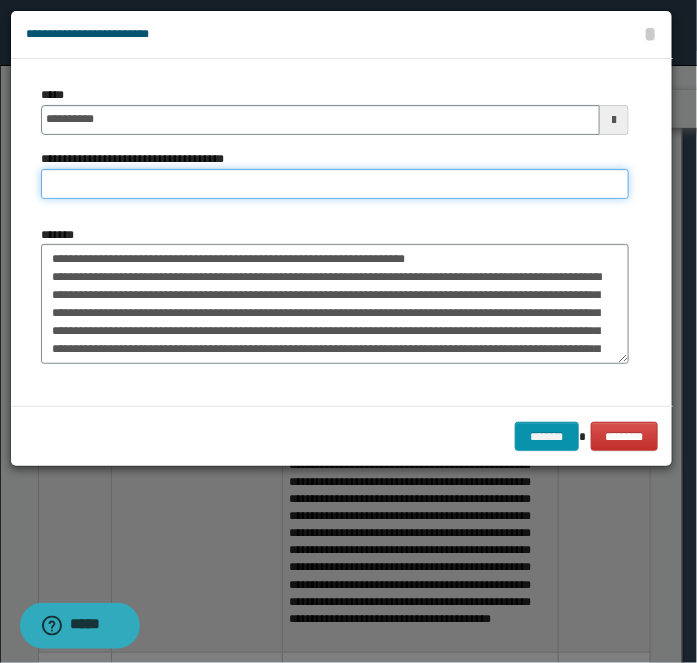 click on "**********" at bounding box center [335, 184] 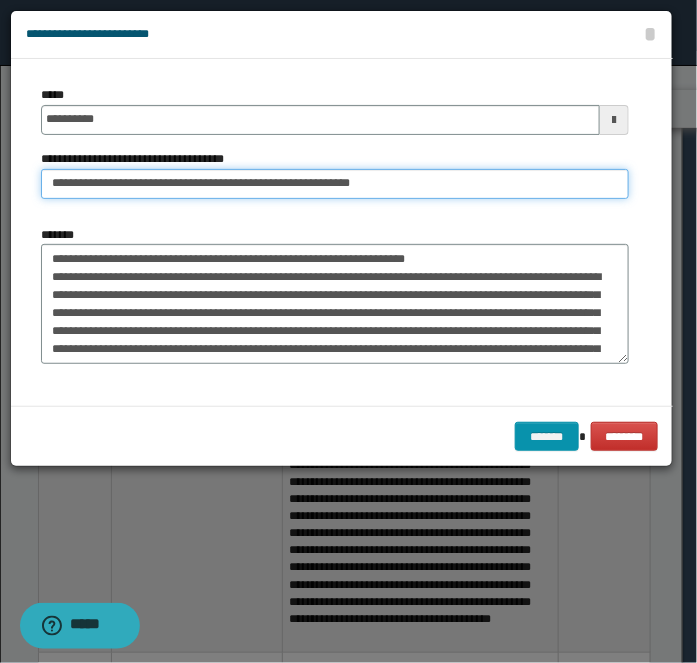 type on "**********" 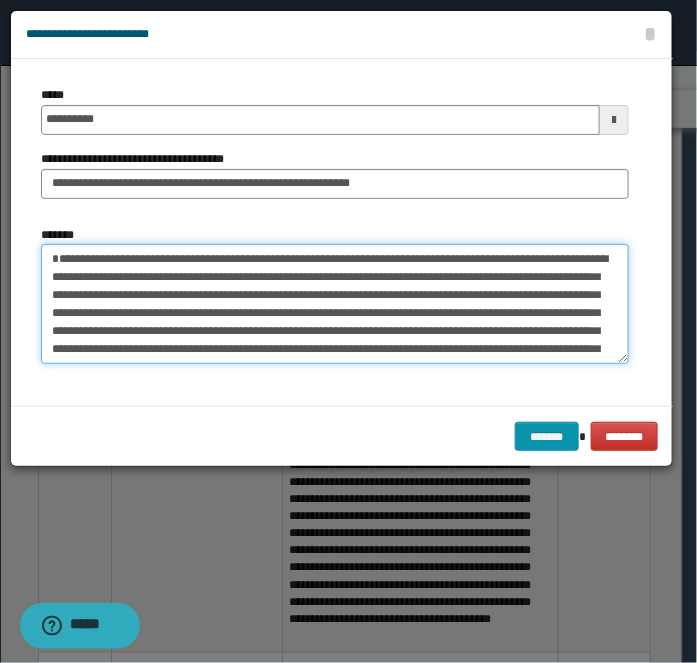type on "**********" 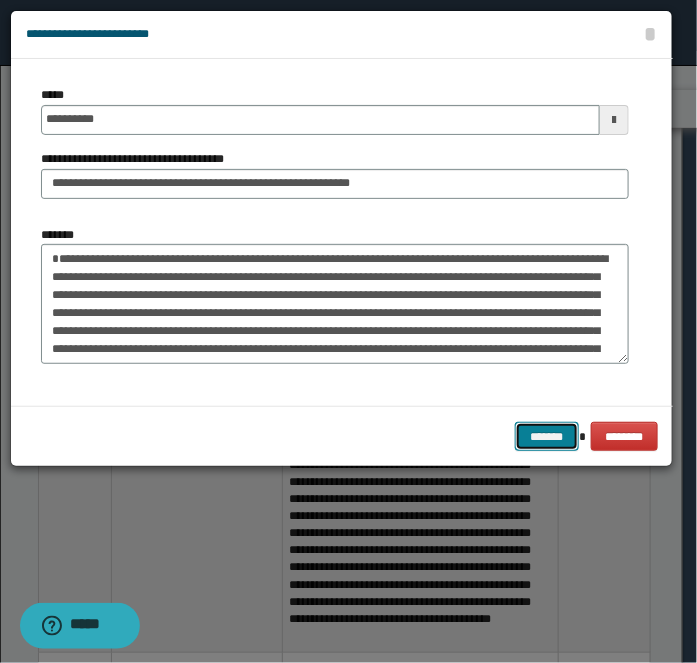 click on "*******" at bounding box center (547, 436) 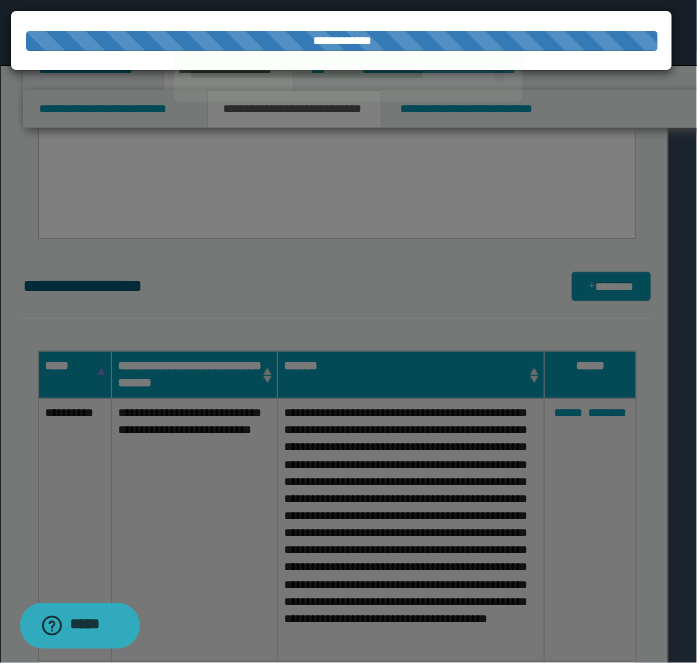 type 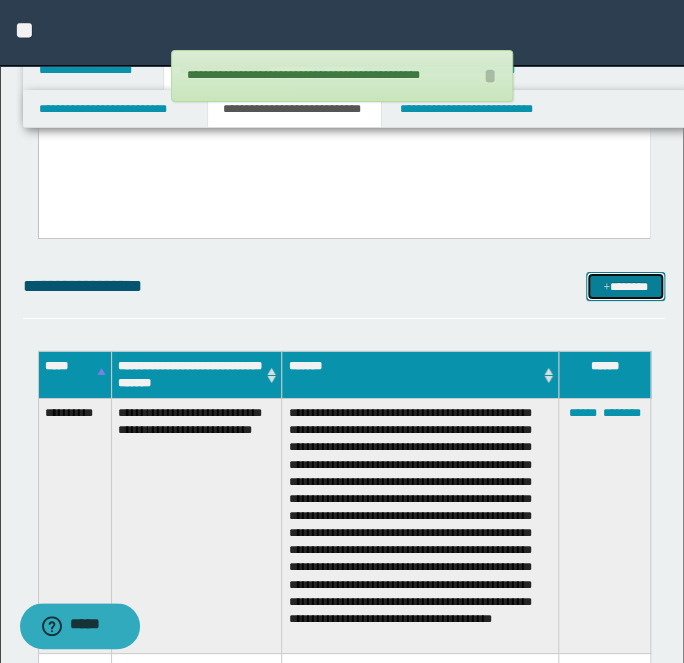 click on "*******" at bounding box center (625, 286) 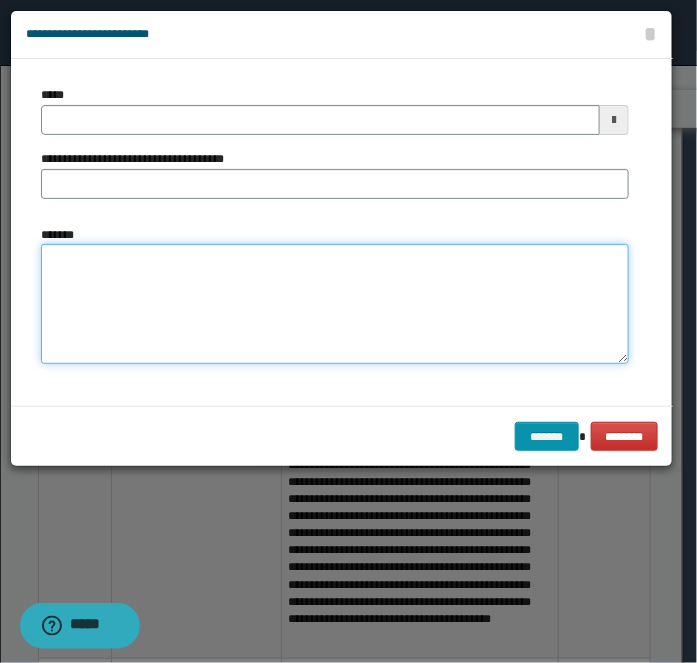 drag, startPoint x: 215, startPoint y: 328, endPoint x: 130, endPoint y: 131, distance: 214.55536 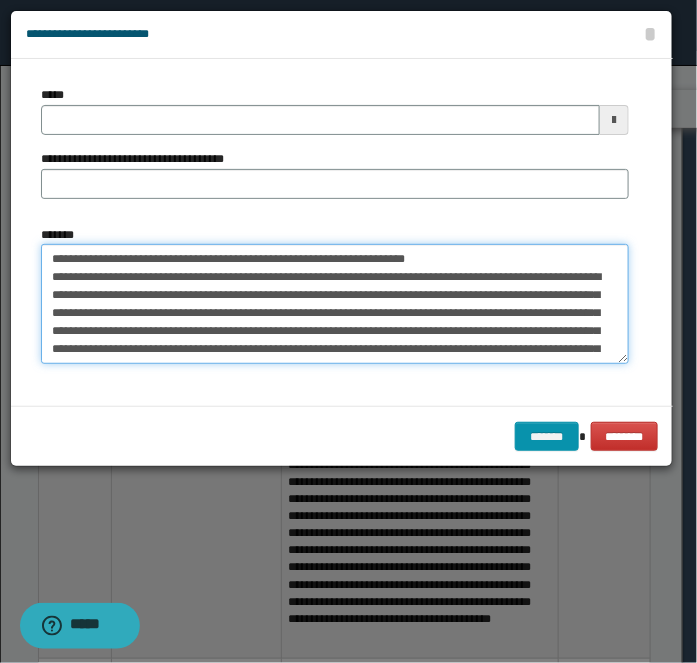 scroll, scrollTop: 66, scrollLeft: 0, axis: vertical 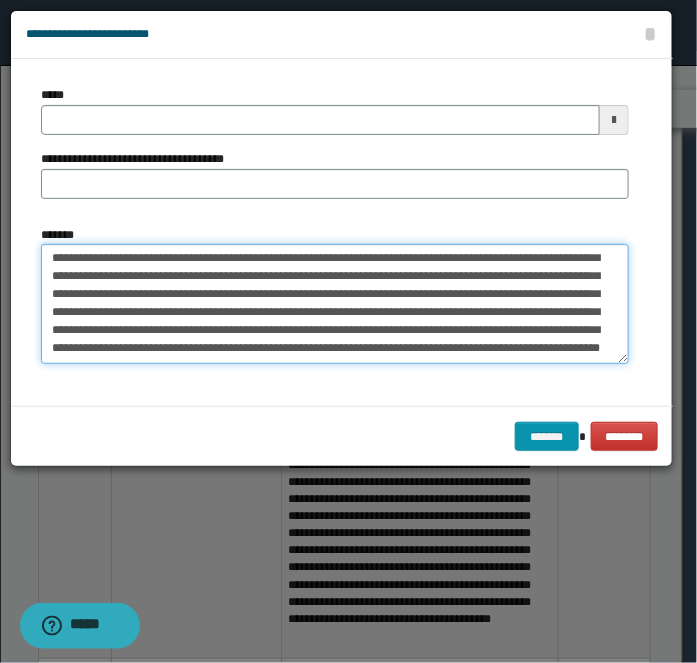 type on "**********" 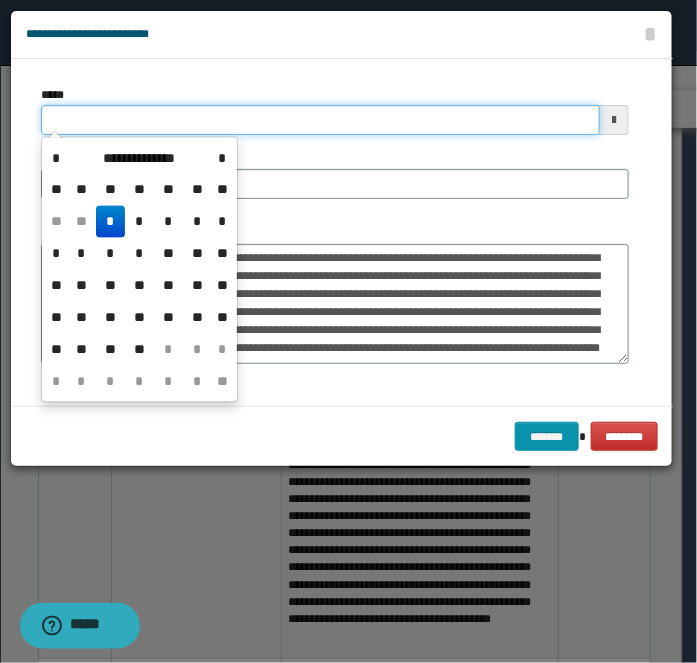 click on "*****" at bounding box center [320, 120] 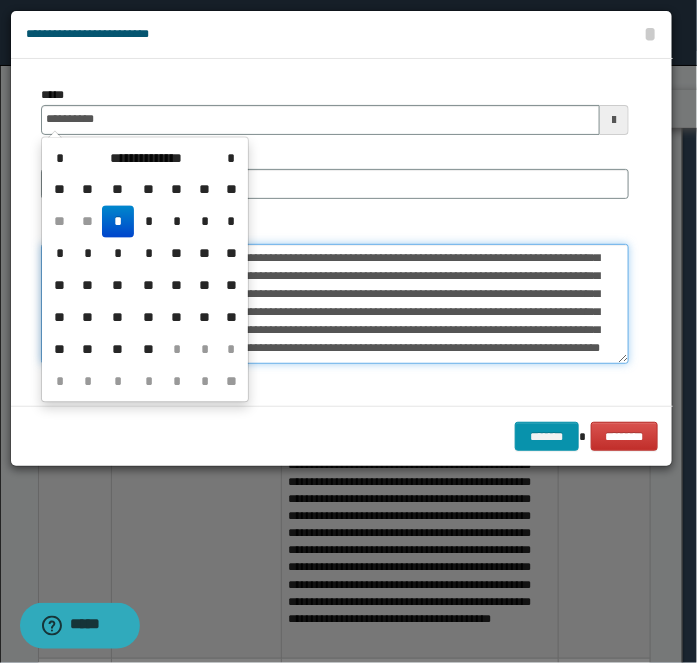 type on "**********" 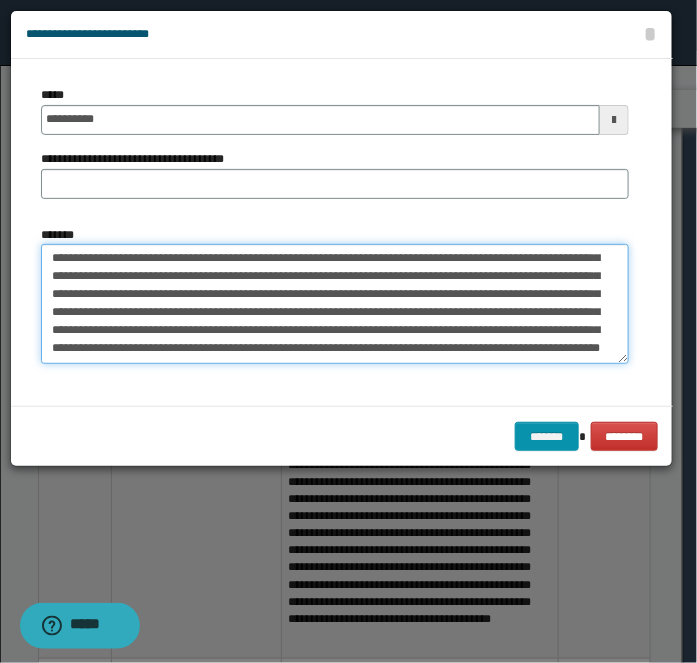 click on "**********" at bounding box center [335, 303] 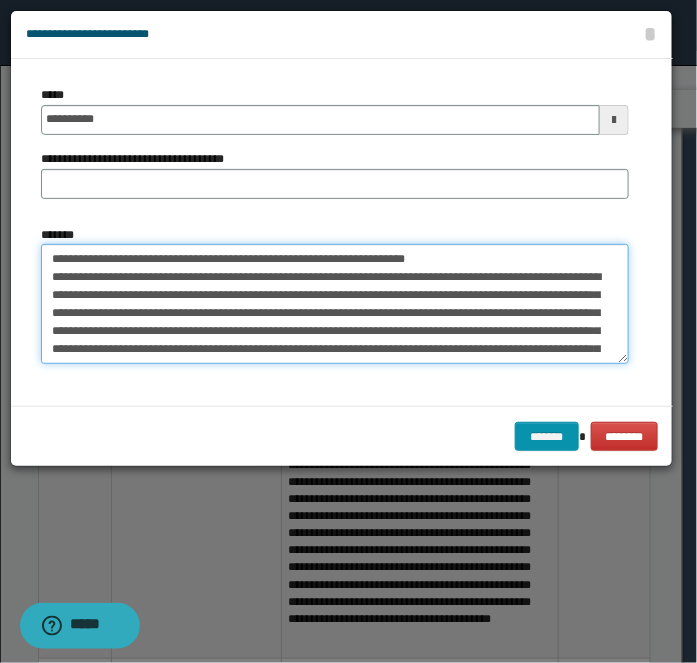 scroll, scrollTop: 0, scrollLeft: 0, axis: both 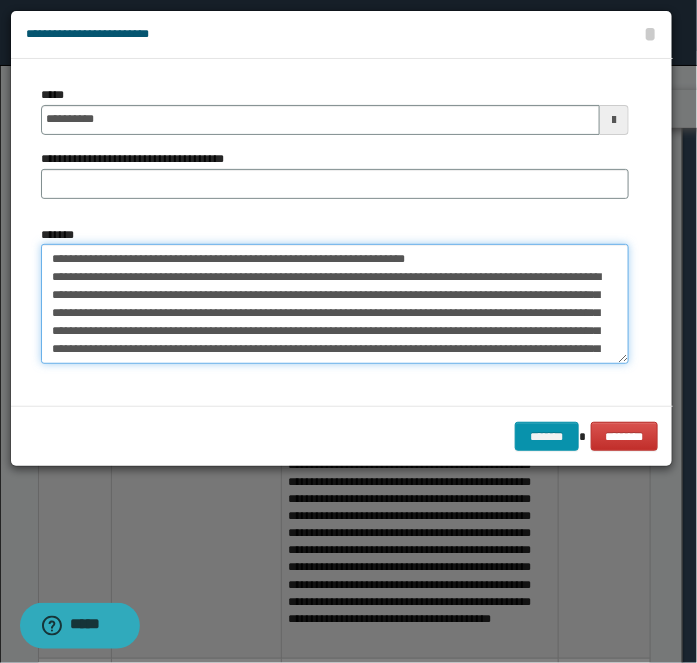 drag, startPoint x: 117, startPoint y: 259, endPoint x: 520, endPoint y: 213, distance: 405.61682 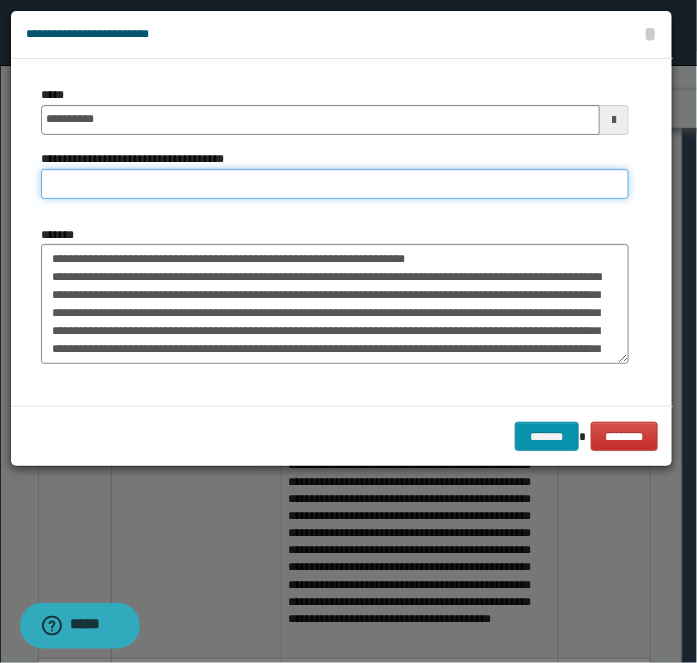 click on "**********" at bounding box center (335, 184) 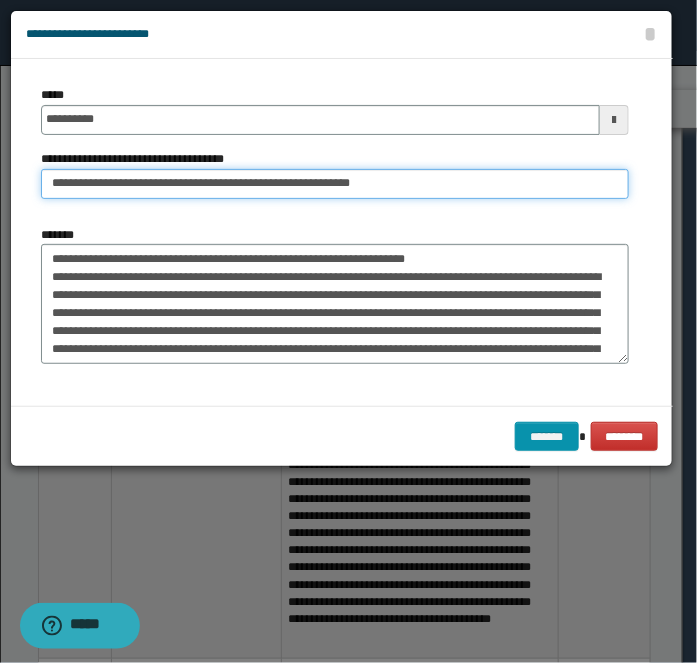 type on "**********" 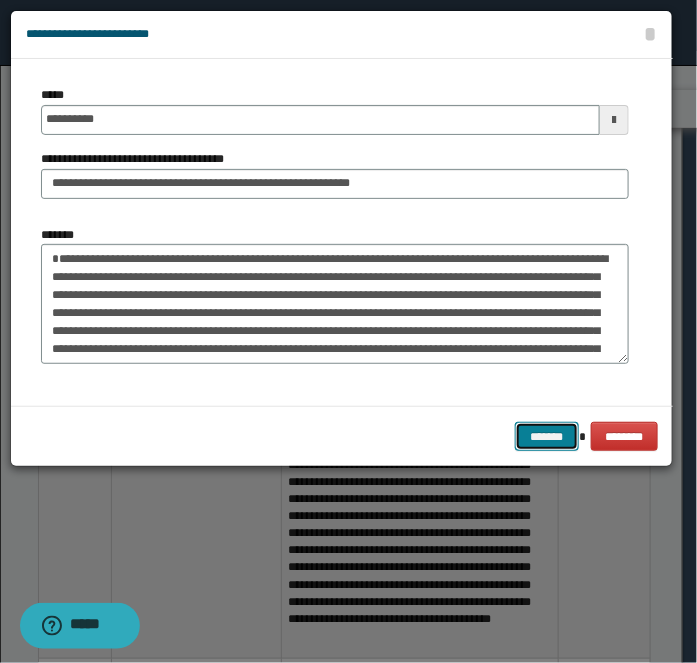click on "*******" at bounding box center (547, 436) 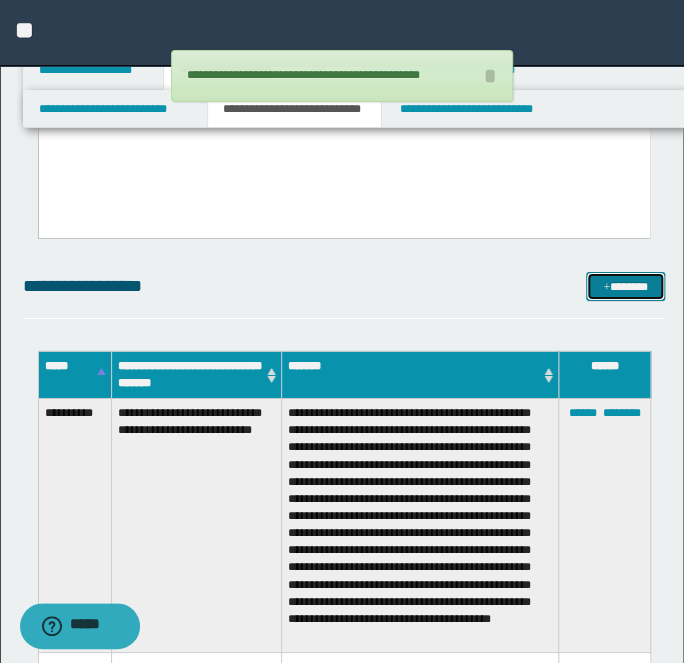 click on "*******" at bounding box center (625, 286) 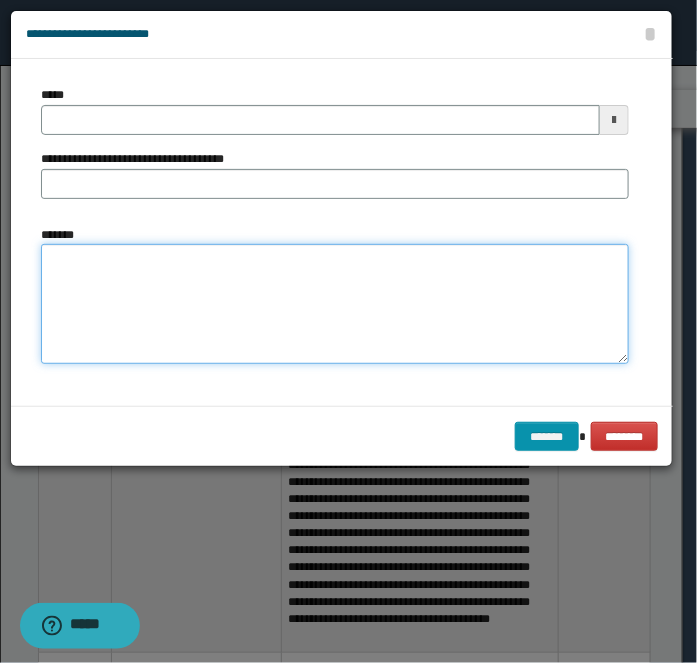 click on "*******" at bounding box center (335, 303) 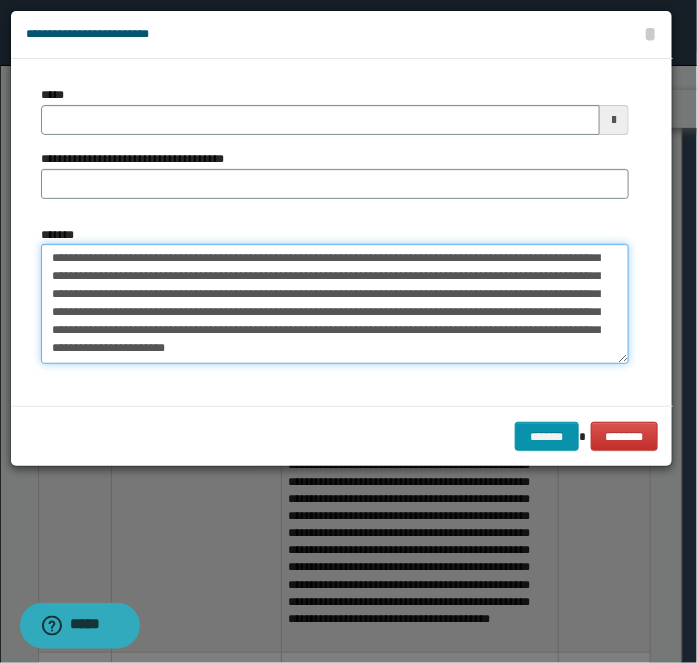 type 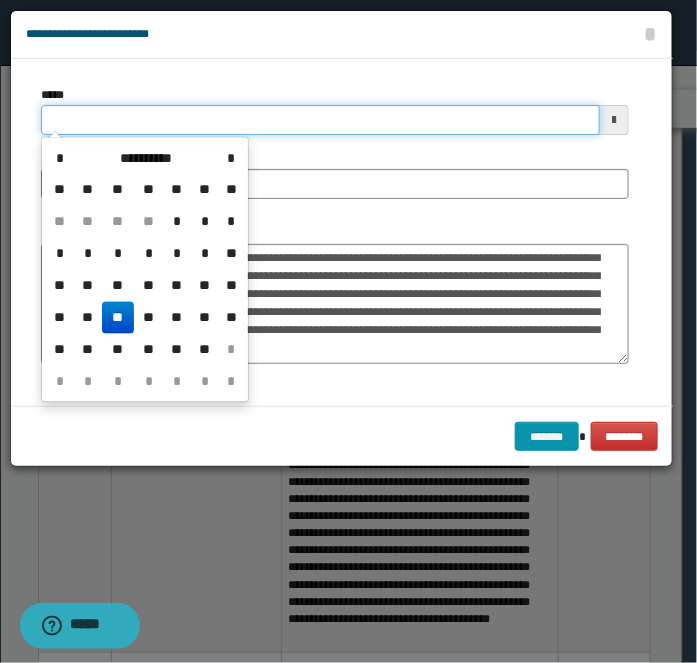 click on "*****" at bounding box center (320, 120) 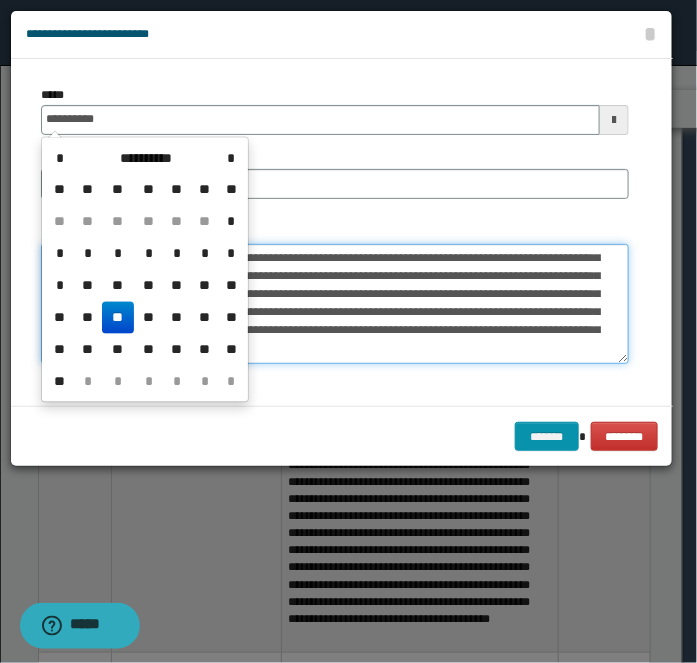 type on "**********" 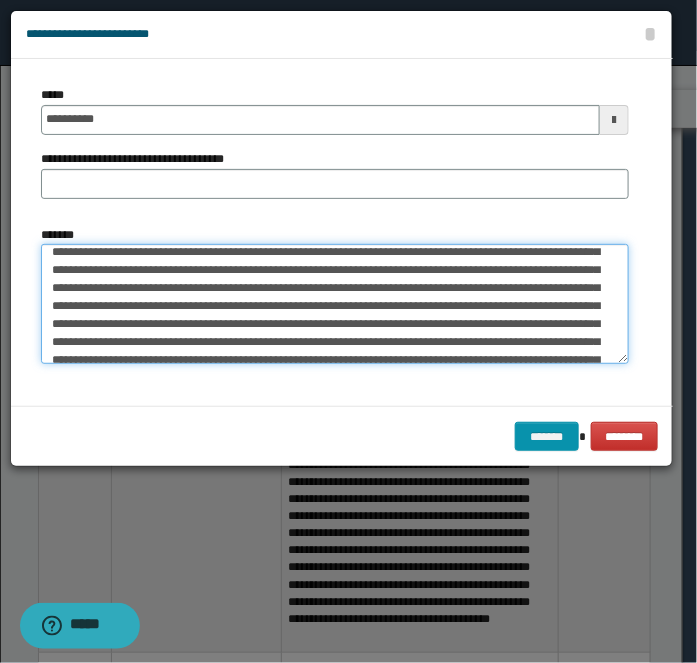 scroll, scrollTop: 0, scrollLeft: 0, axis: both 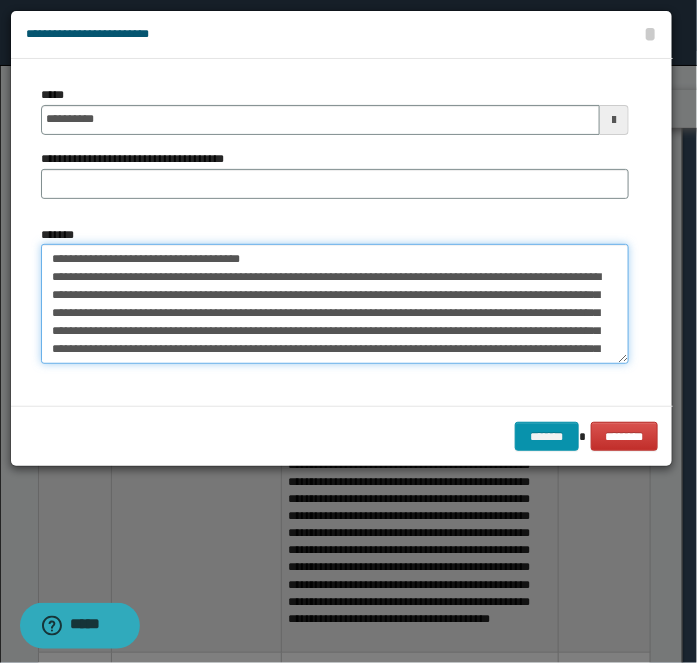drag, startPoint x: 169, startPoint y: 254, endPoint x: 426, endPoint y: 232, distance: 257.9399 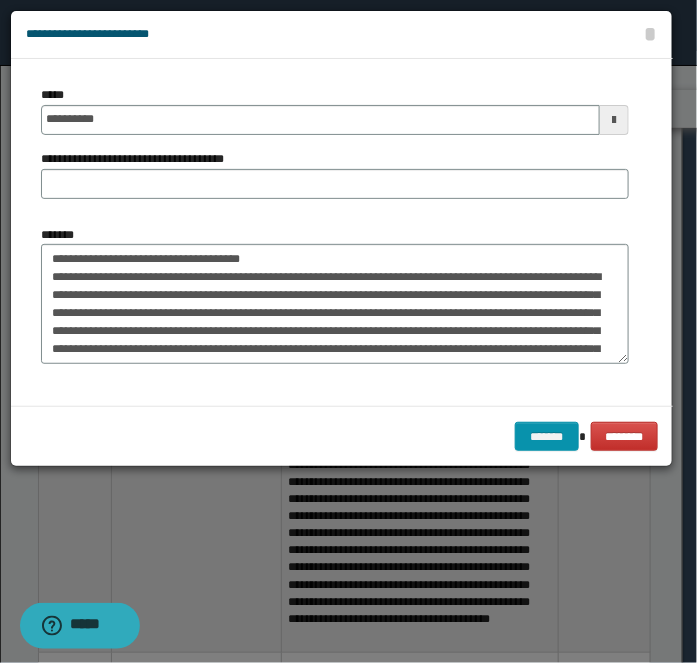 drag, startPoint x: 338, startPoint y: 206, endPoint x: 338, endPoint y: 192, distance: 14 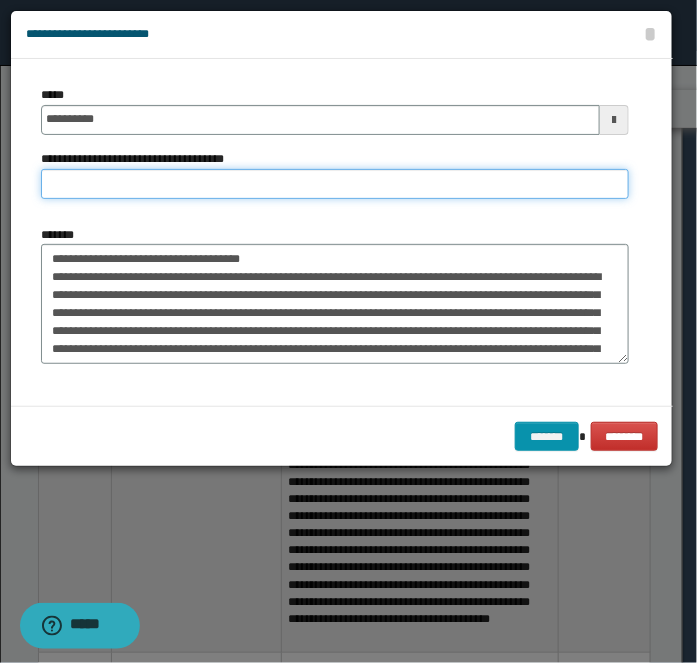 paste on "**********" 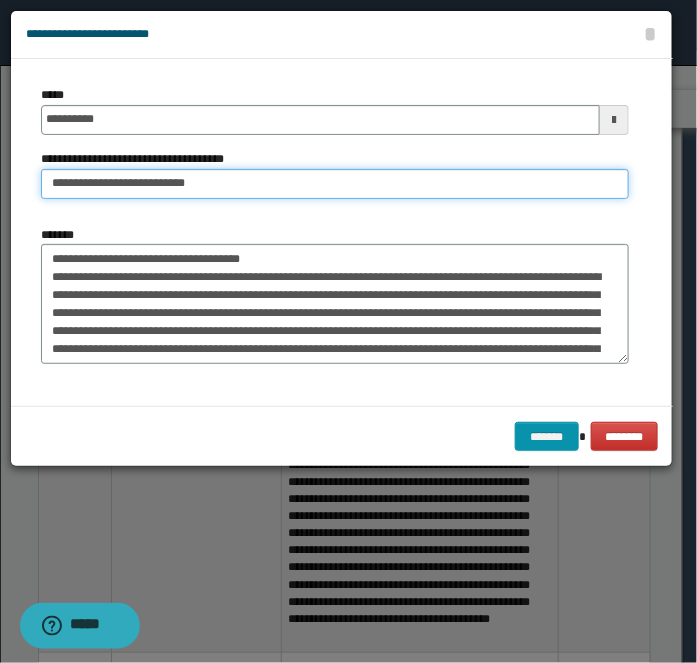 type on "**********" 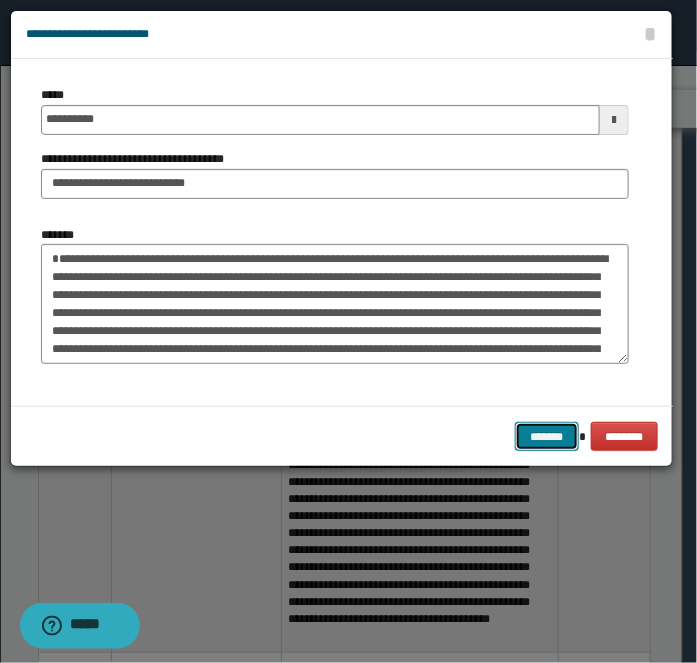 click on "*******" at bounding box center (547, 436) 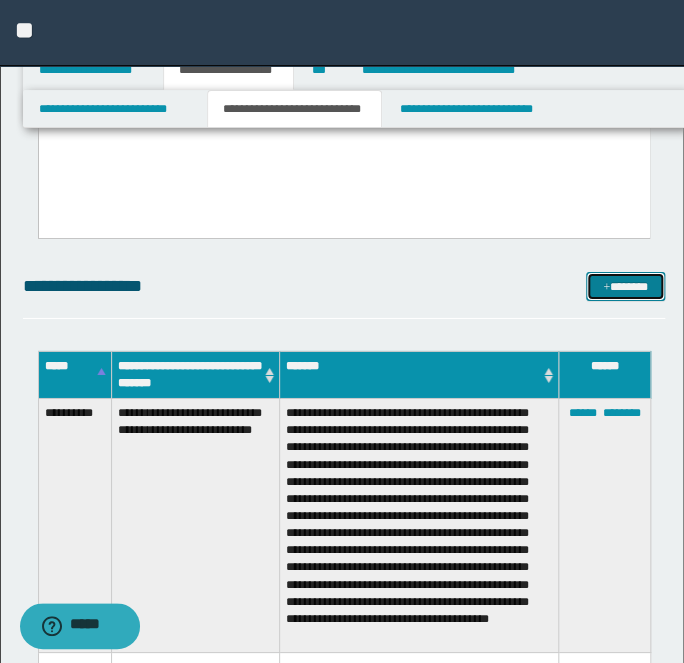 click on "*******" at bounding box center [625, 286] 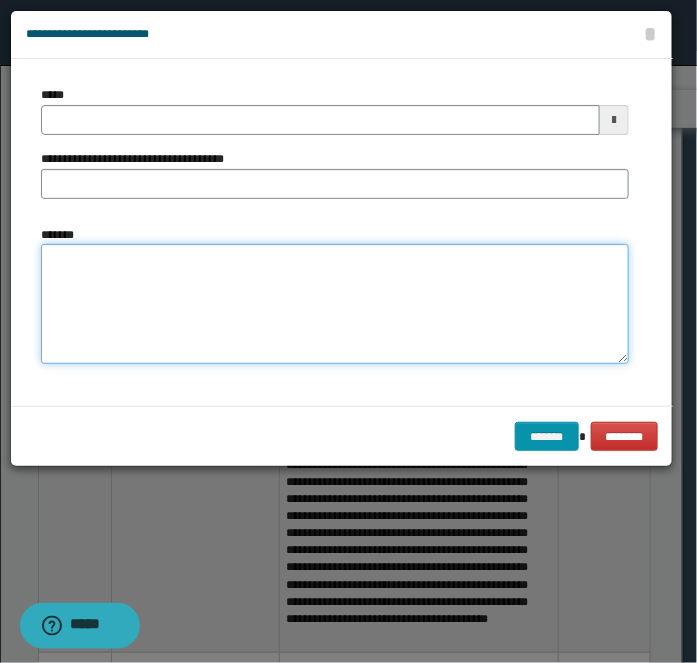 drag, startPoint x: 202, startPoint y: 295, endPoint x: 195, endPoint y: 272, distance: 24.04163 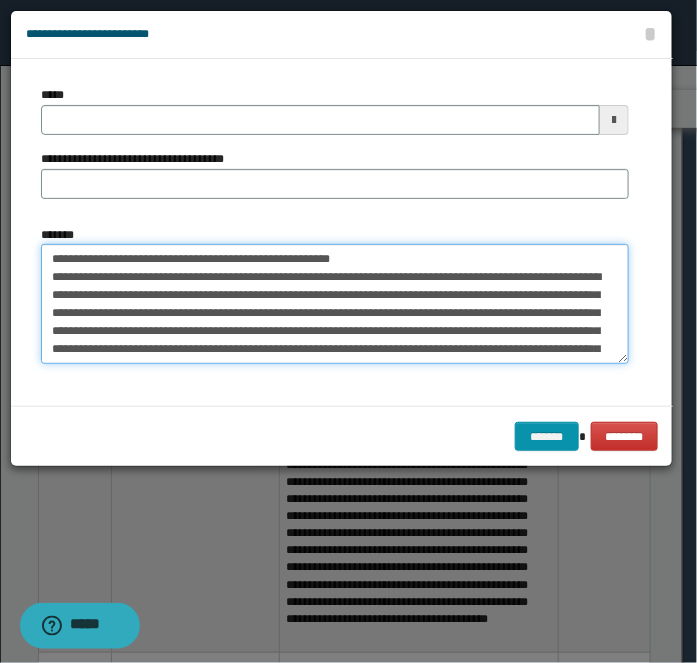 type 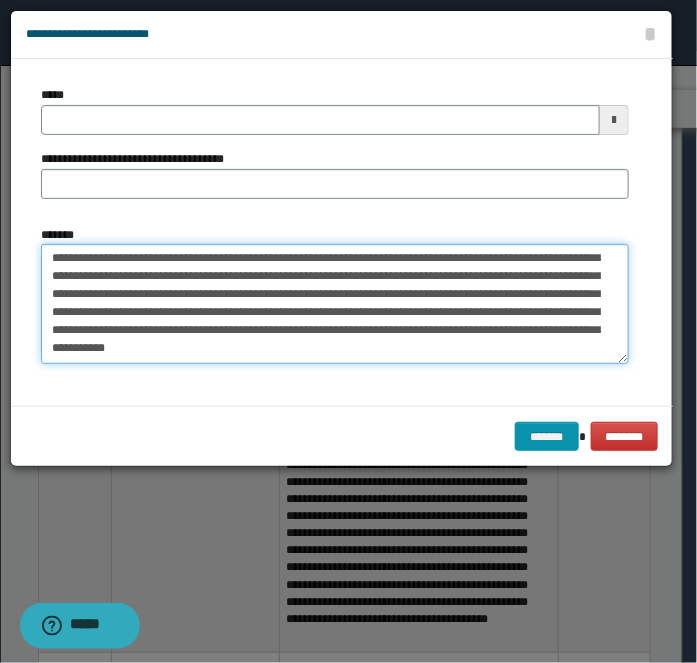 type on "**********" 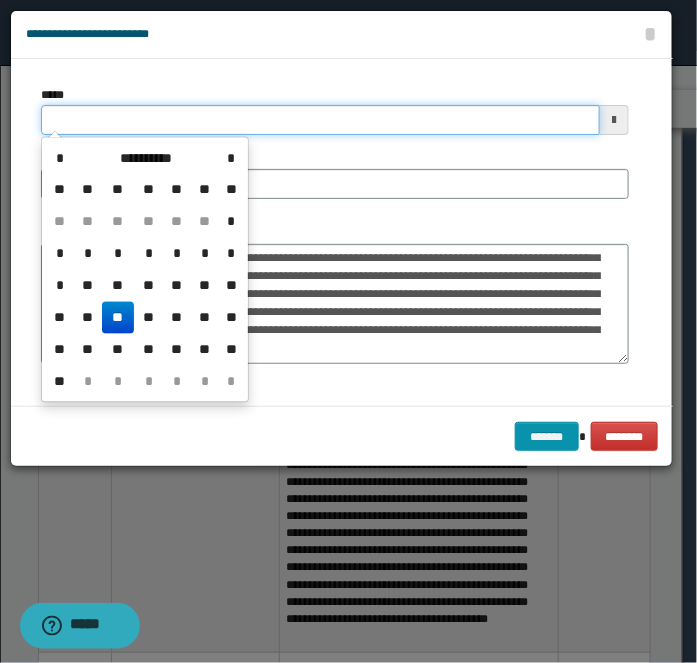 click on "*****" at bounding box center (320, 120) 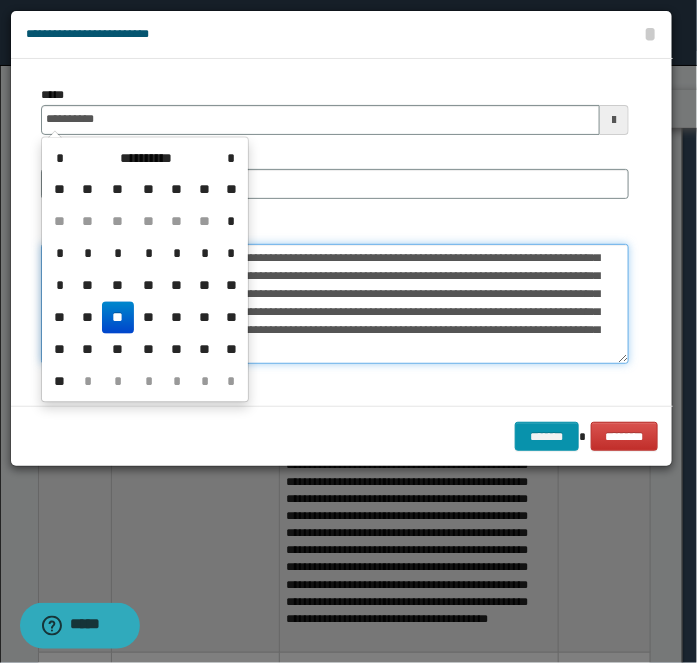 type on "**********" 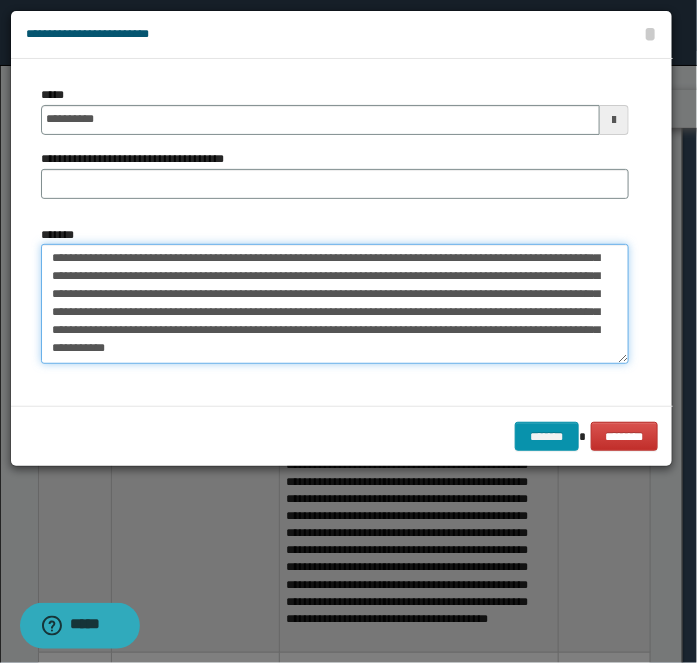 drag, startPoint x: 386, startPoint y: 292, endPoint x: 184, endPoint y: 286, distance: 202.0891 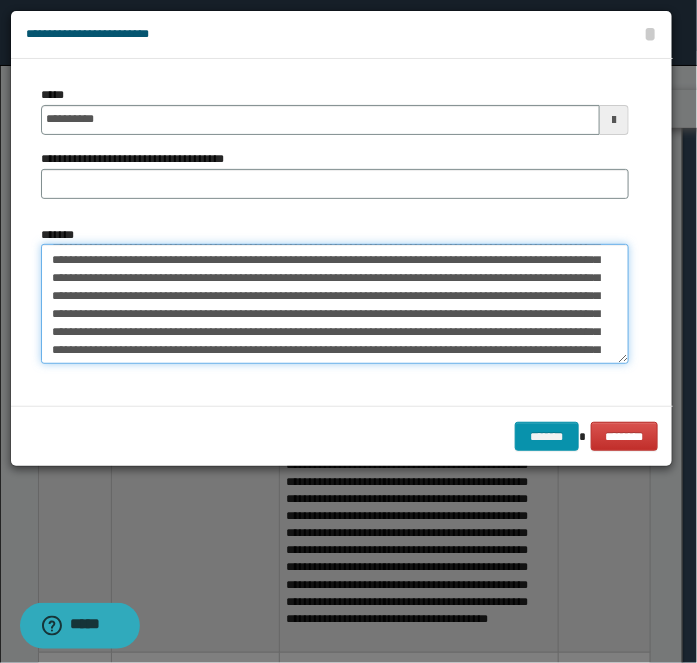 scroll, scrollTop: 0, scrollLeft: 0, axis: both 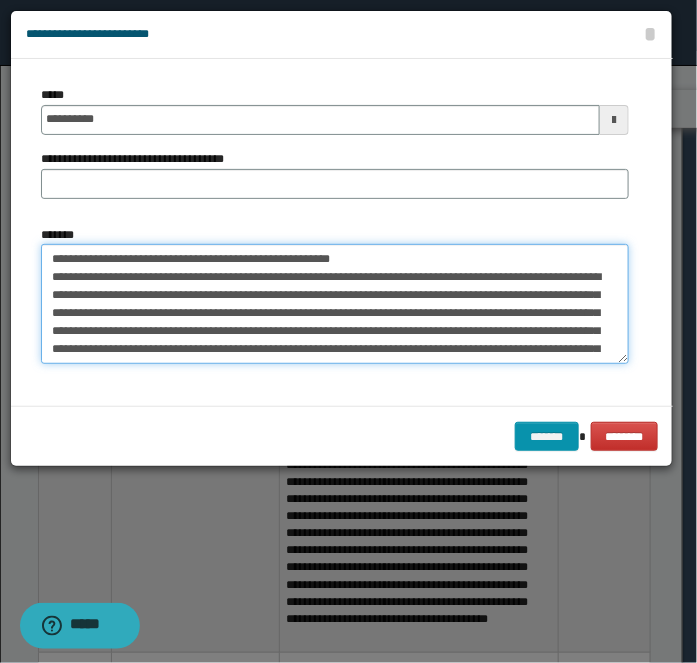 drag, startPoint x: 112, startPoint y: 263, endPoint x: 482, endPoint y: 187, distance: 377.72476 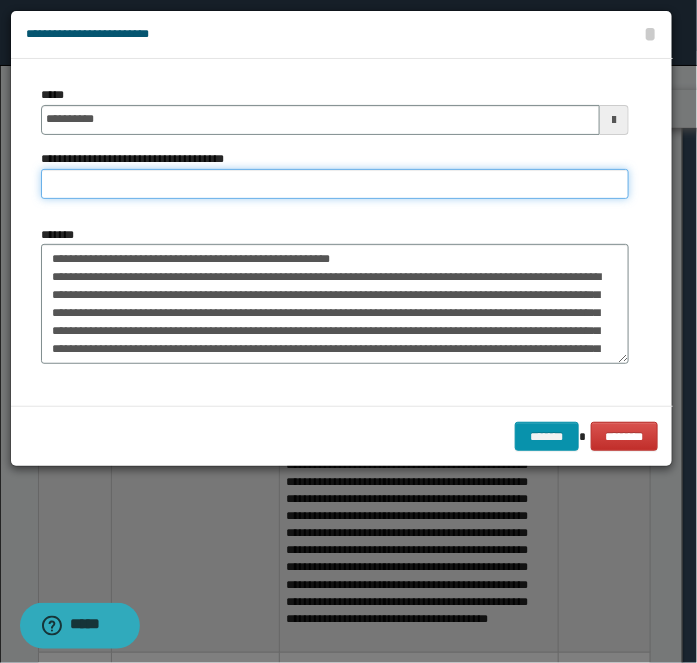 click on "**********" at bounding box center [335, 184] 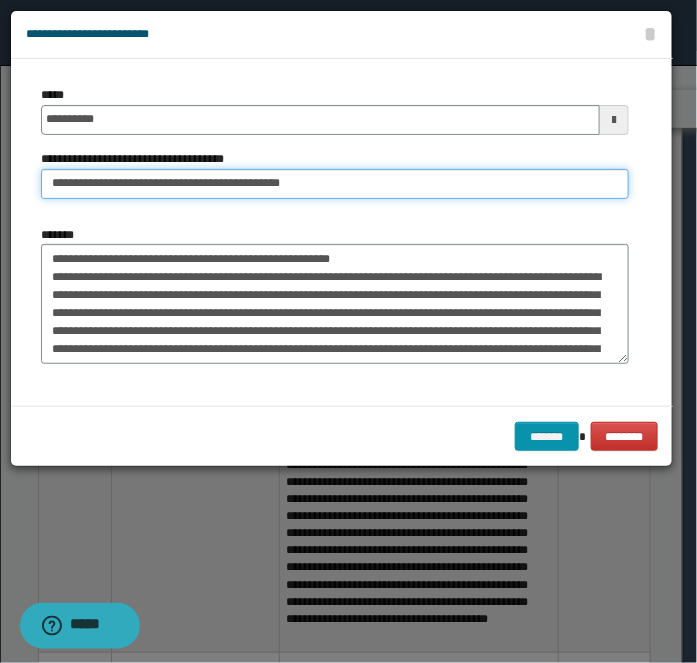 type on "**********" 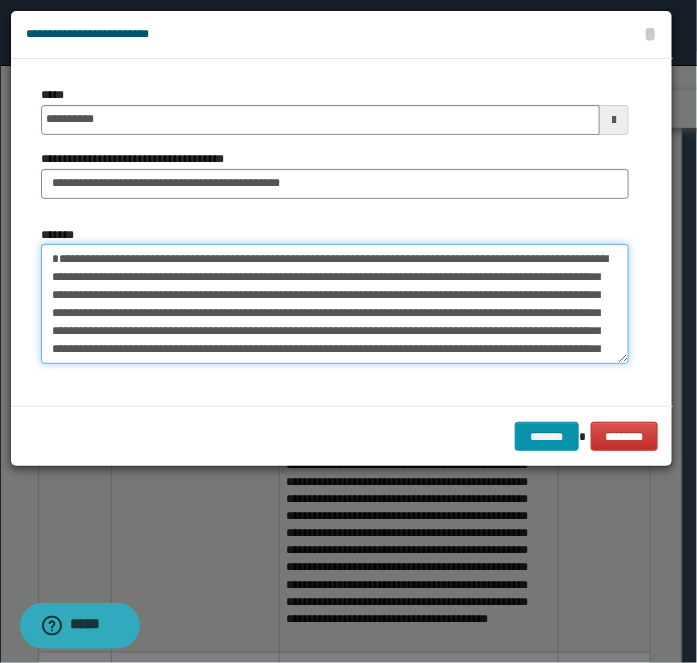 type on "**********" 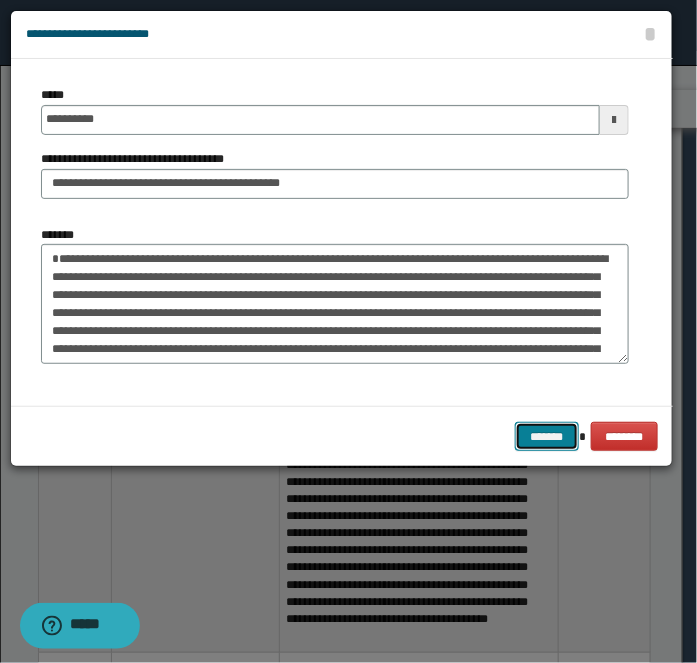 click on "*******" at bounding box center (547, 436) 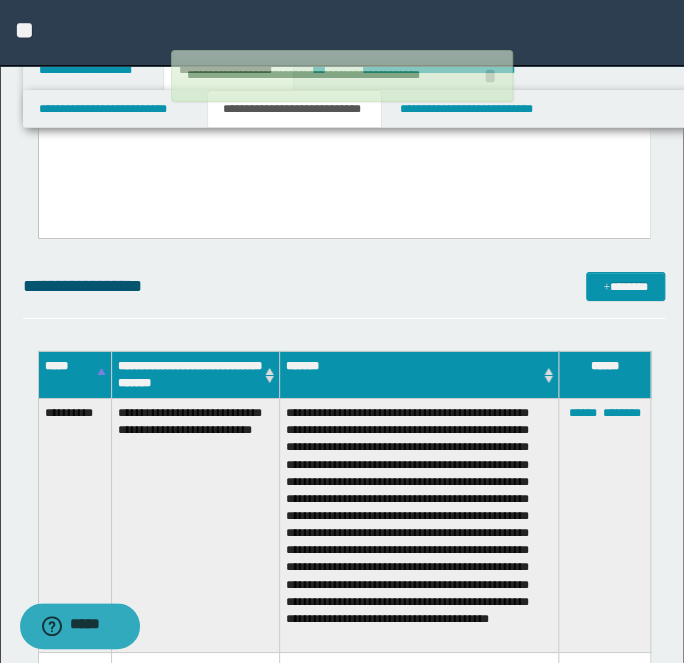 type 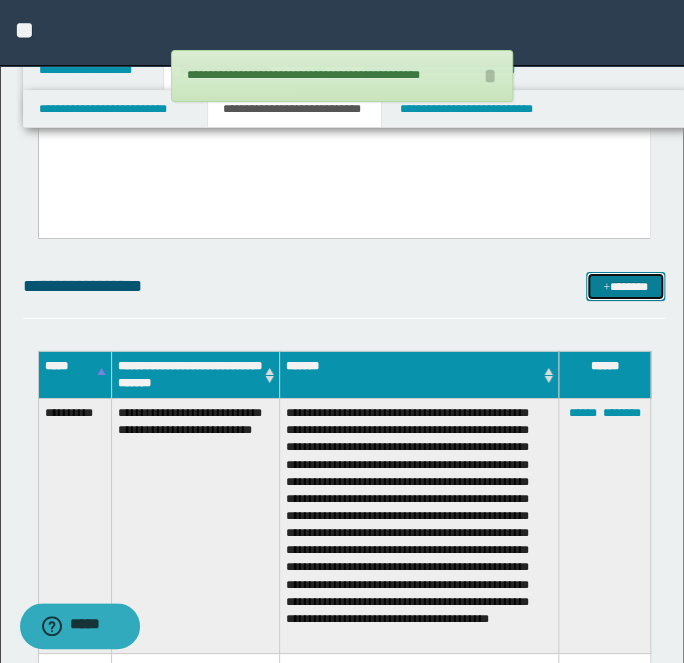 click on "*******" at bounding box center [625, 286] 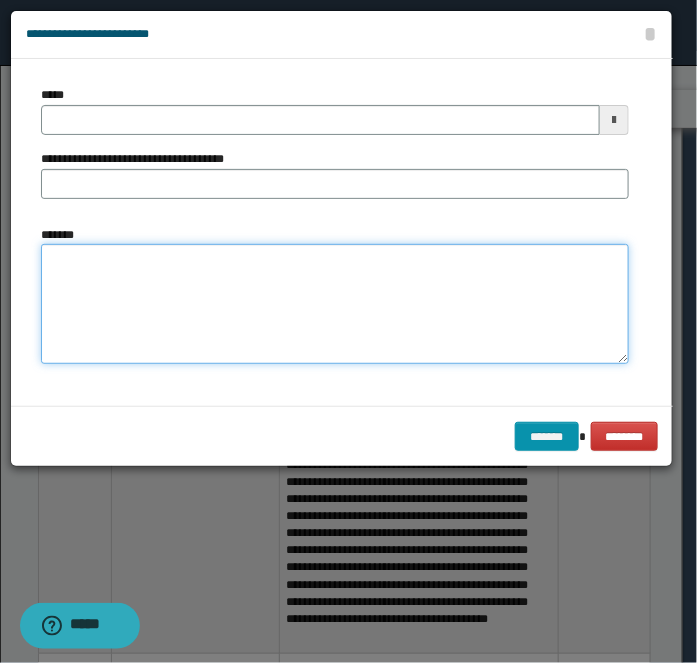 drag, startPoint x: 136, startPoint y: 317, endPoint x: 107, endPoint y: 156, distance: 163.59096 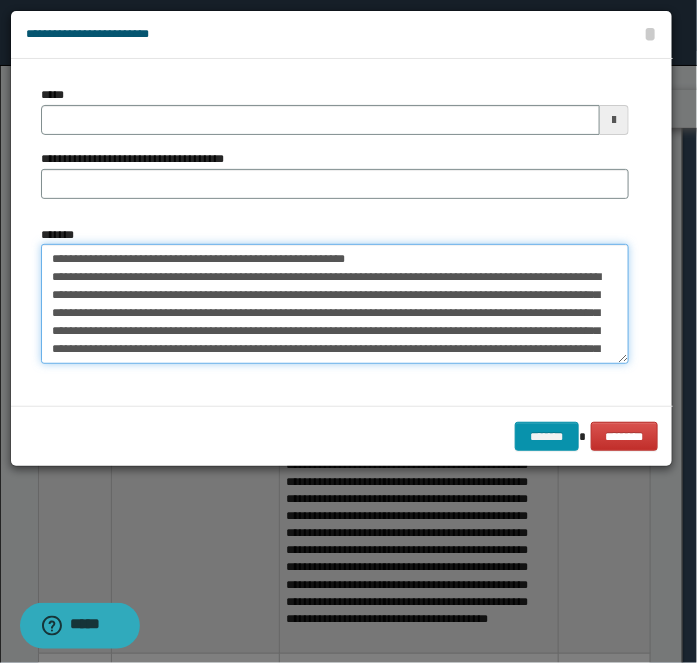 scroll, scrollTop: 192, scrollLeft: 0, axis: vertical 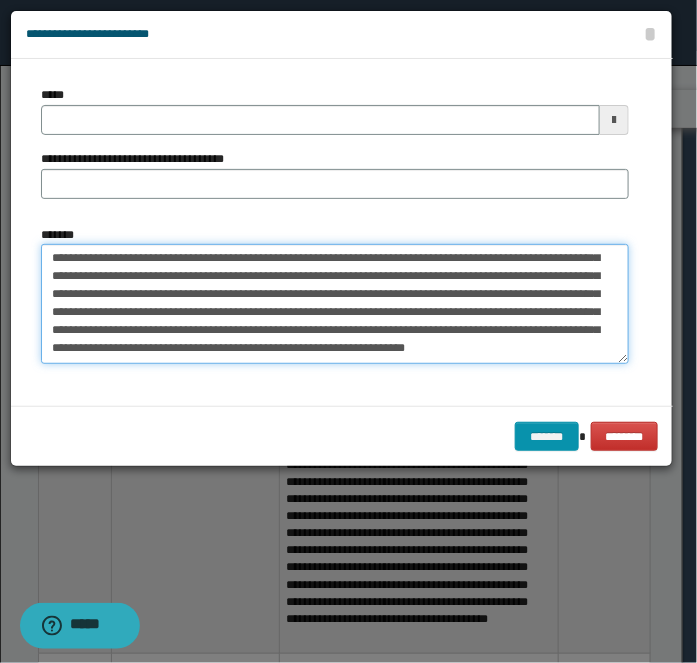 type on "**********" 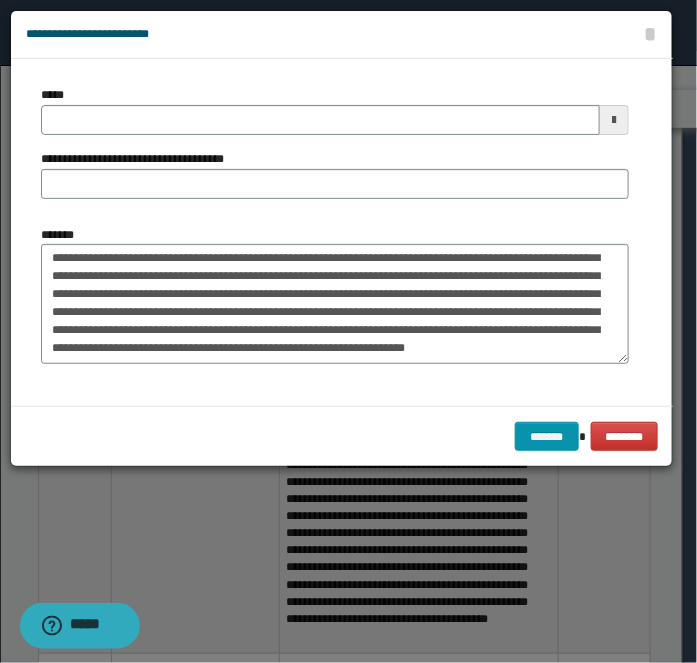 click on "*****" at bounding box center [335, 110] 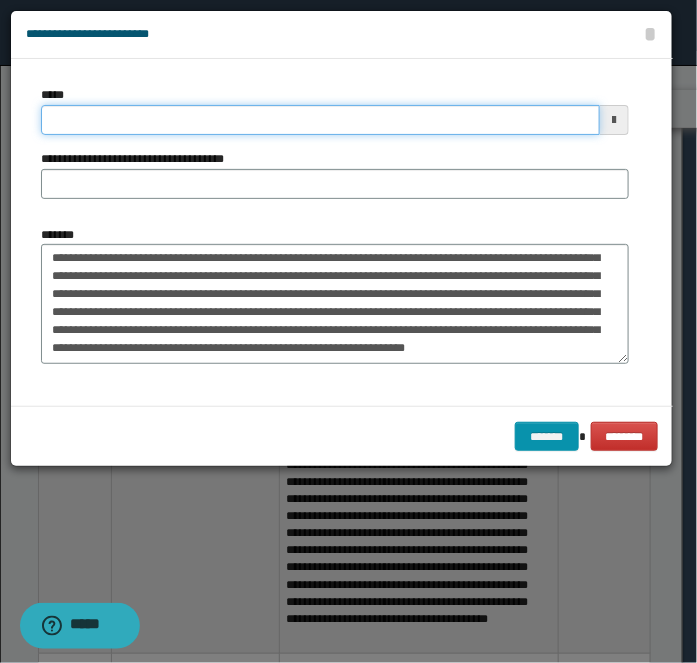 click on "*****" at bounding box center [320, 120] 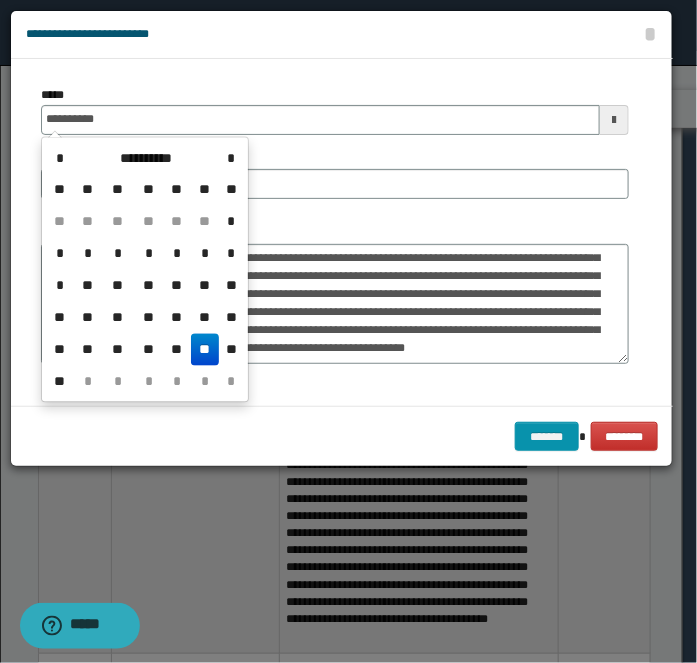 type on "**********" 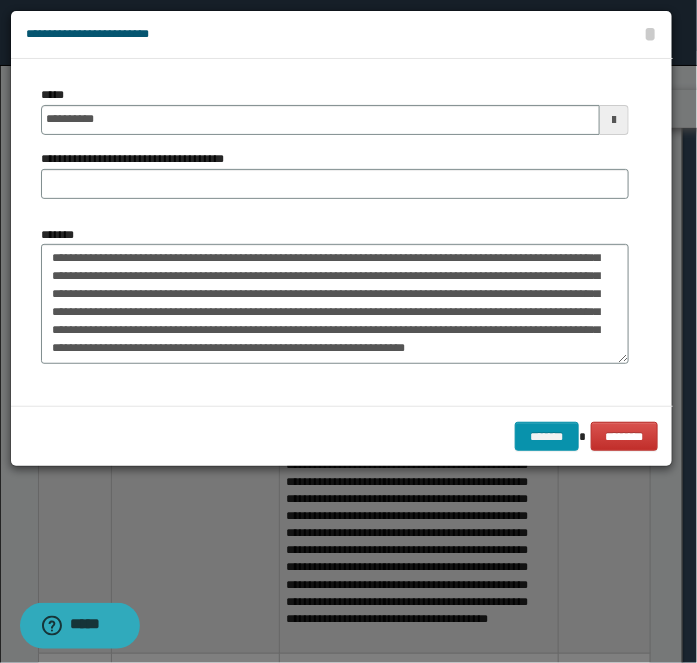 drag, startPoint x: 333, startPoint y: 235, endPoint x: 148, endPoint y: 281, distance: 190.63315 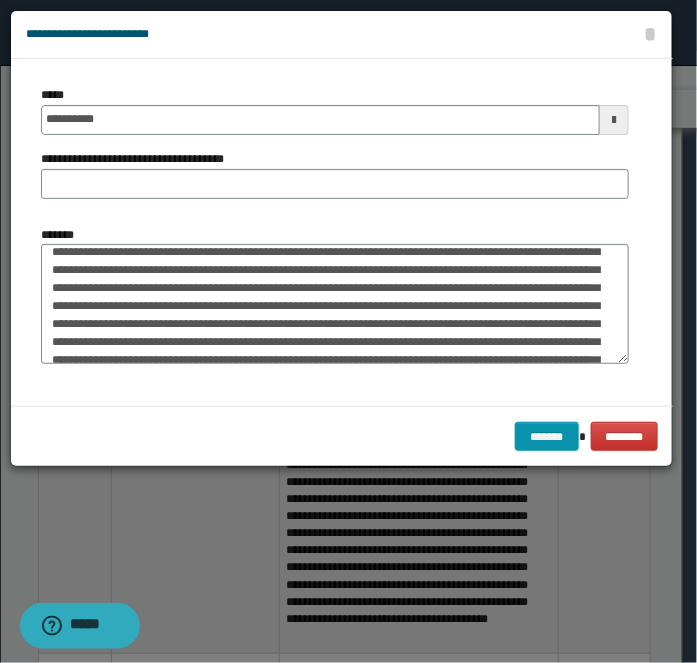 scroll, scrollTop: 0, scrollLeft: 0, axis: both 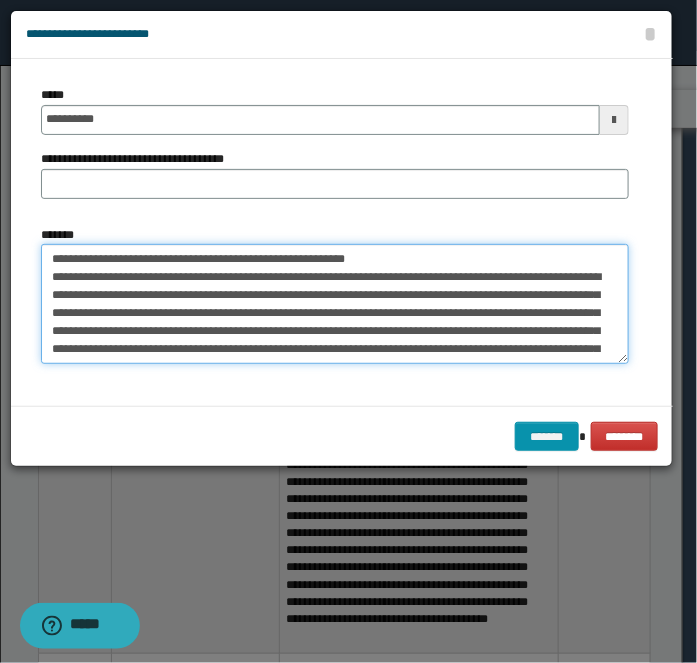 drag, startPoint x: 113, startPoint y: 259, endPoint x: 514, endPoint y: 202, distance: 405.03085 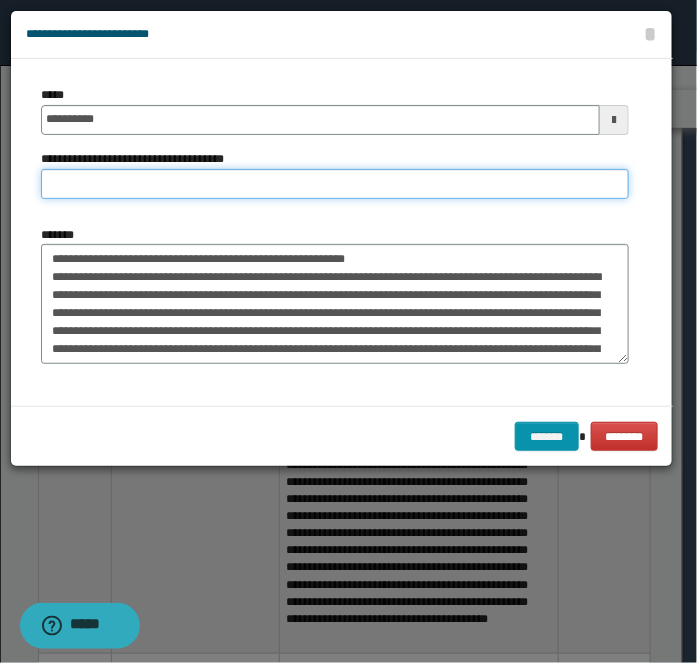 click on "**********" at bounding box center (335, 184) 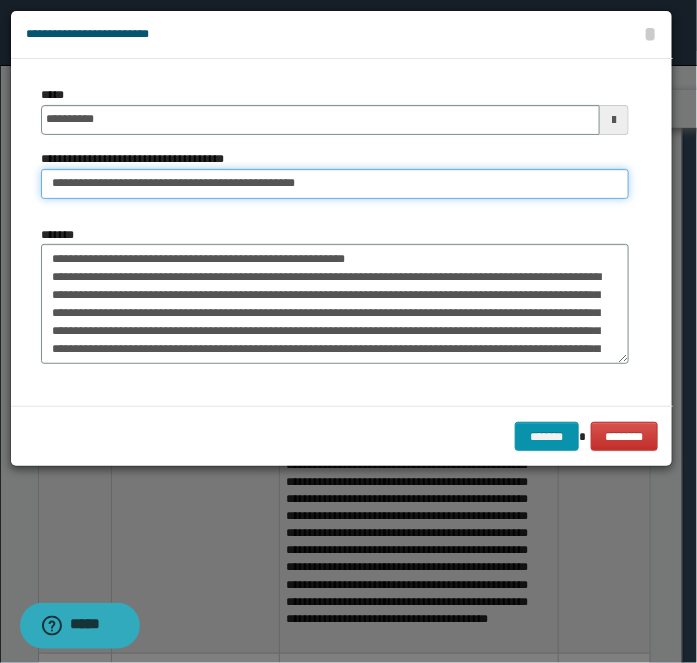 type on "**********" 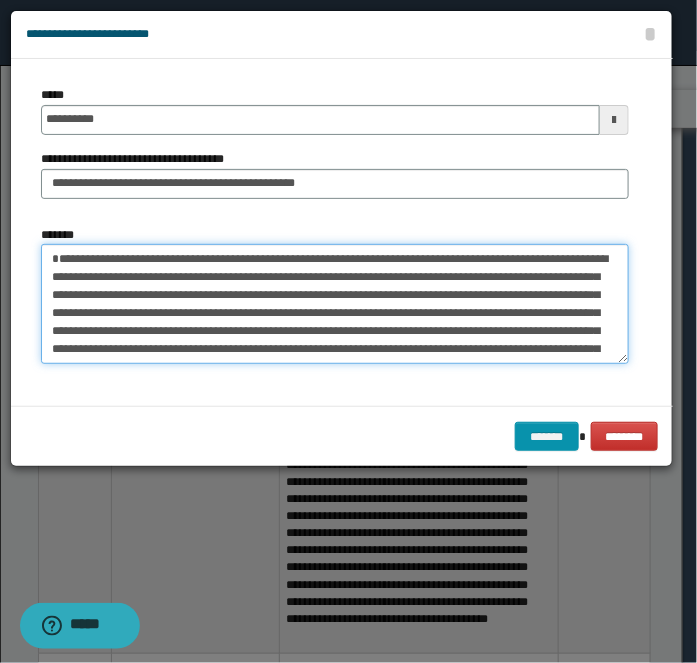 type on "**********" 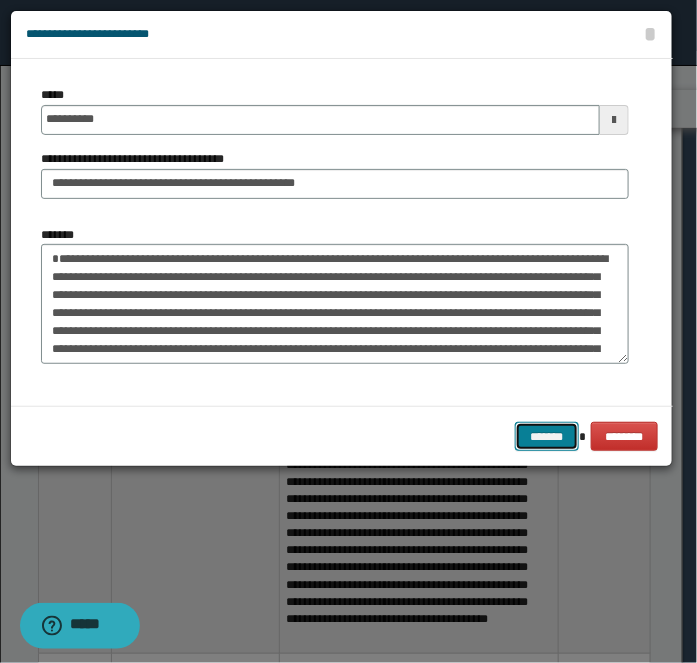 click on "*******" at bounding box center [547, 436] 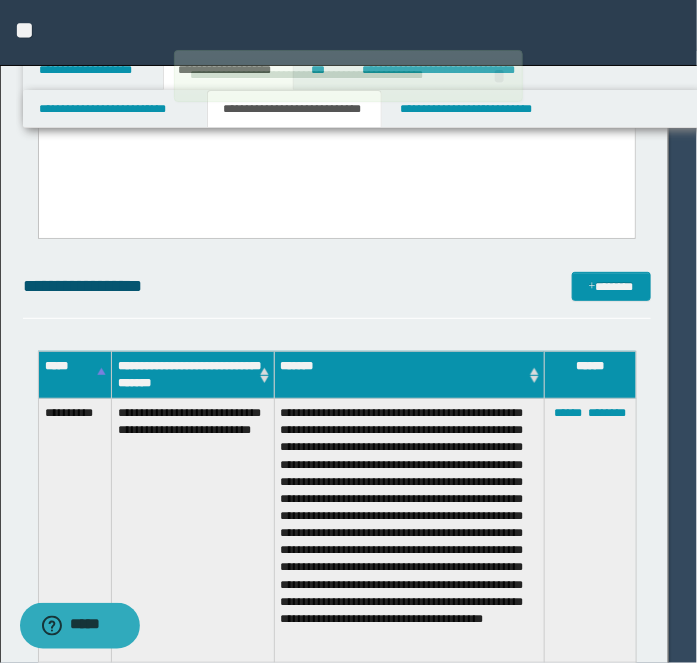 type 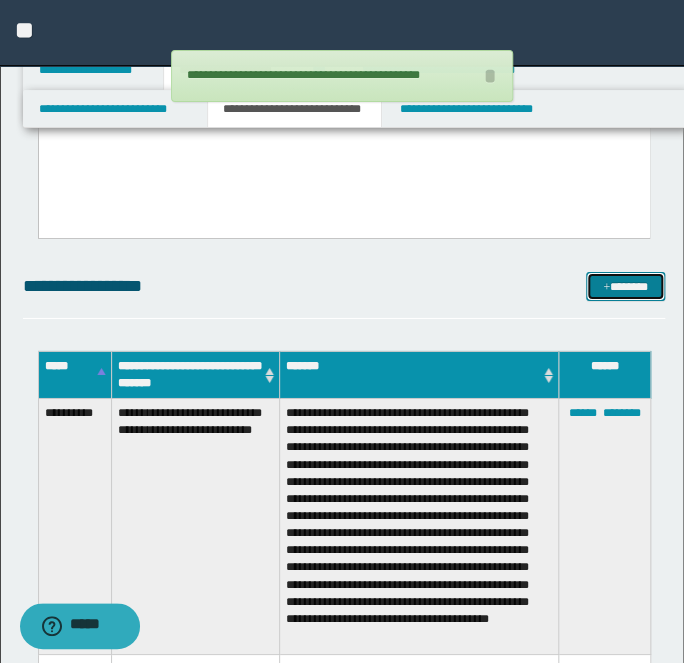 click on "*******" at bounding box center [625, 286] 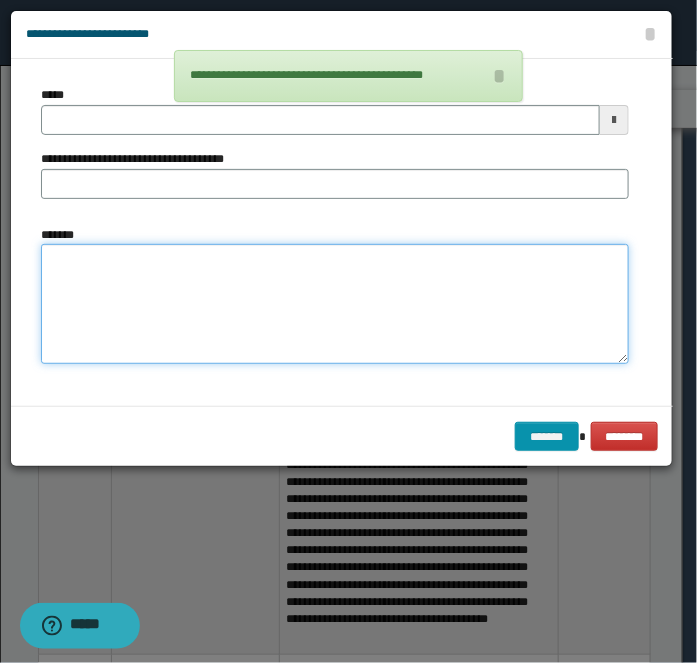drag, startPoint x: 258, startPoint y: 321, endPoint x: 160, endPoint y: 128, distance: 216.45554 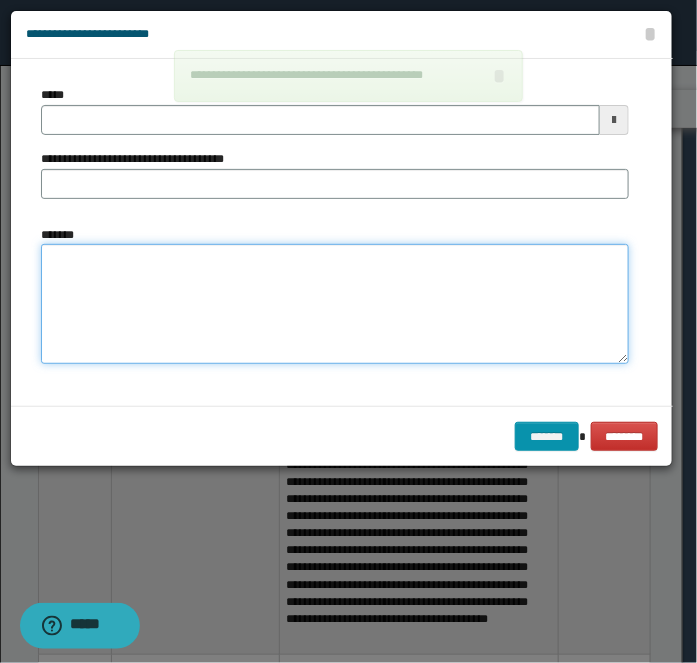paste on "**********" 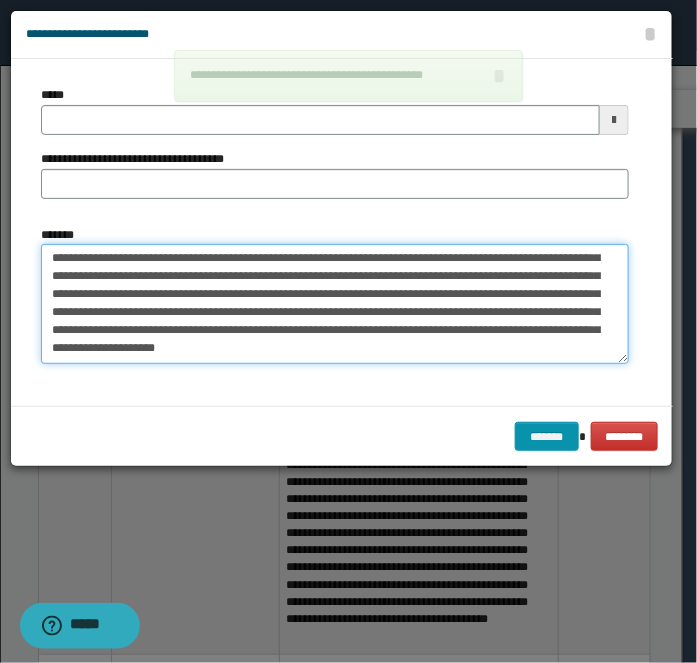 type on "**********" 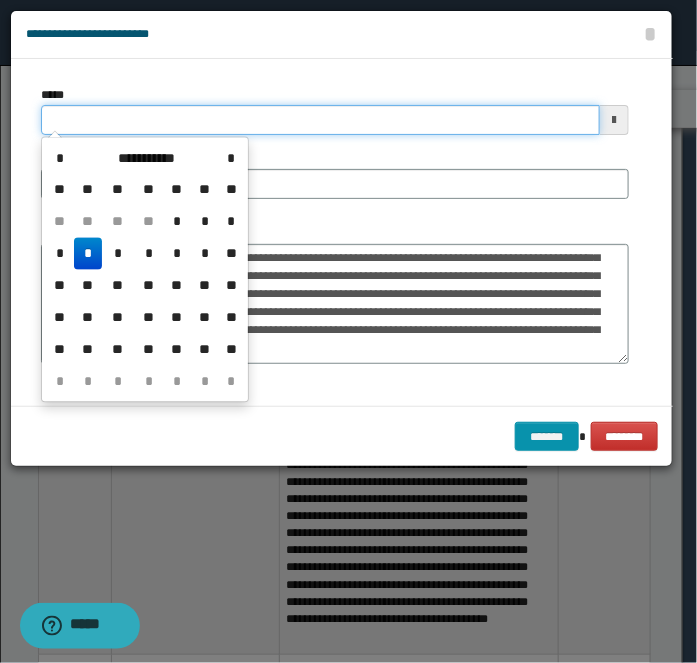 click on "*****" at bounding box center [320, 120] 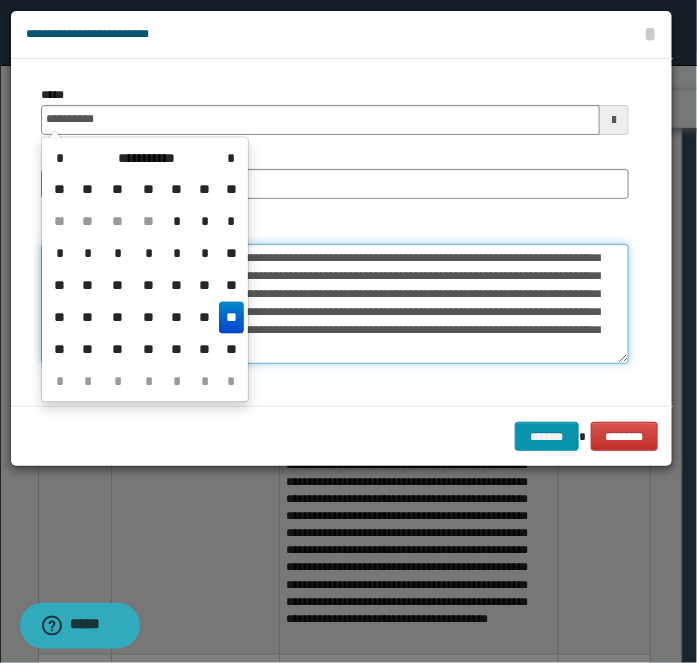 type on "**********" 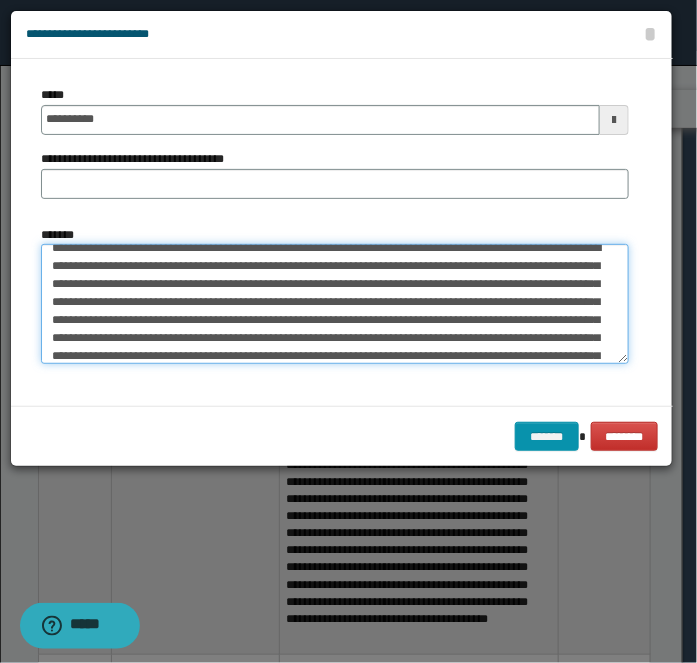 scroll, scrollTop: 0, scrollLeft: 0, axis: both 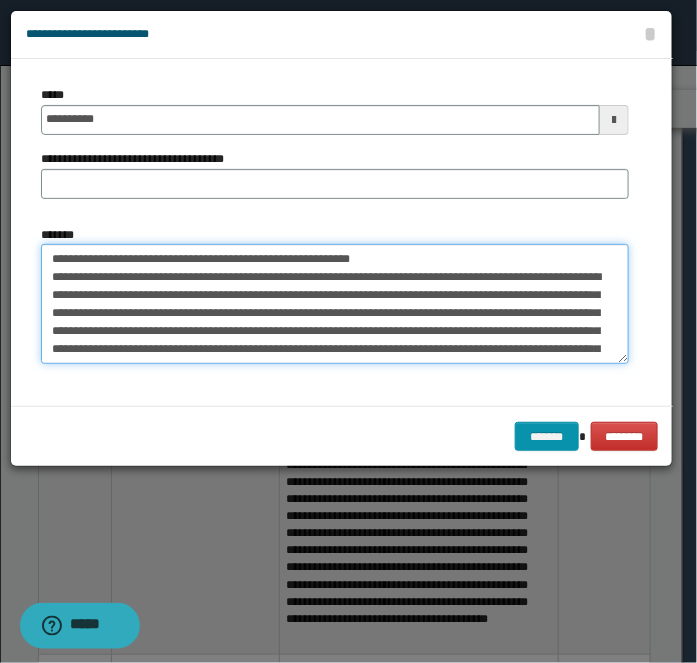 drag, startPoint x: 115, startPoint y: 257, endPoint x: 486, endPoint y: 213, distance: 373.60007 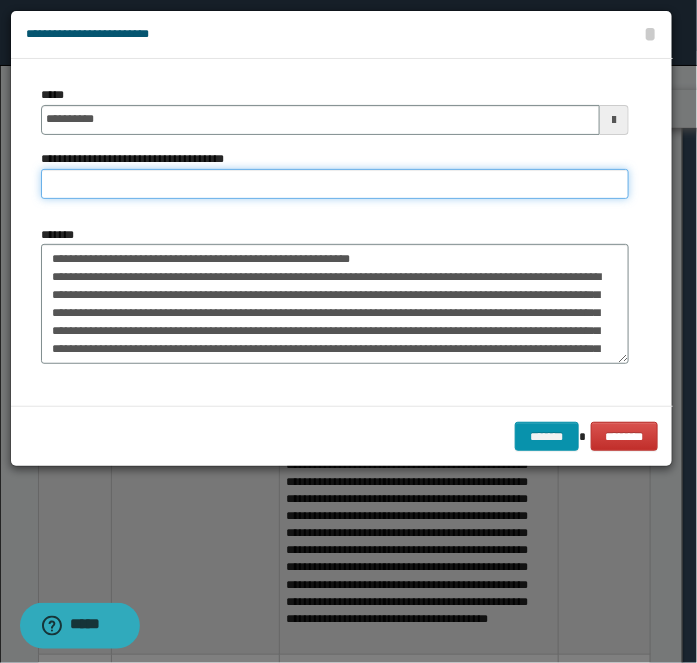 click on "**********" at bounding box center [335, 184] 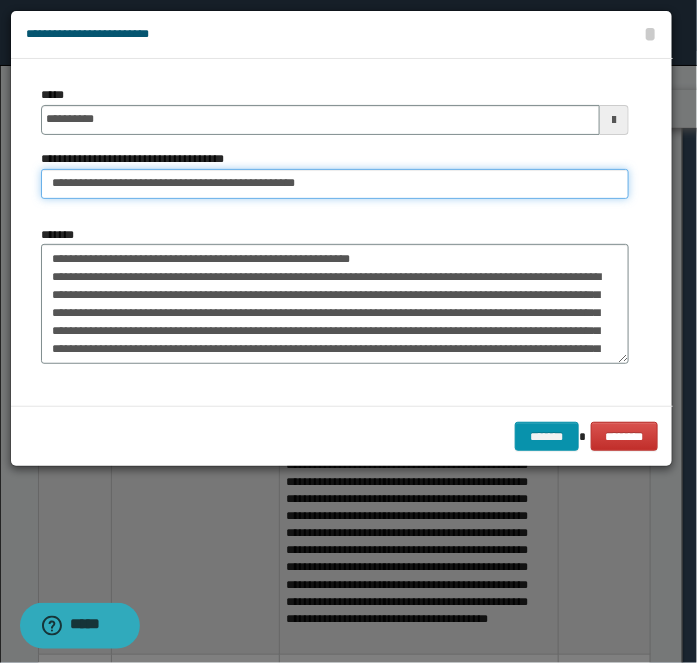 type on "**********" 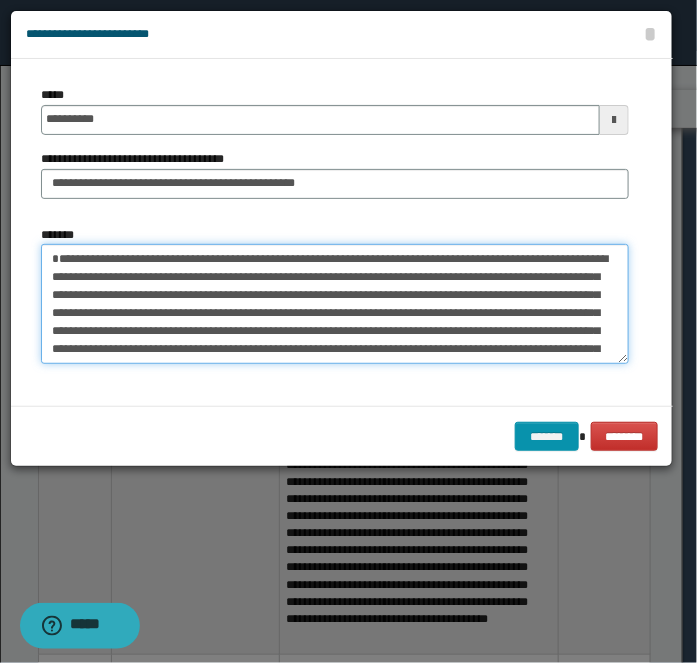 type on "**********" 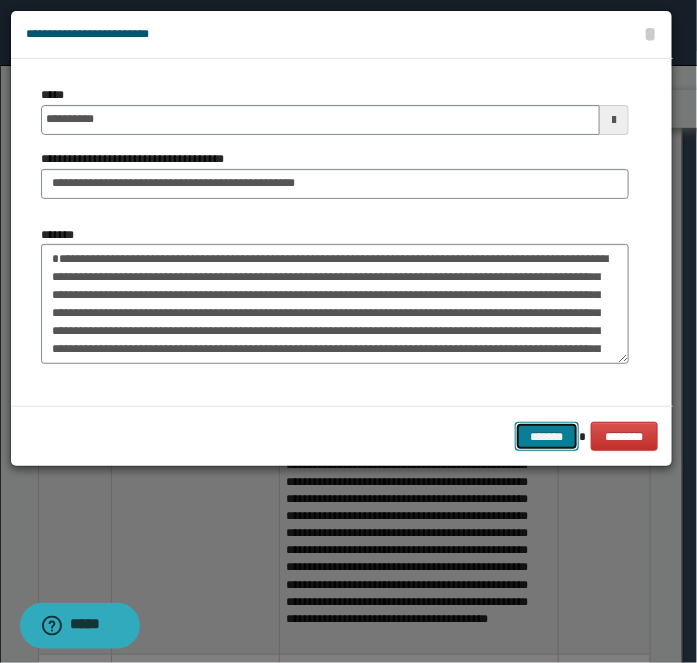 click on "*******" at bounding box center (547, 436) 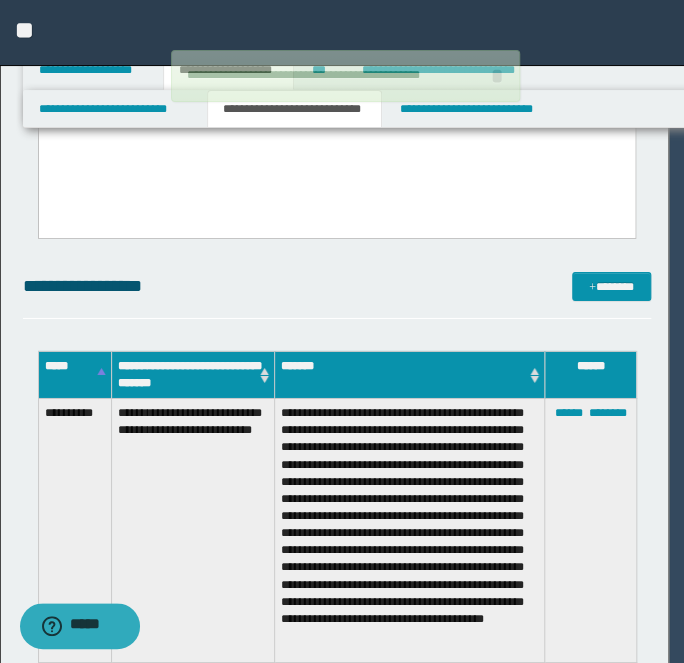 type 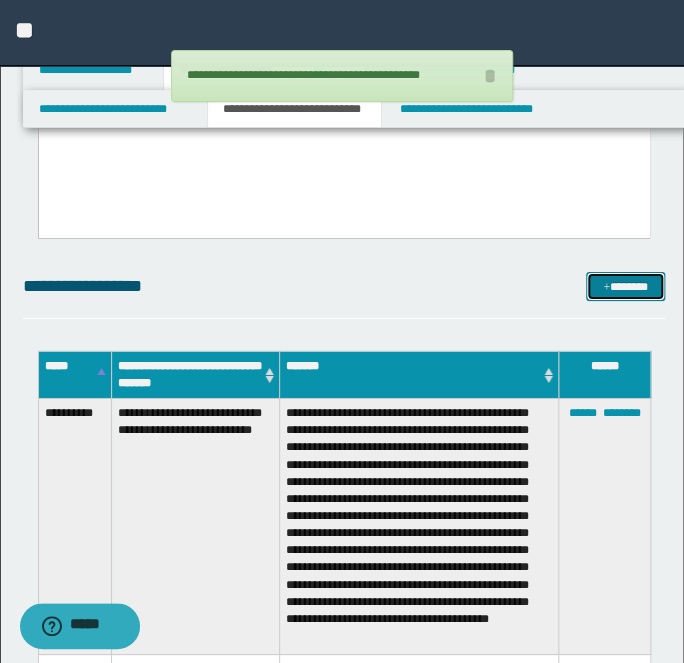 click on "*******" at bounding box center (625, 286) 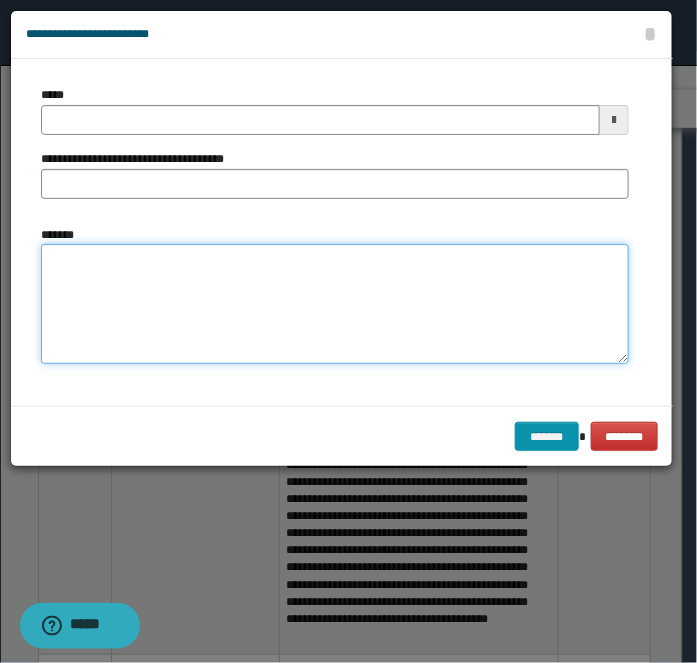 click on "*******" at bounding box center [335, 303] 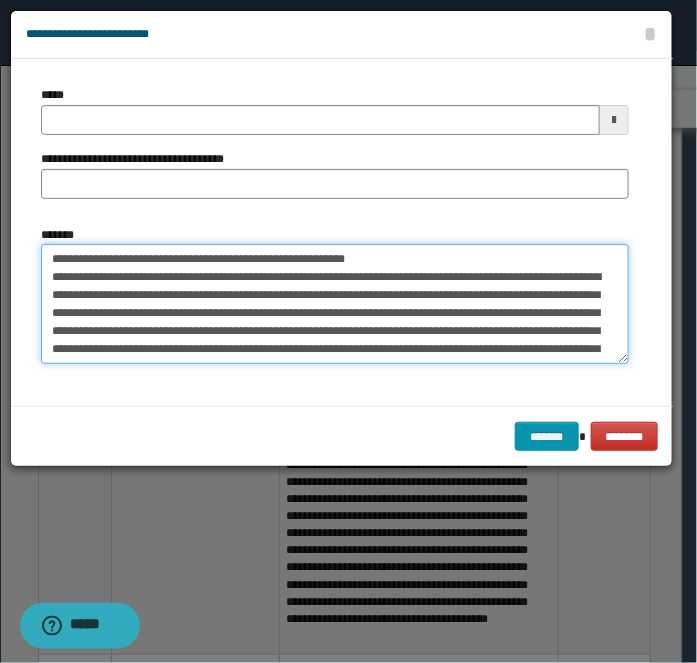 scroll, scrollTop: 120, scrollLeft: 0, axis: vertical 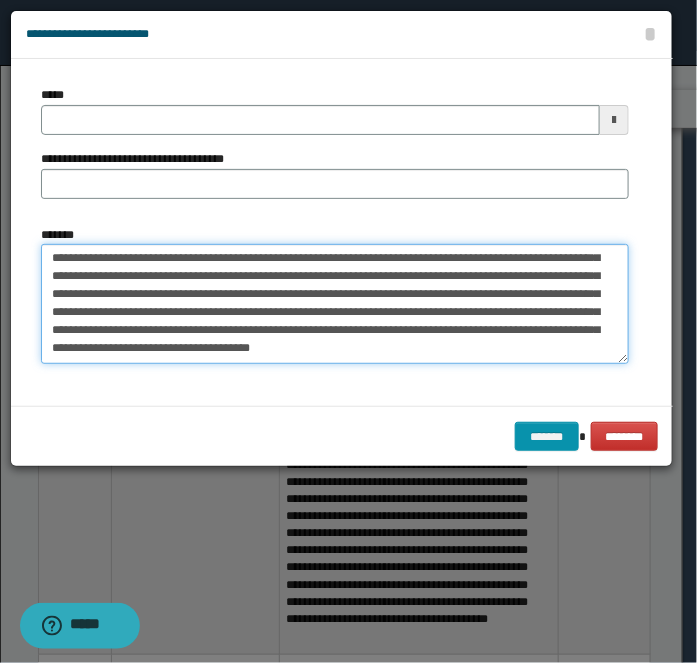 type 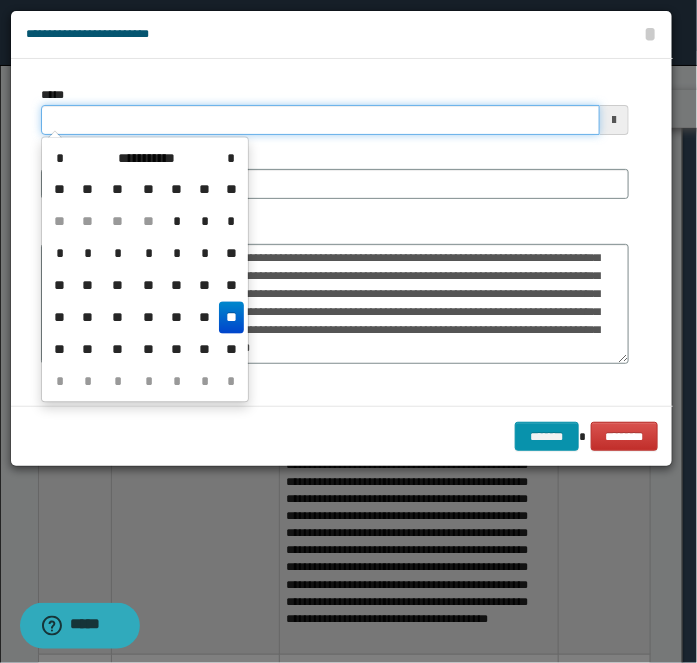 click on "*****" at bounding box center [320, 120] 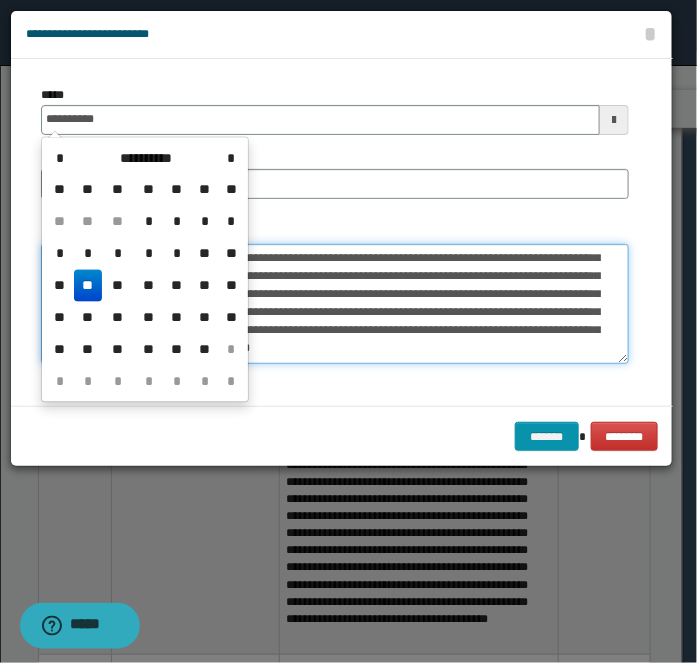type on "**********" 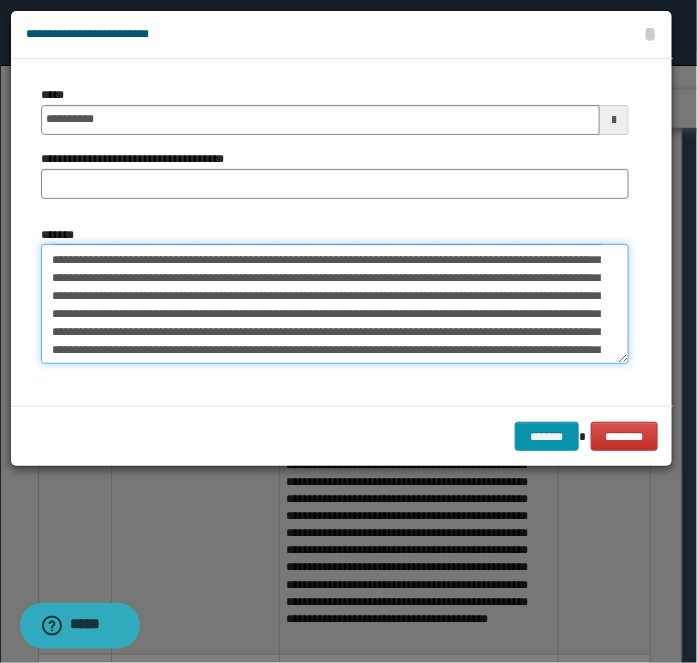 scroll, scrollTop: 0, scrollLeft: 0, axis: both 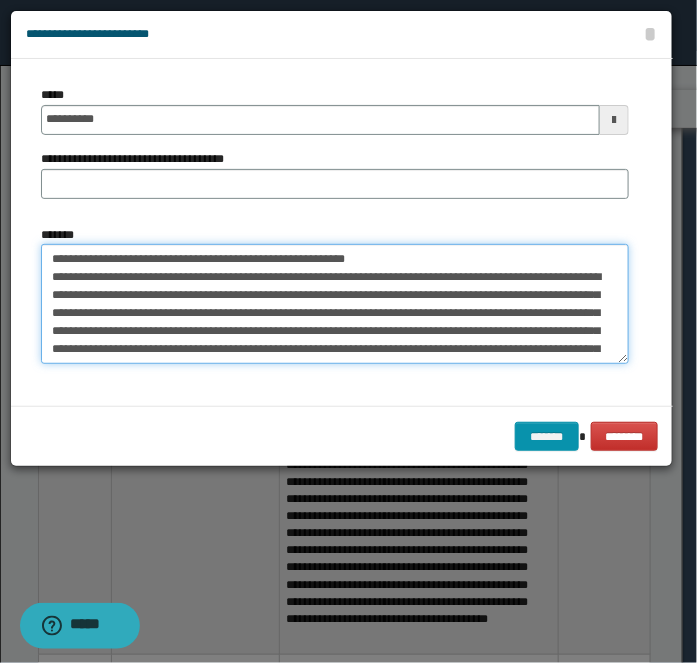 drag, startPoint x: 119, startPoint y: 263, endPoint x: 504, endPoint y: 208, distance: 388.90872 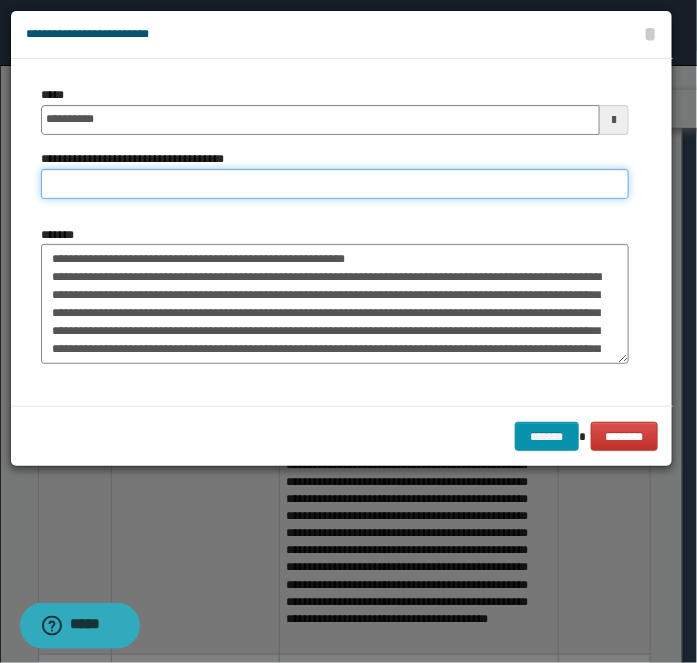 click on "**********" at bounding box center (335, 184) 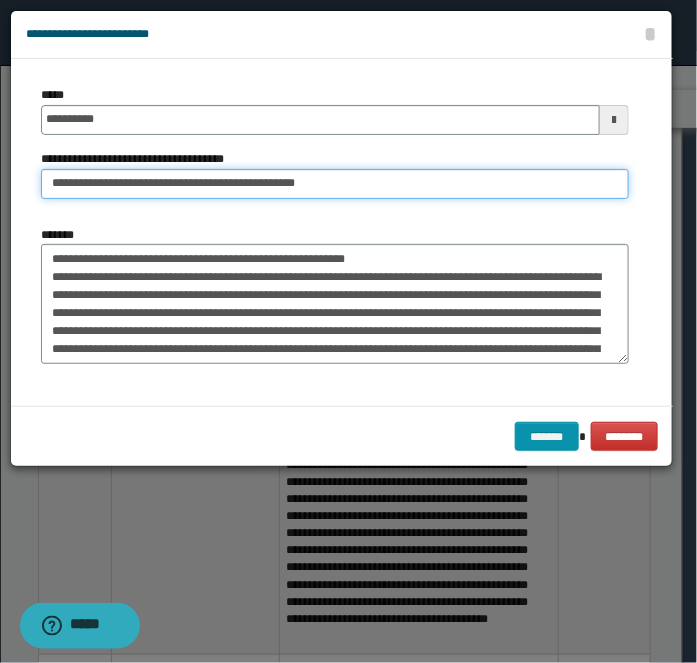 type on "**********" 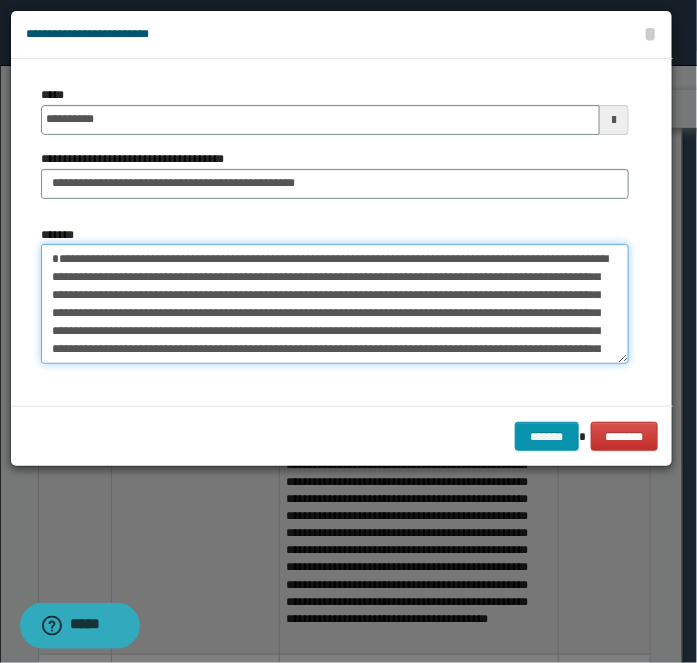 type on "**********" 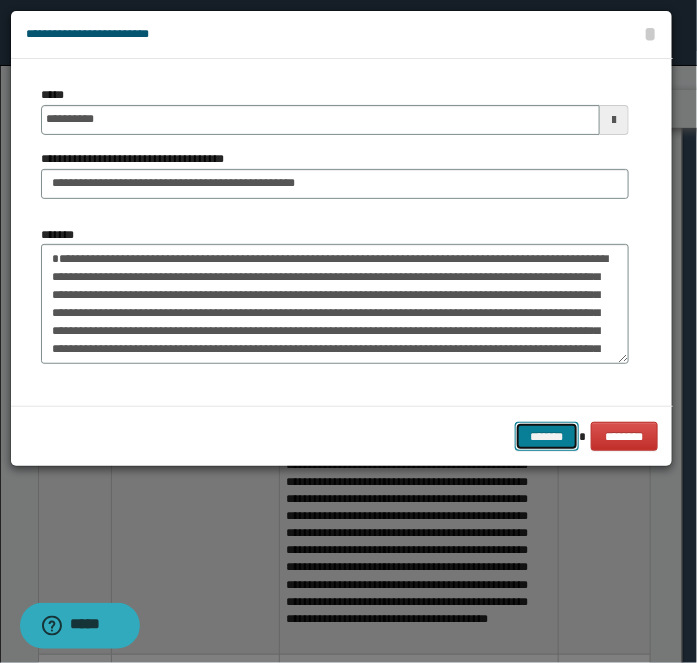 click on "*******" at bounding box center (547, 436) 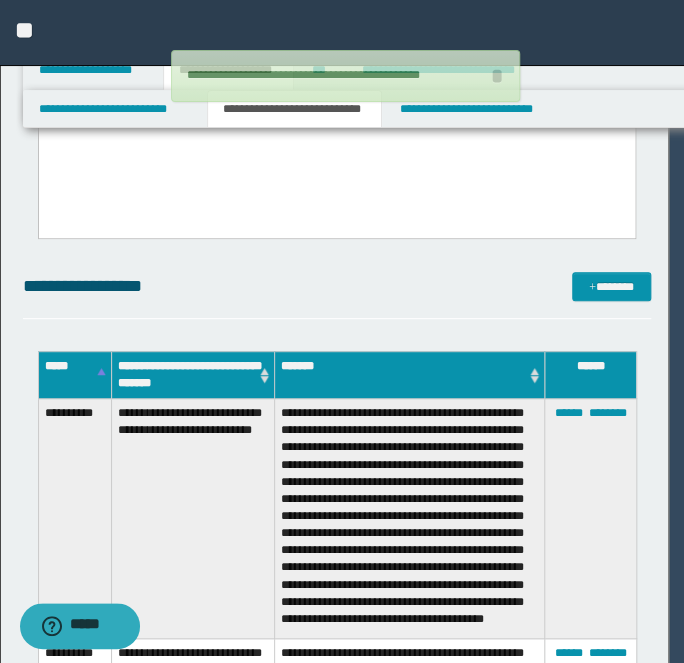 type 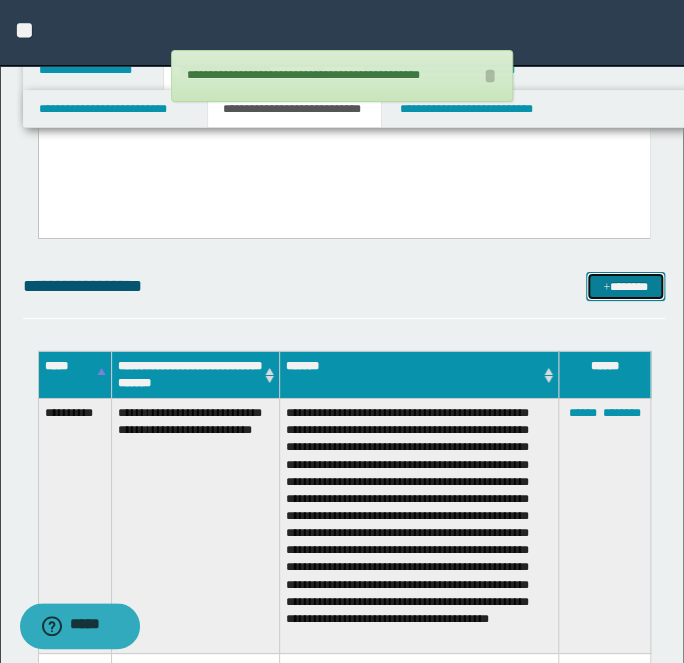 click on "*******" at bounding box center (625, 286) 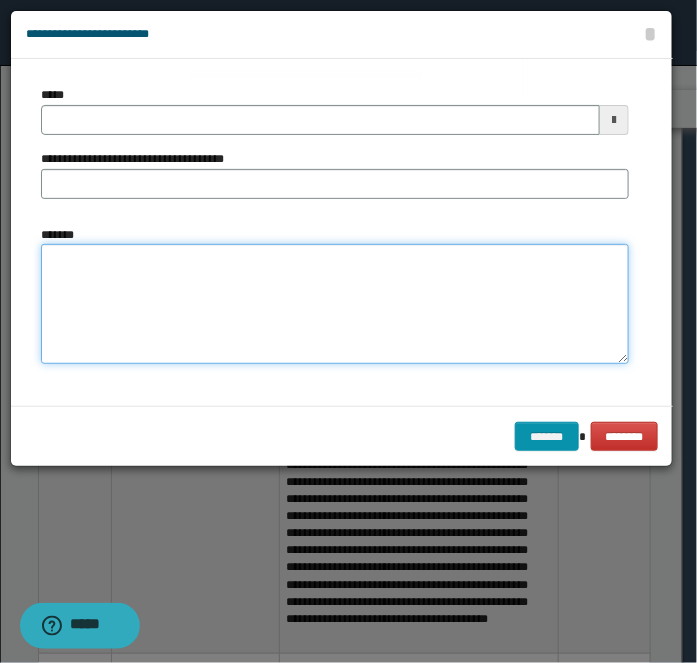 drag, startPoint x: 48, startPoint y: 313, endPoint x: 97, endPoint y: 174, distance: 147.38385 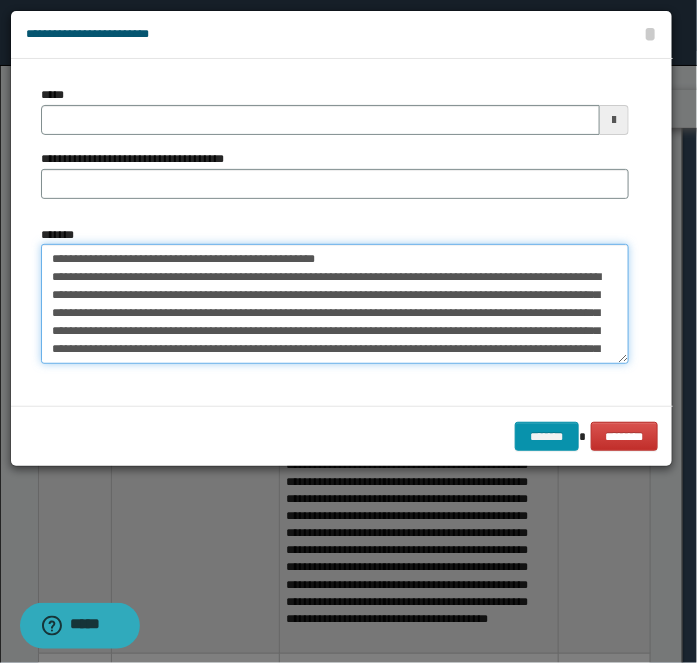 type 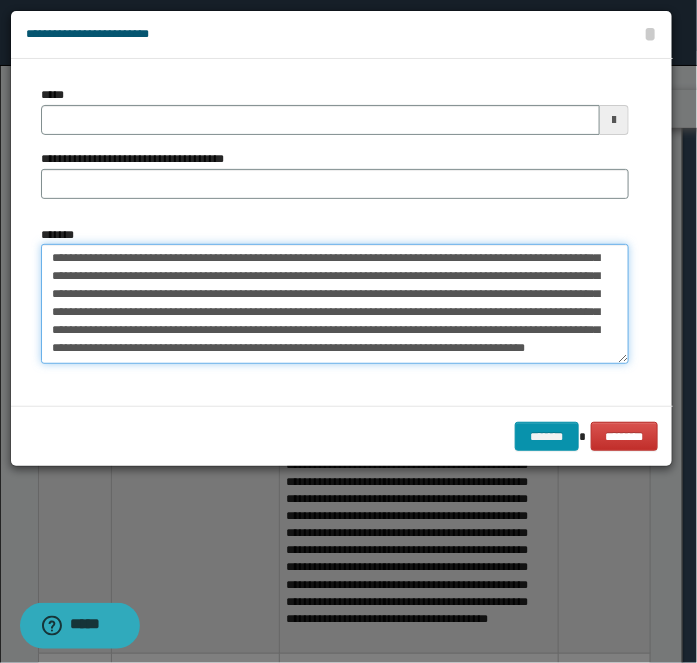 type on "**********" 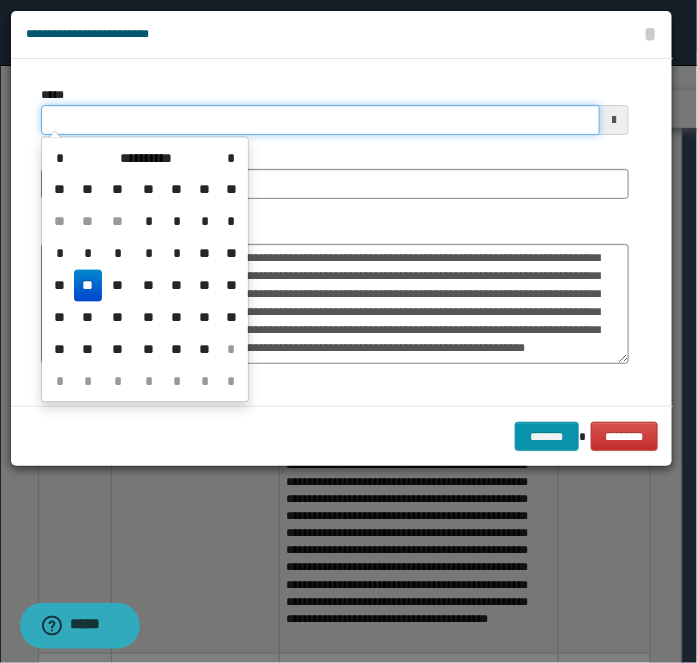 click on "*****" at bounding box center [320, 120] 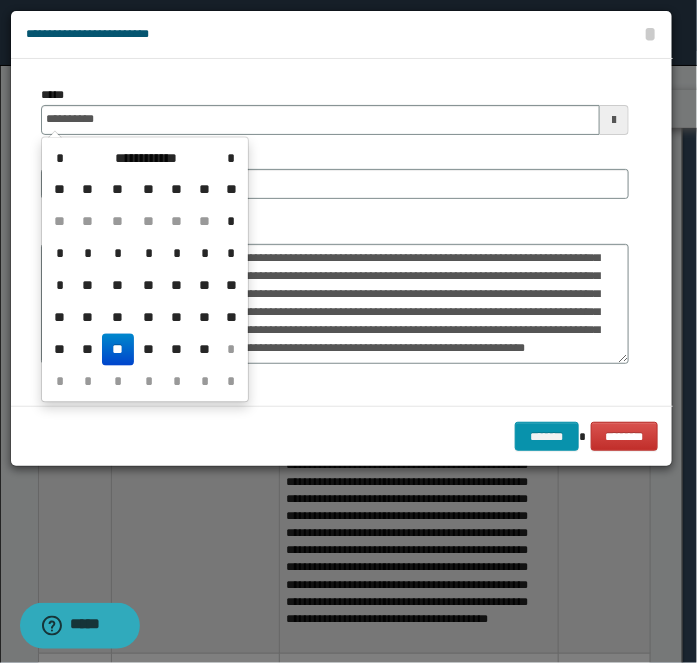 type on "**********" 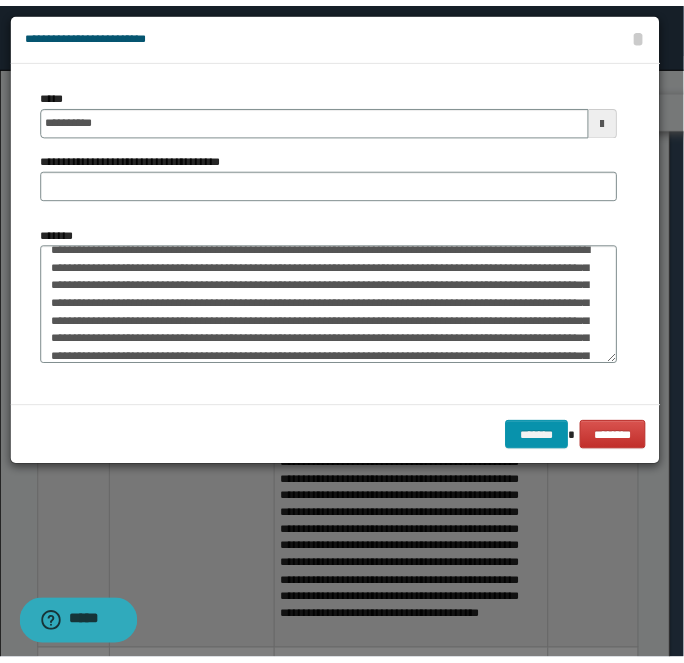 scroll, scrollTop: 0, scrollLeft: 0, axis: both 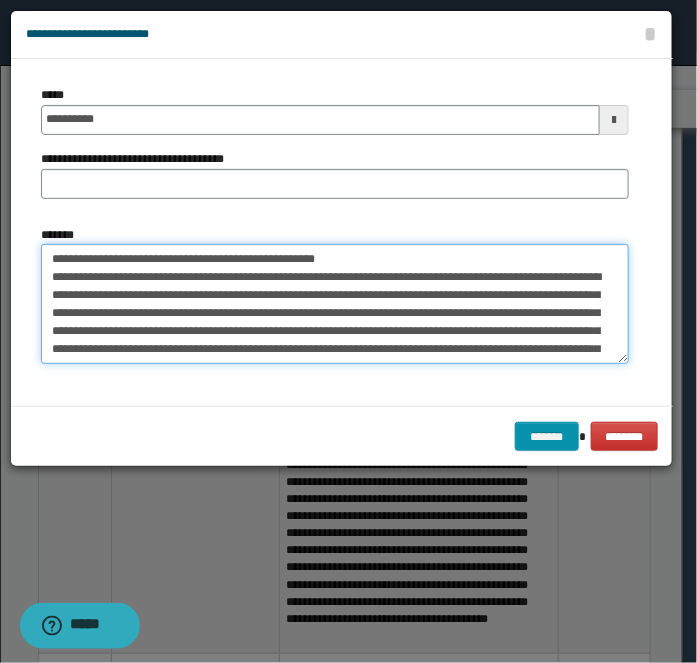 drag, startPoint x: 109, startPoint y: 254, endPoint x: 464, endPoint y: 224, distance: 356.26535 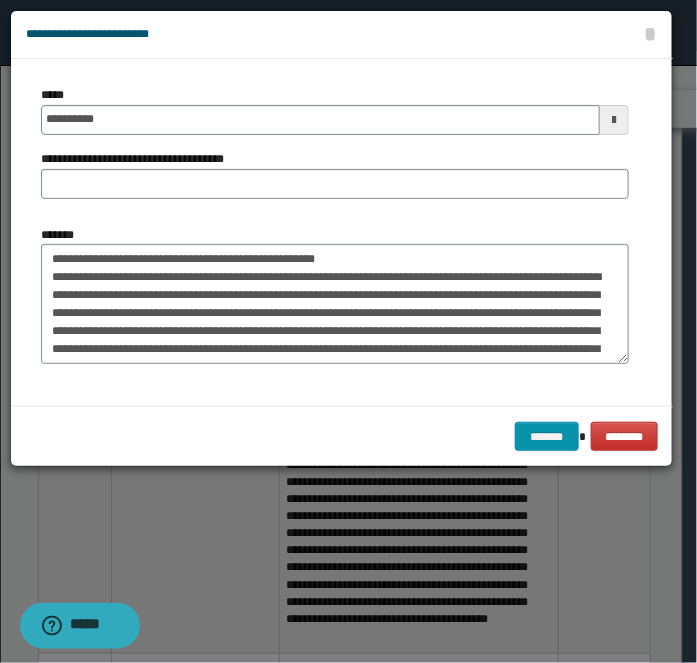 click on "**********" at bounding box center (335, 150) 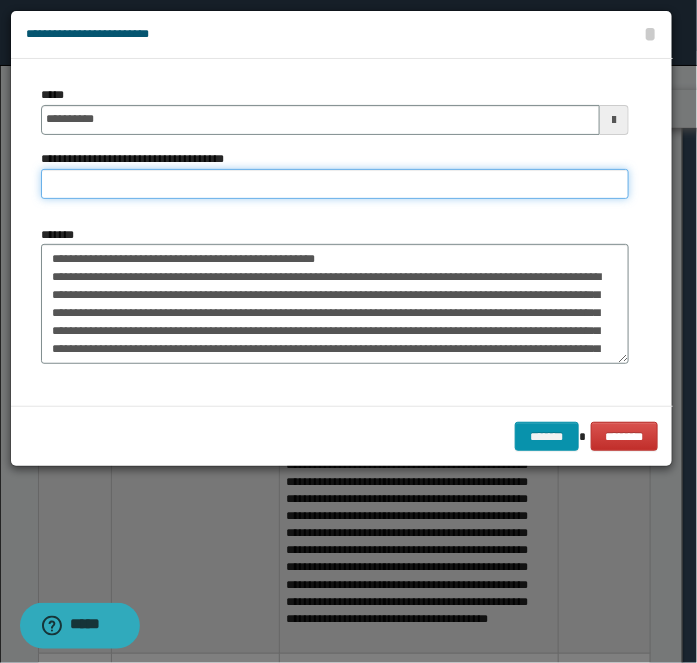 paste on "**********" 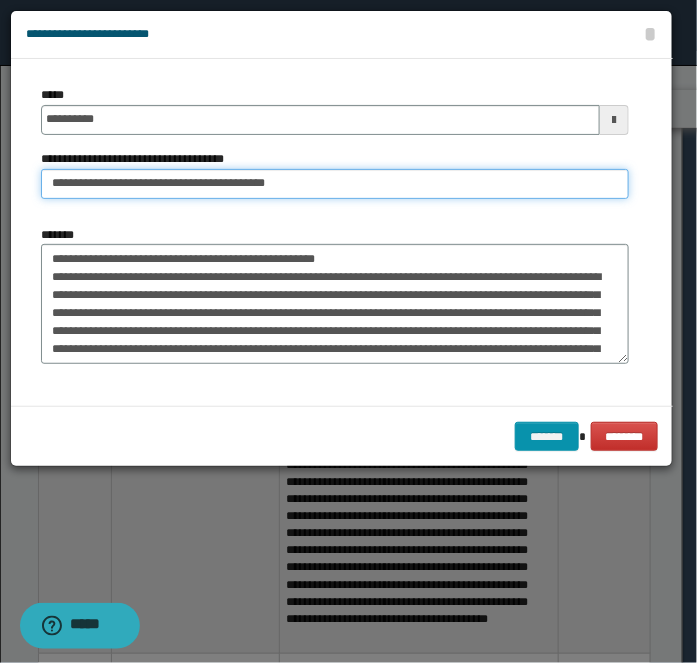 click on "**********" at bounding box center (335, 184) 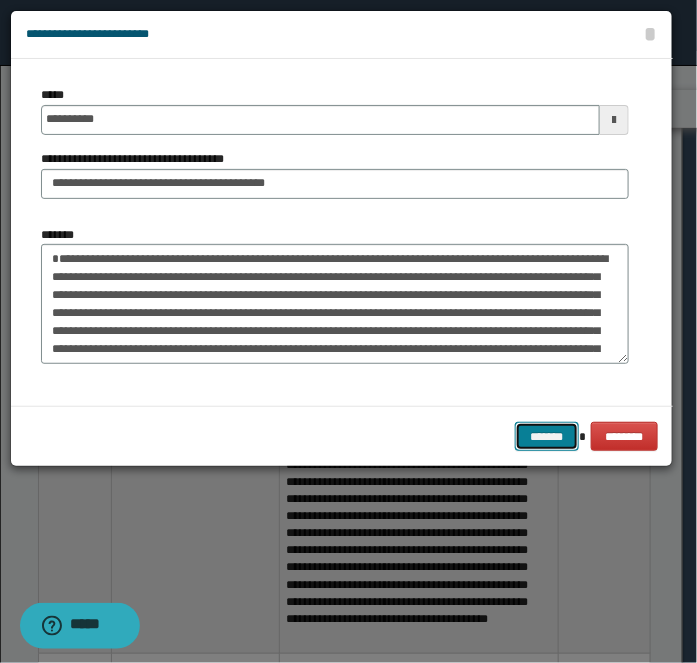 click on "*******" at bounding box center (547, 436) 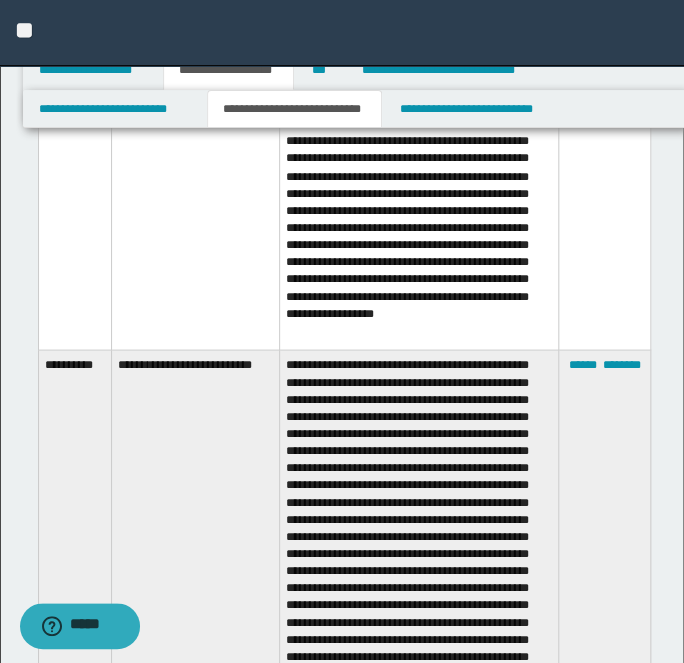 click at bounding box center [418, 928] 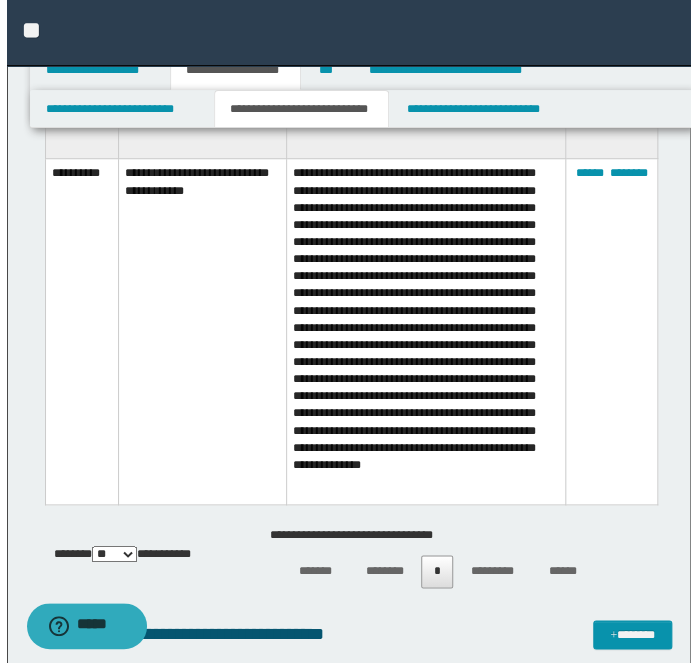 scroll, scrollTop: 9454, scrollLeft: 0, axis: vertical 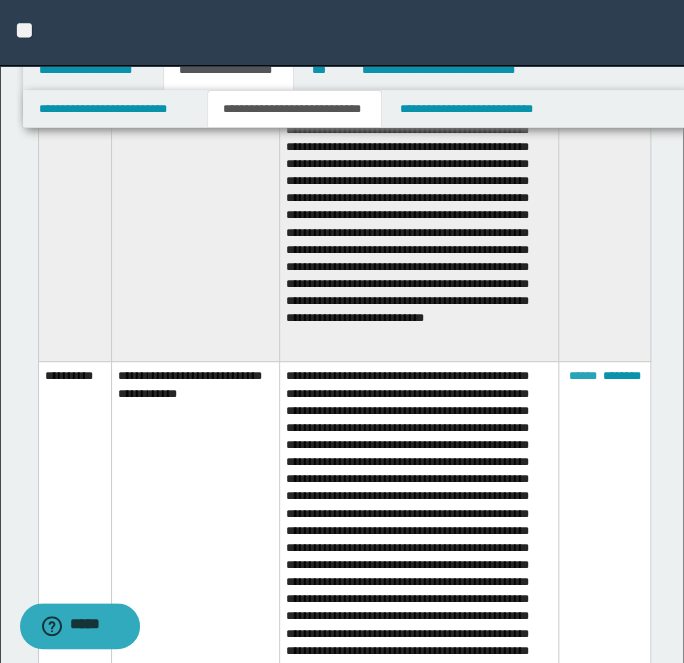 click on "******" at bounding box center (583, 376) 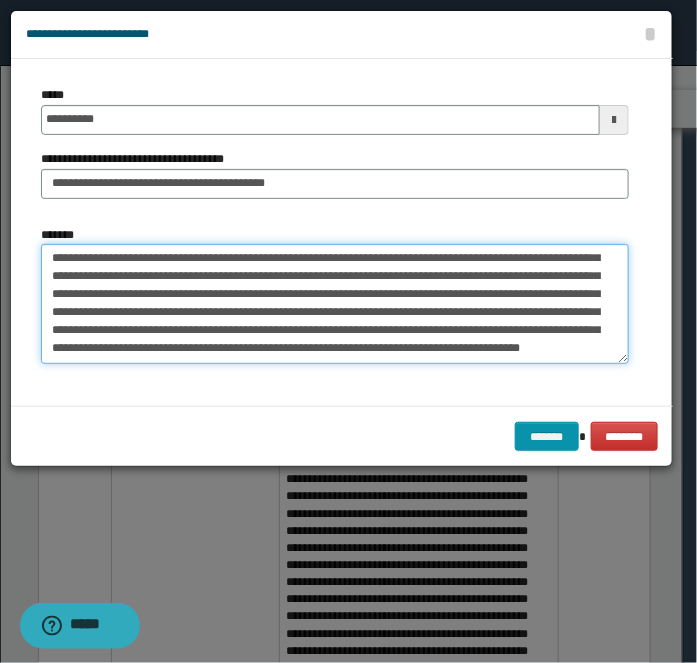 drag, startPoint x: 48, startPoint y: 258, endPoint x: 663, endPoint y: 368, distance: 624.75995 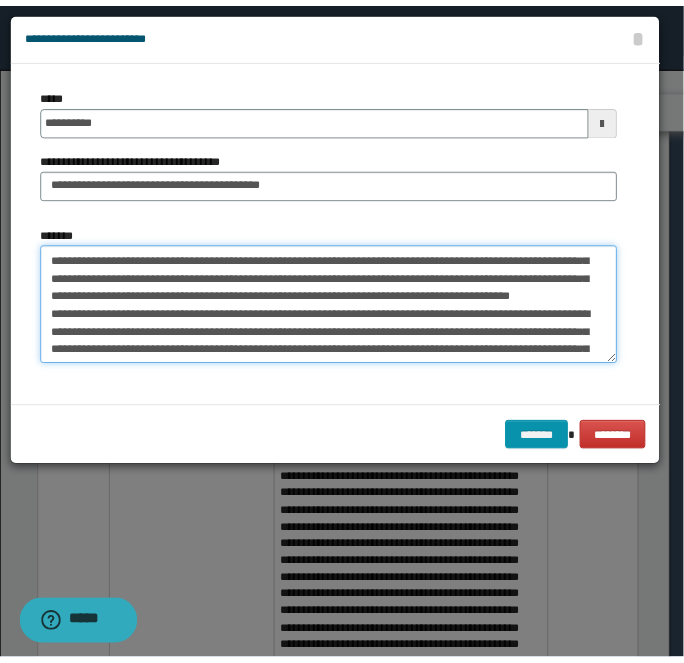 scroll, scrollTop: 0, scrollLeft: 0, axis: both 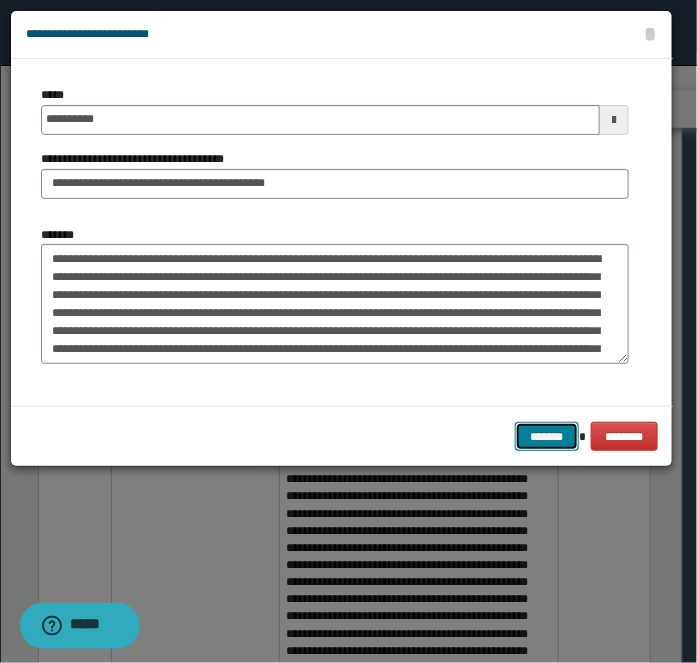 click on "*******" at bounding box center (547, 436) 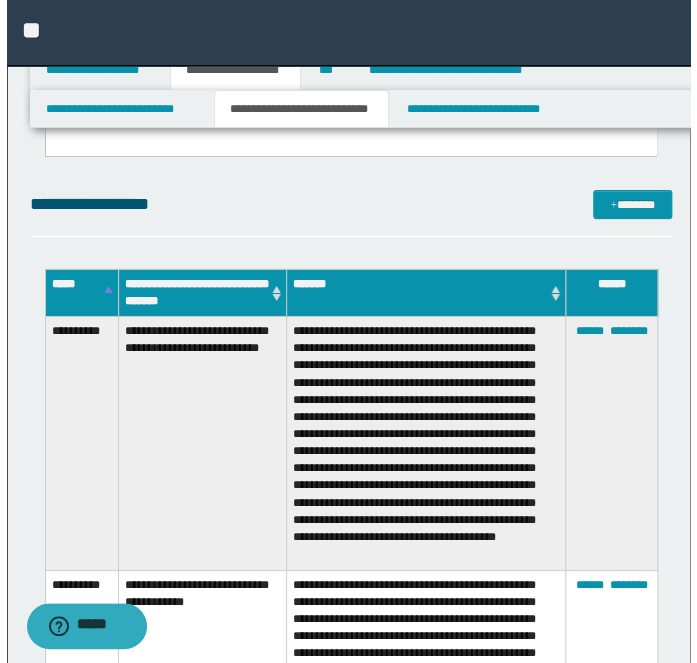scroll, scrollTop: 5272, scrollLeft: 0, axis: vertical 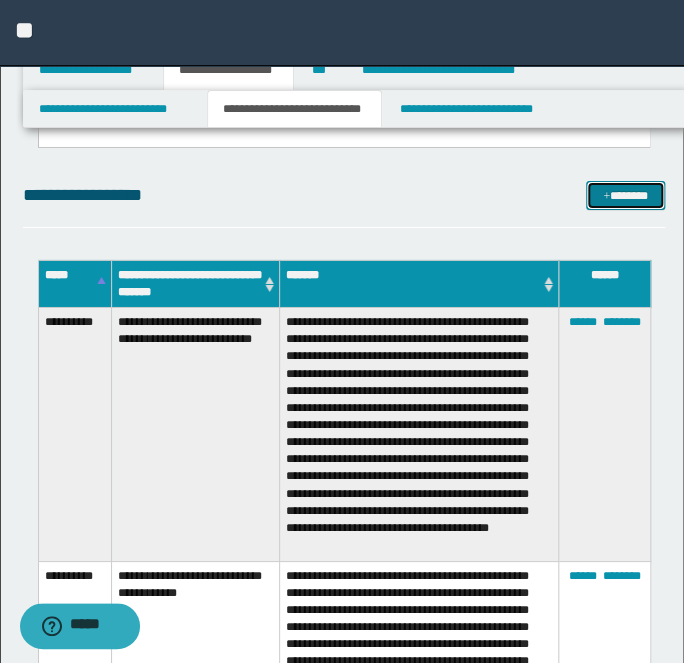 click on "*******" at bounding box center [625, 195] 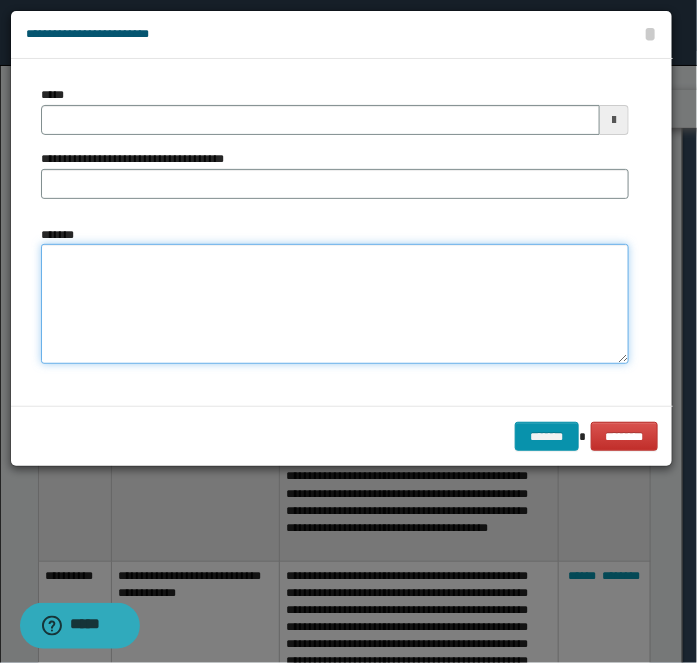 click on "*******" at bounding box center (335, 303) 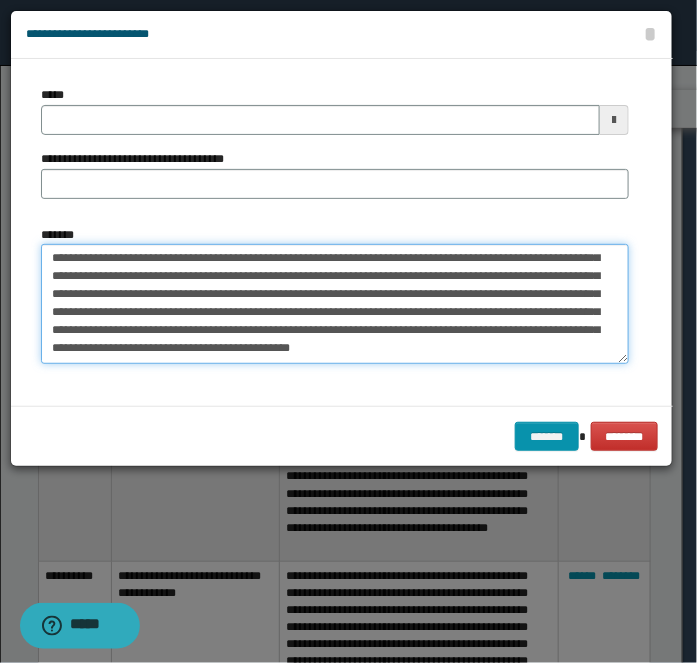 type 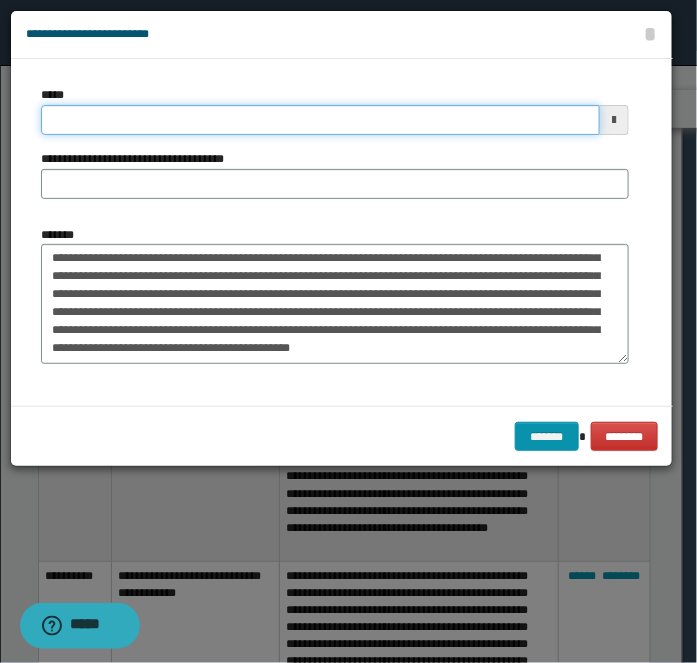 click on "*****" at bounding box center [320, 120] 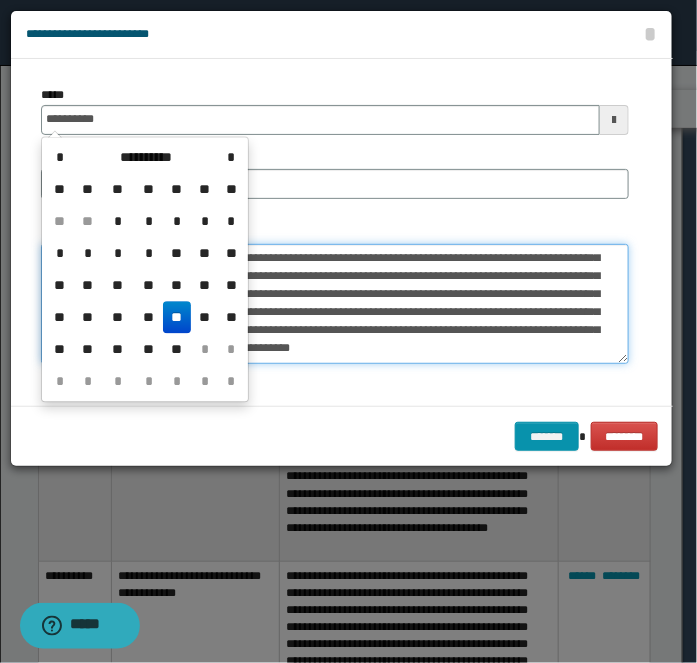 type on "**********" 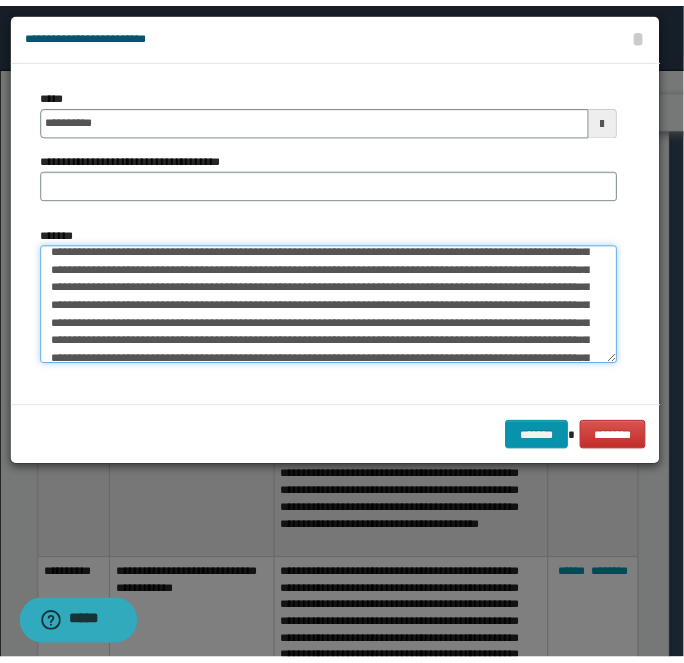 scroll, scrollTop: 0, scrollLeft: 0, axis: both 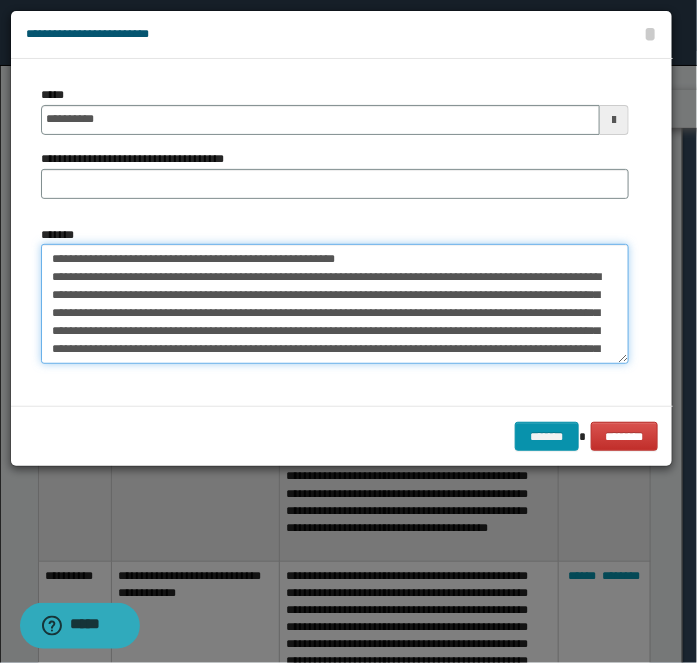 drag, startPoint x: 114, startPoint y: 259, endPoint x: 490, endPoint y: 217, distance: 378.33847 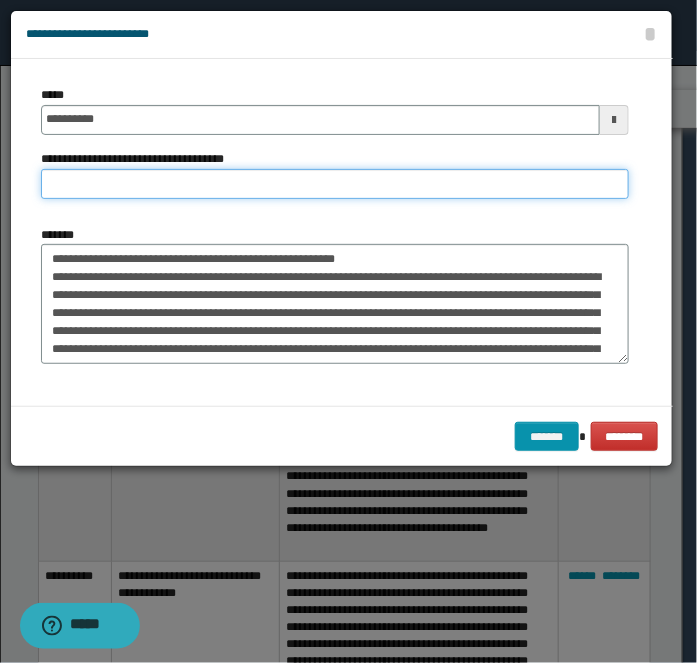 click on "**********" at bounding box center [335, 184] 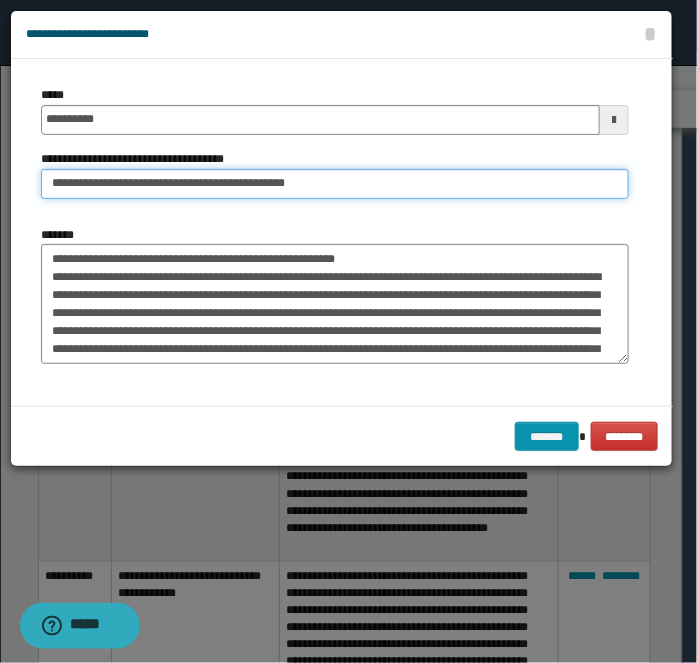 type on "**********" 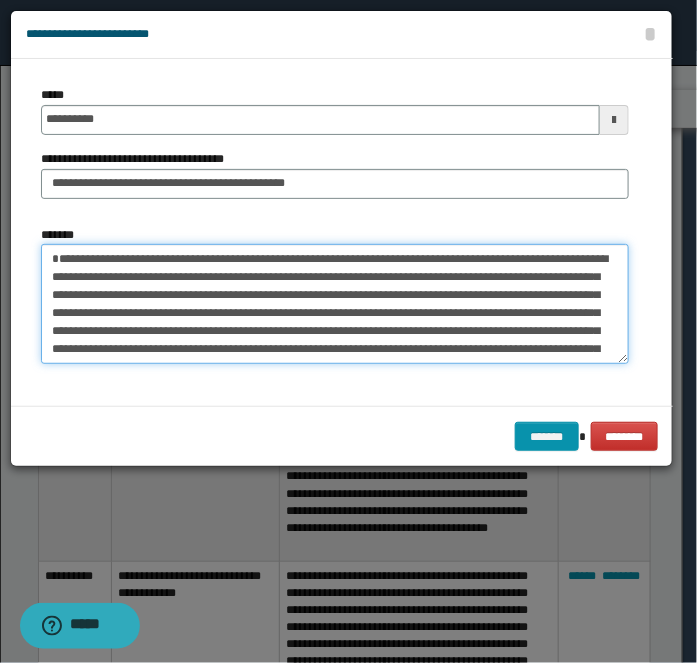 type on "**********" 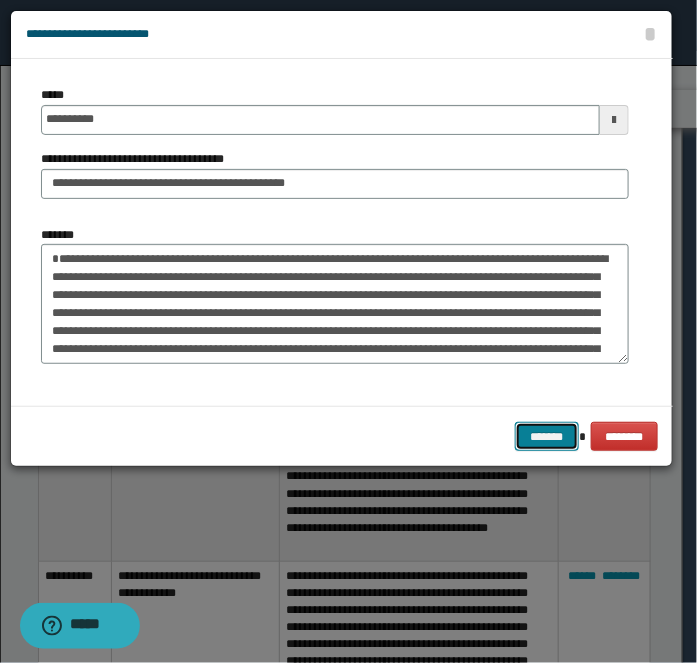 click on "*******" at bounding box center [547, 436] 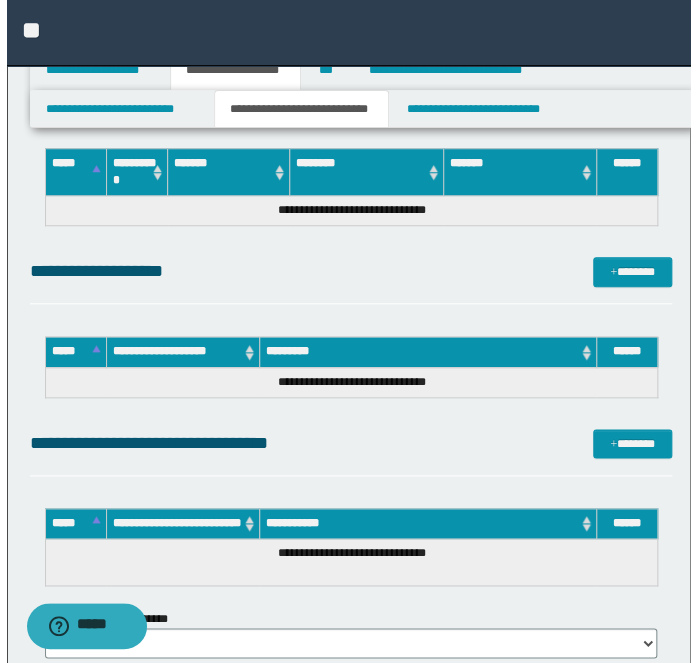 scroll, scrollTop: 11542, scrollLeft: 0, axis: vertical 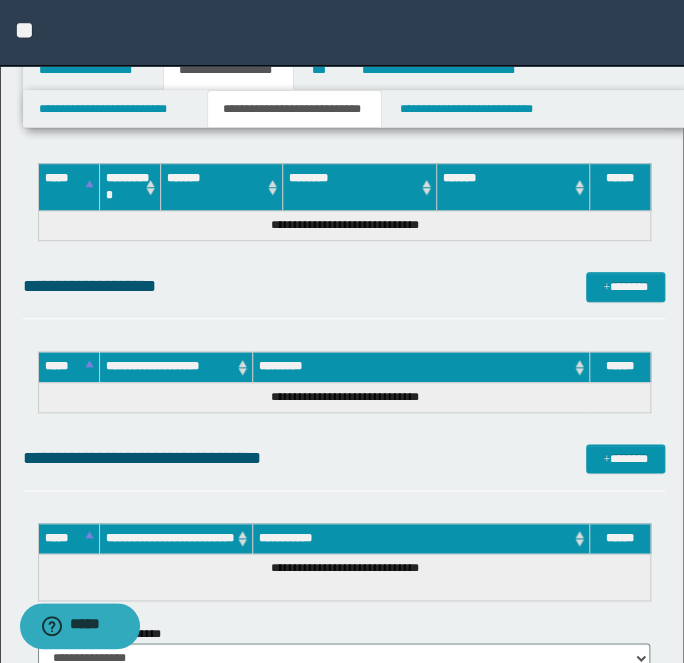click on "**********" at bounding box center [344, 295] 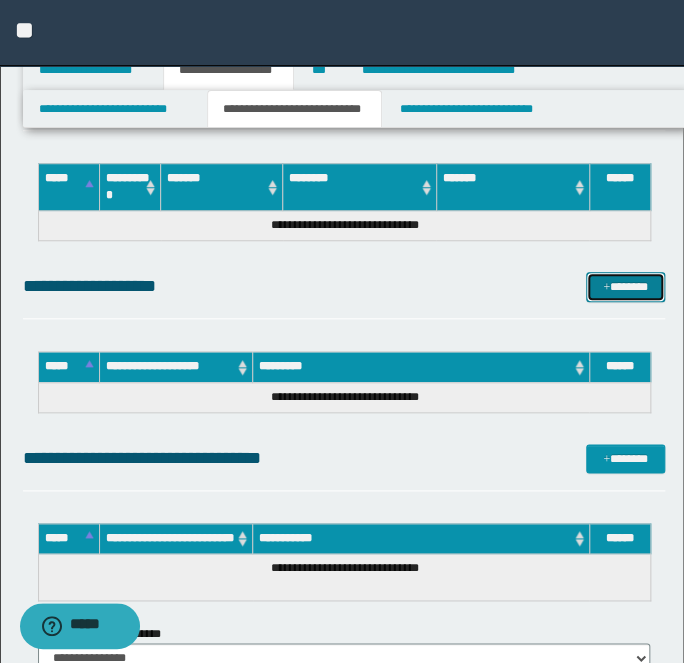 click on "*******" at bounding box center [625, 286] 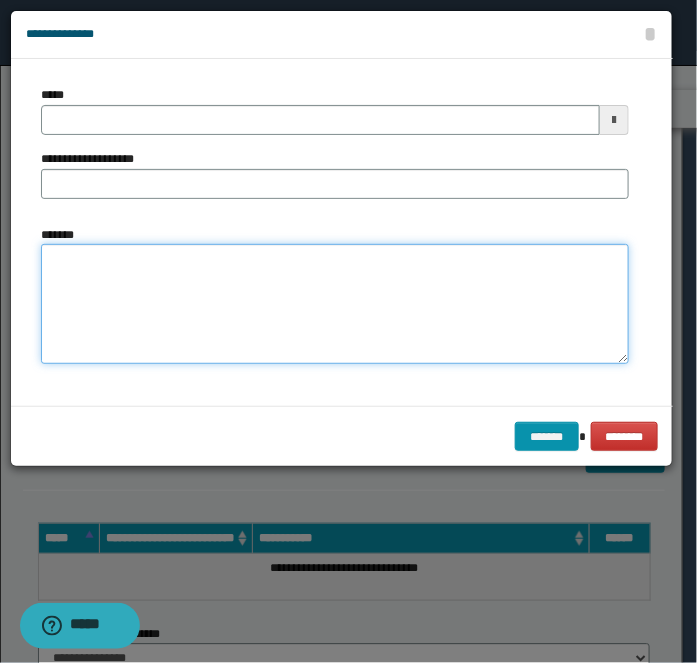 drag, startPoint x: 176, startPoint y: 310, endPoint x: 158, endPoint y: 272, distance: 42.047592 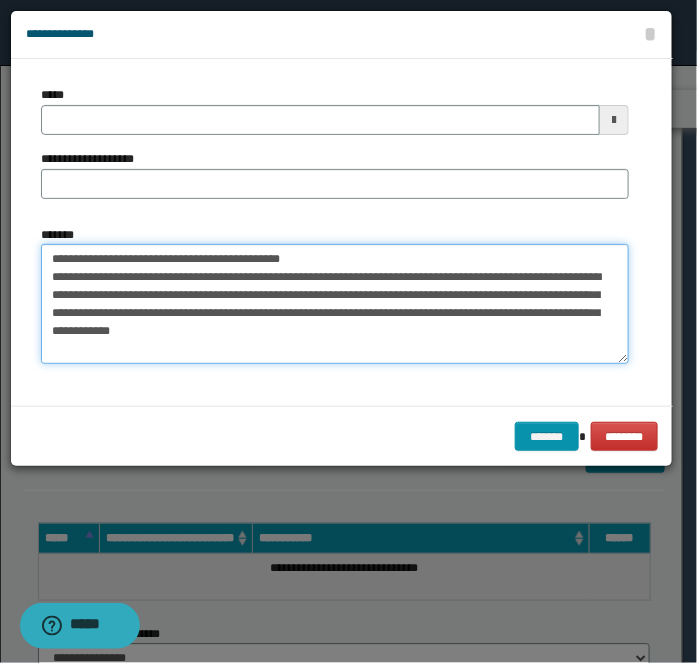 type 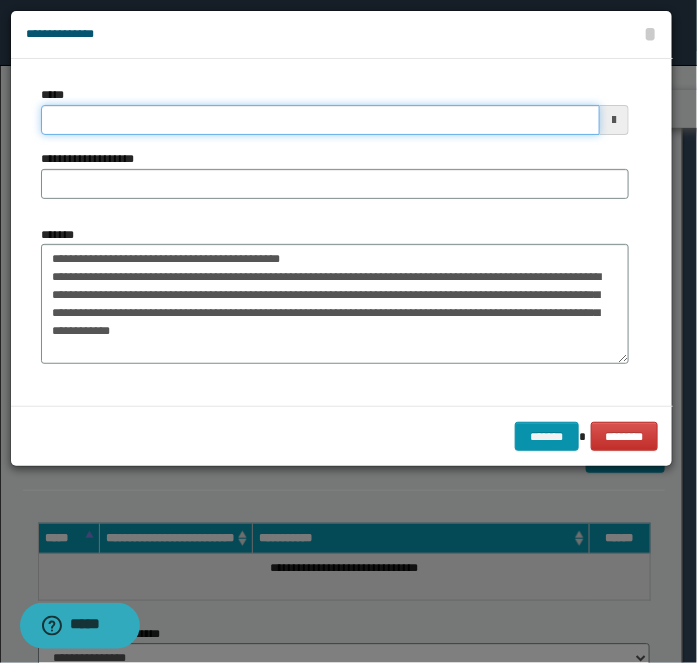 click on "*****" at bounding box center (320, 120) 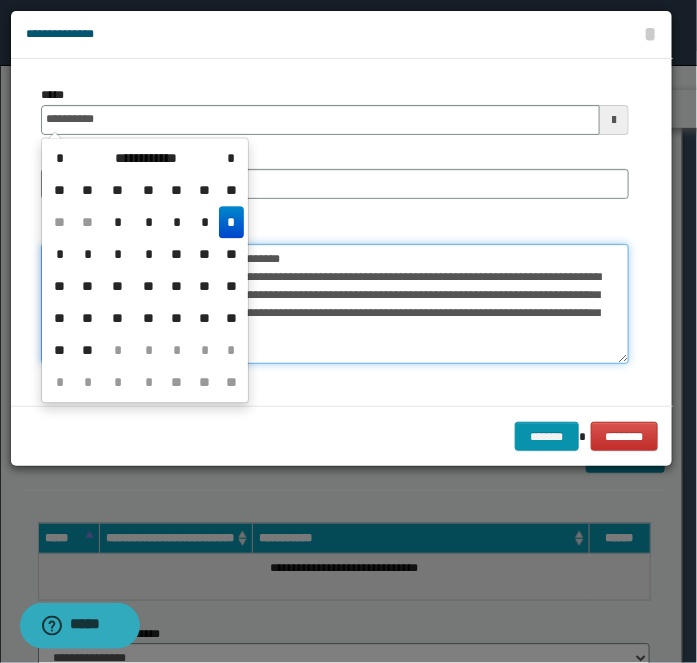 type on "**********" 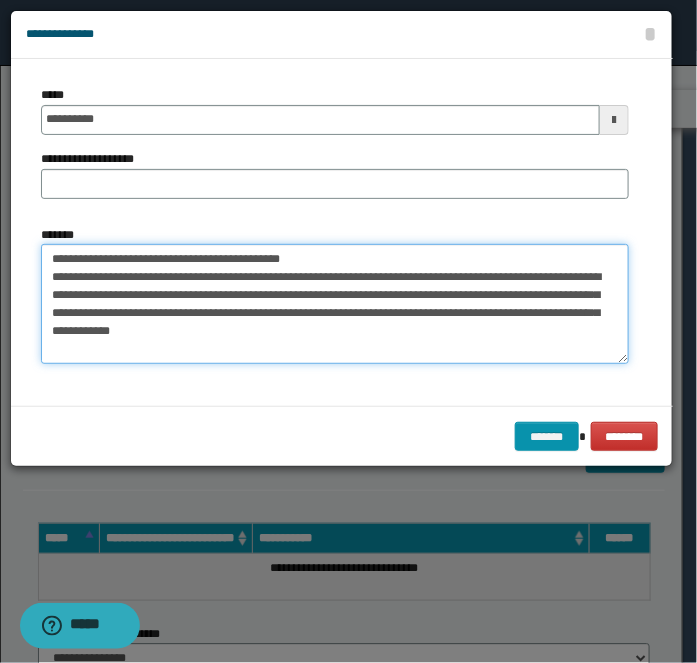 drag, startPoint x: 312, startPoint y: 255, endPoint x: 112, endPoint y: 259, distance: 200.04 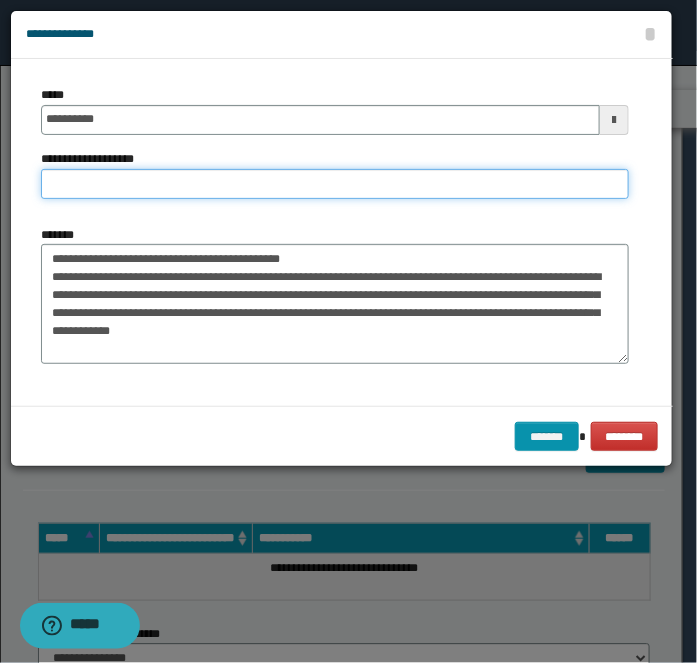 click on "**********" at bounding box center [335, 184] 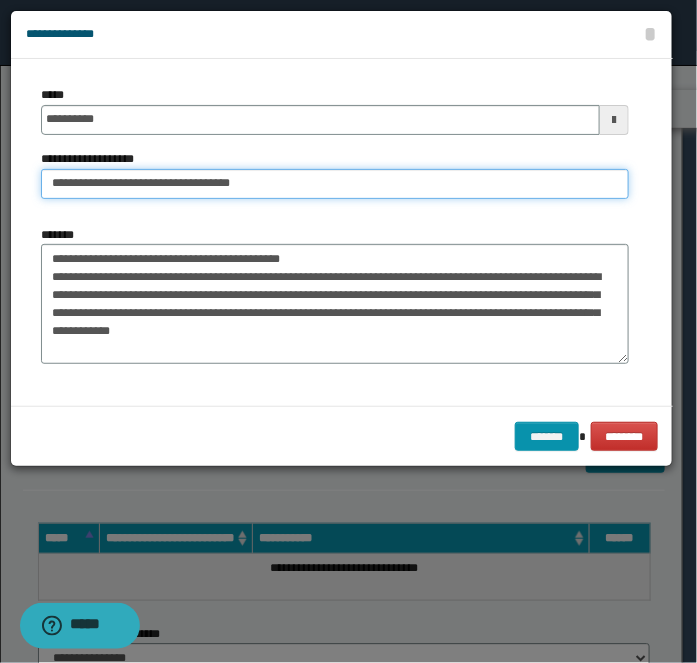 type on "**********" 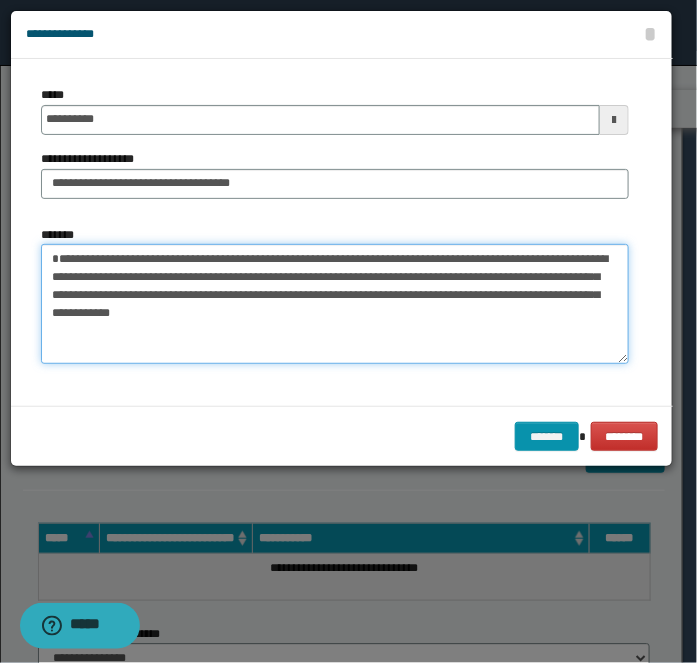 type on "**********" 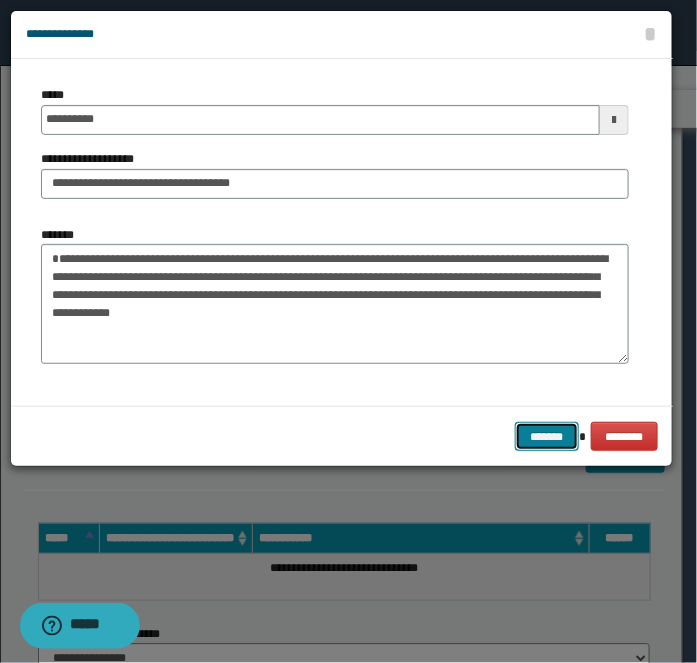 type 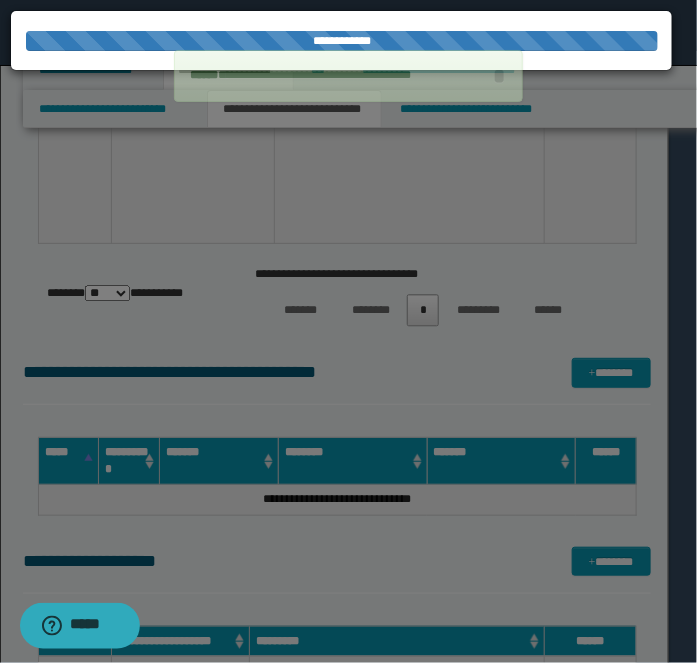type 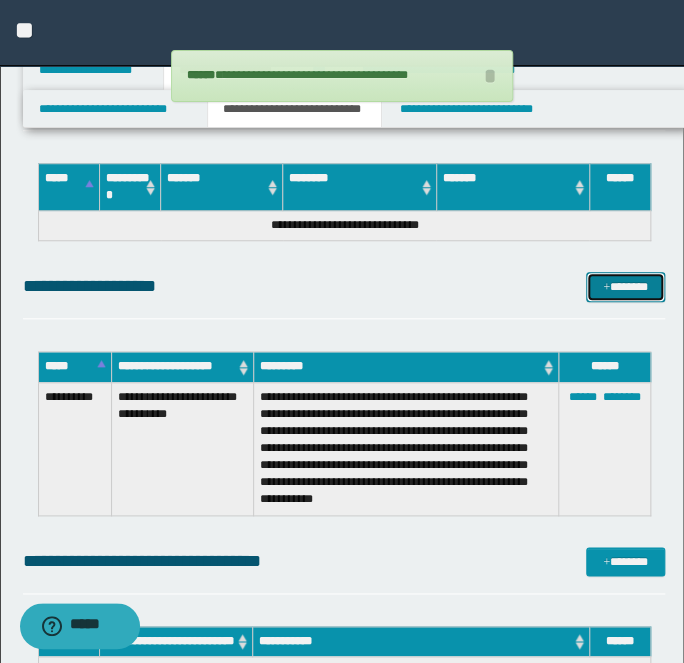 click on "*******" at bounding box center [625, 286] 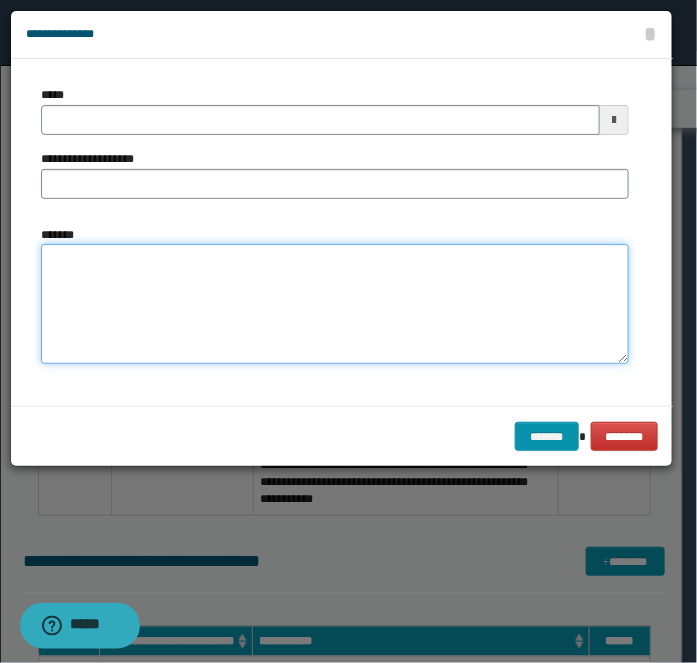 click on "*******" at bounding box center (335, 304) 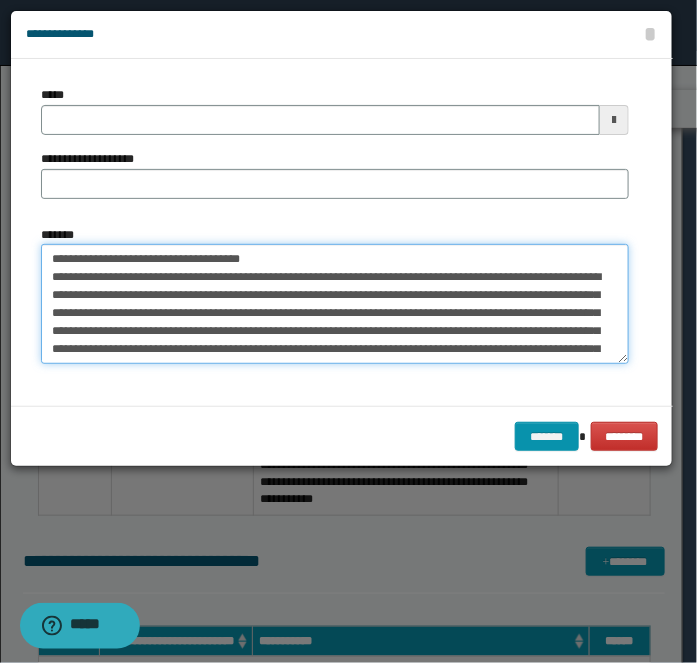scroll, scrollTop: 173, scrollLeft: 0, axis: vertical 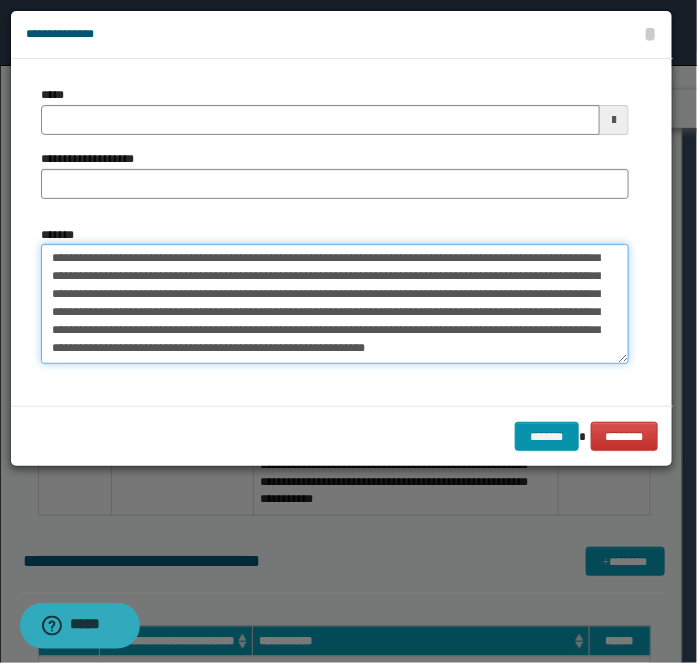 type on "**********" 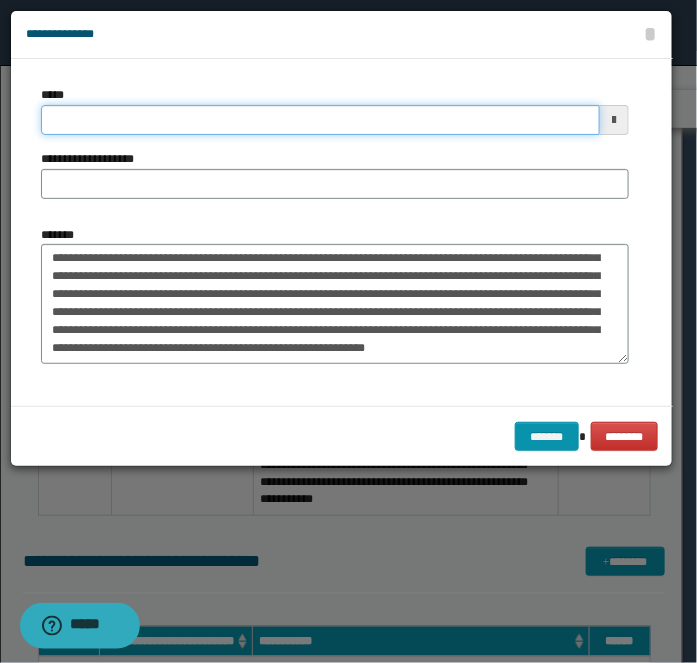 click on "*****" at bounding box center [320, 120] 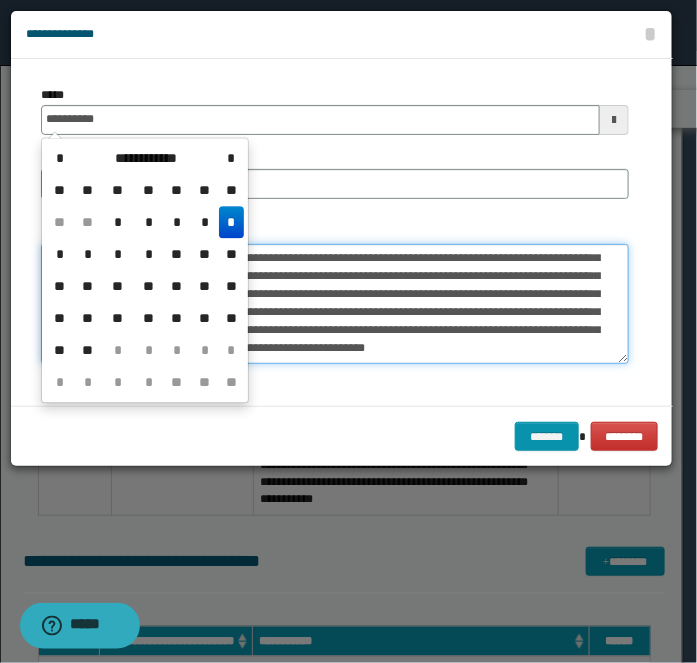 type on "**********" 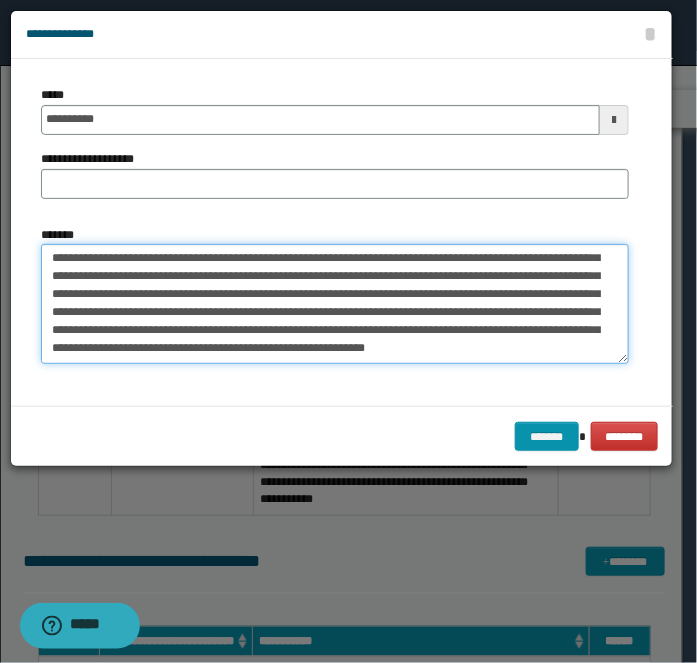 click on "*******" at bounding box center [335, 303] 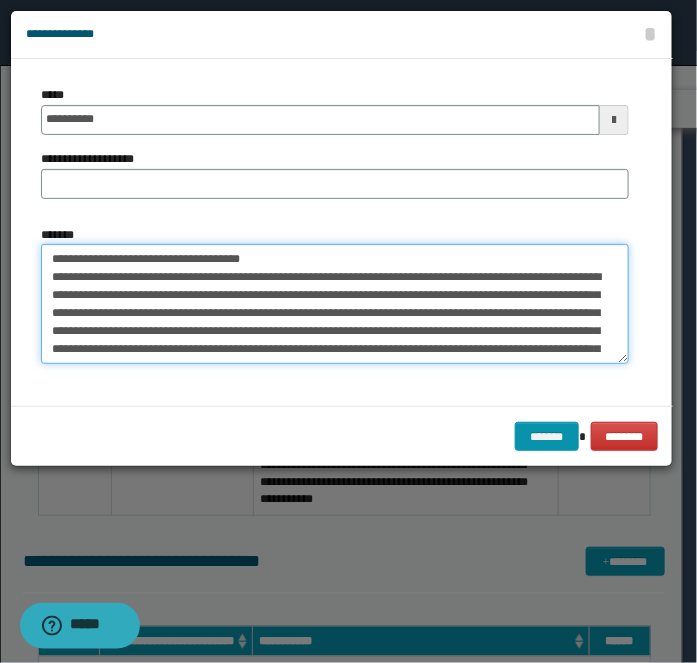 drag, startPoint x: 113, startPoint y: 261, endPoint x: 417, endPoint y: 208, distance: 308.58548 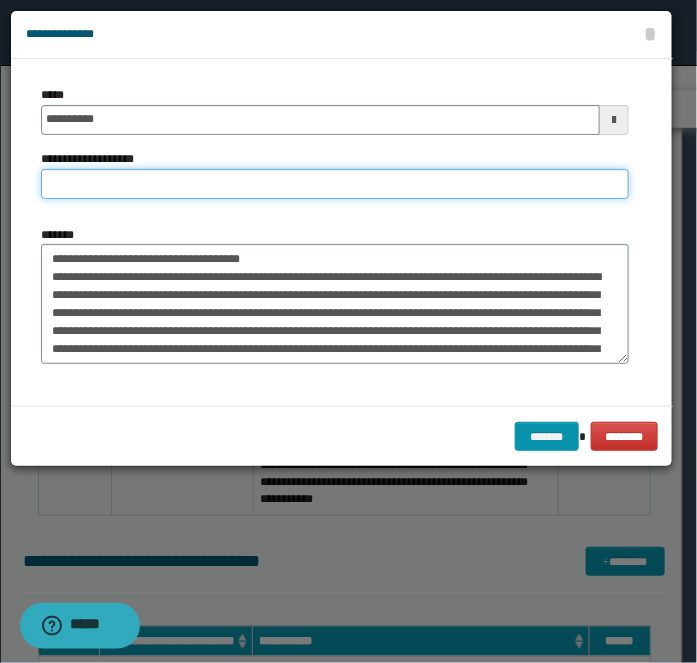 click on "**********" at bounding box center [335, 184] 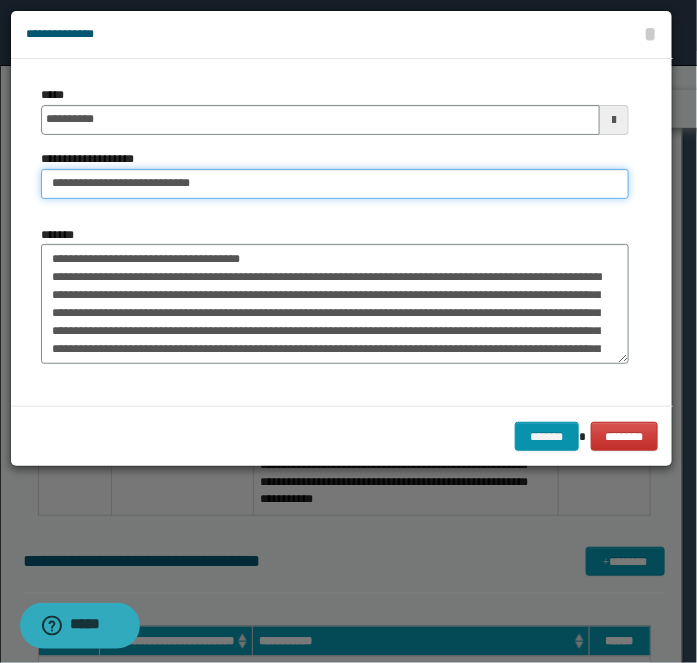 type on "**********" 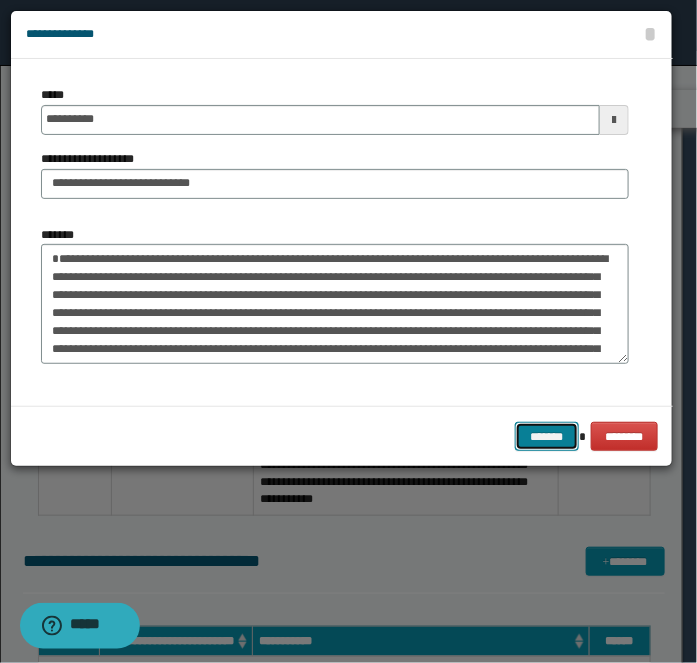 click on "*******" at bounding box center (547, 436) 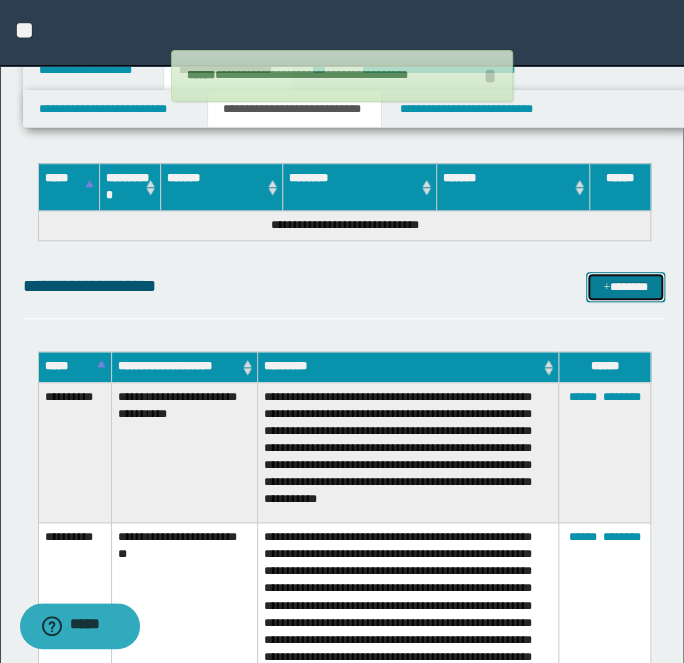 click on "*******" at bounding box center (625, 286) 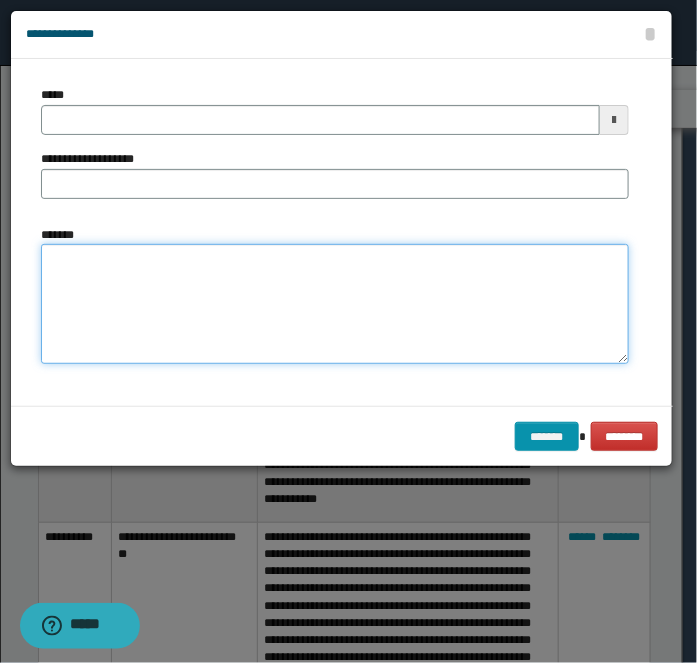 drag, startPoint x: 186, startPoint y: 307, endPoint x: 144, endPoint y: 178, distance: 135.66502 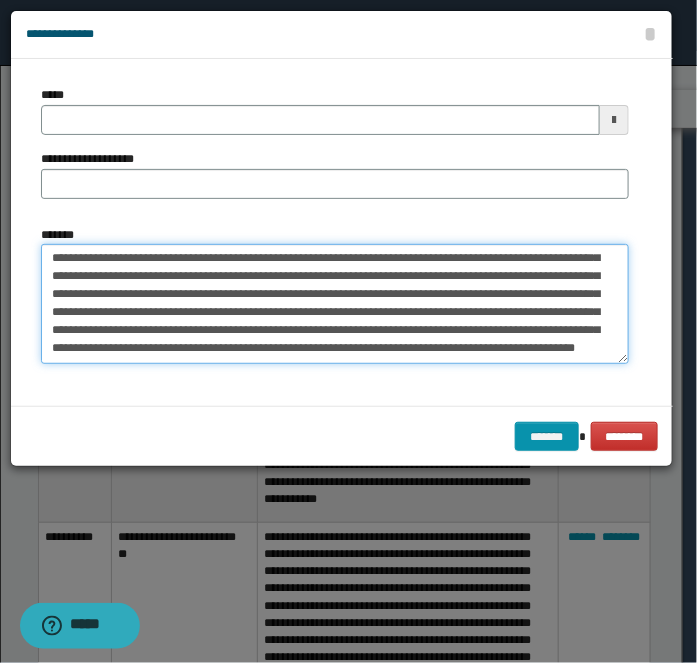 type 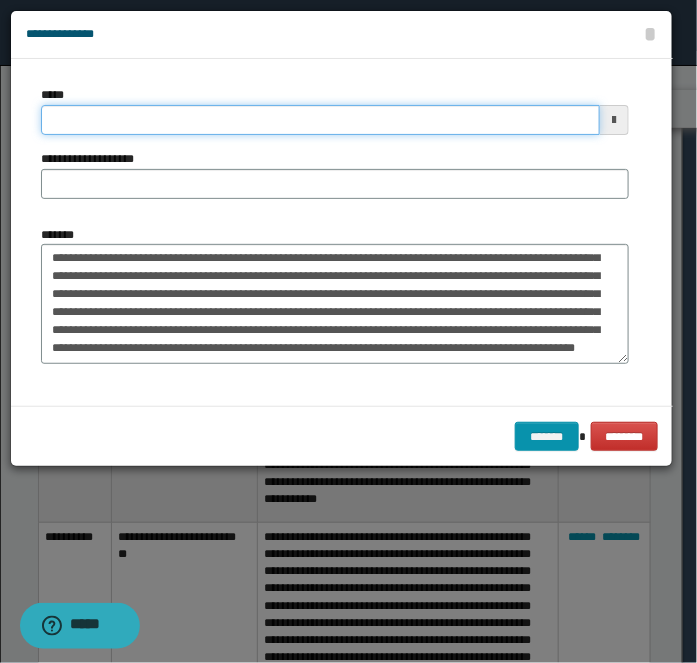 click on "*****" at bounding box center [320, 120] 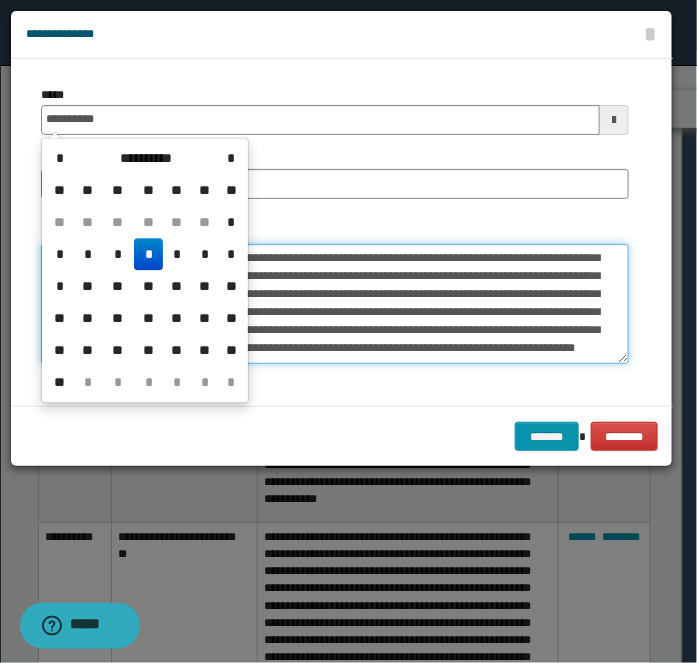 type on "**********" 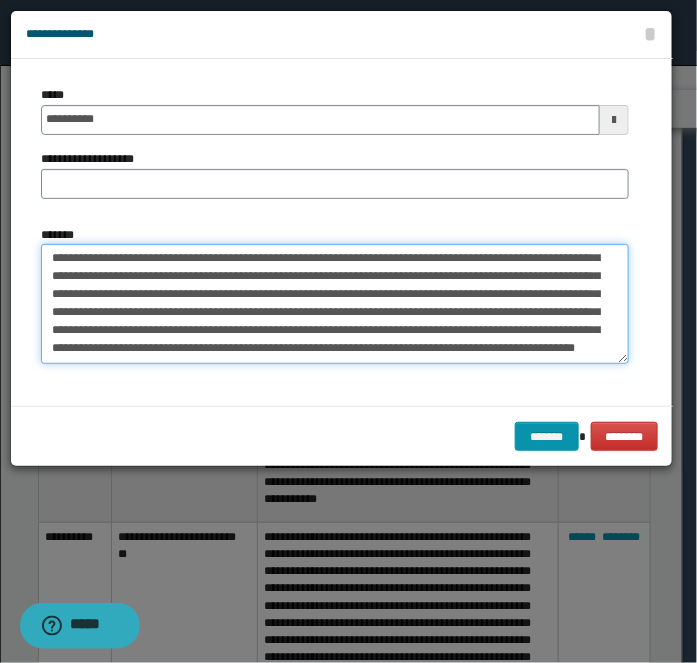 drag, startPoint x: 376, startPoint y: 291, endPoint x: 220, endPoint y: 280, distance: 156.38734 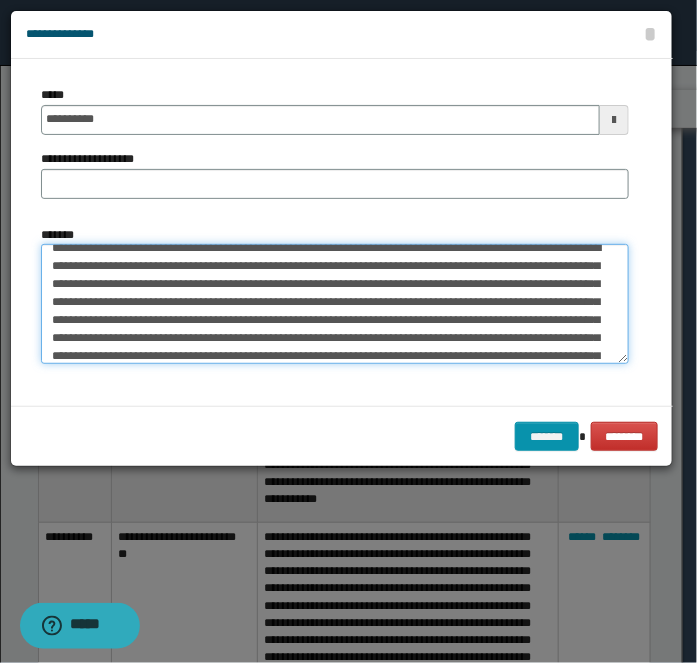 scroll, scrollTop: 0, scrollLeft: 0, axis: both 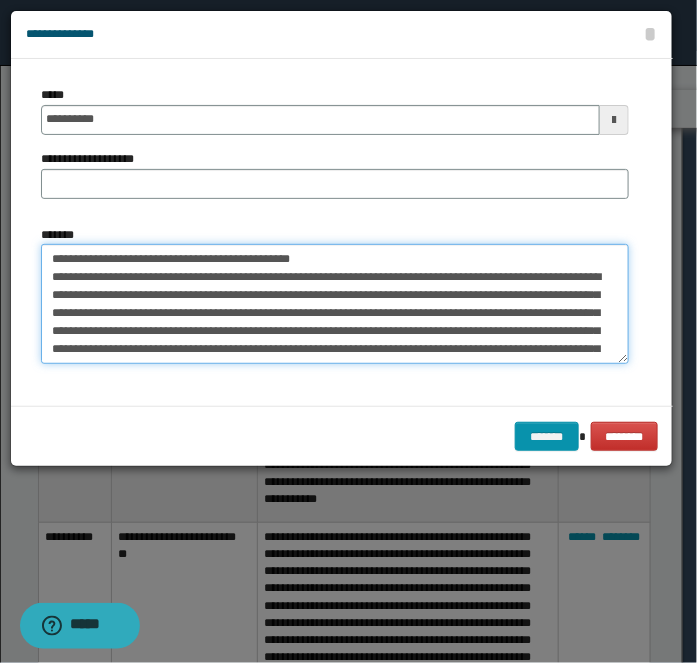 drag, startPoint x: 117, startPoint y: 259, endPoint x: 481, endPoint y: 221, distance: 365.97815 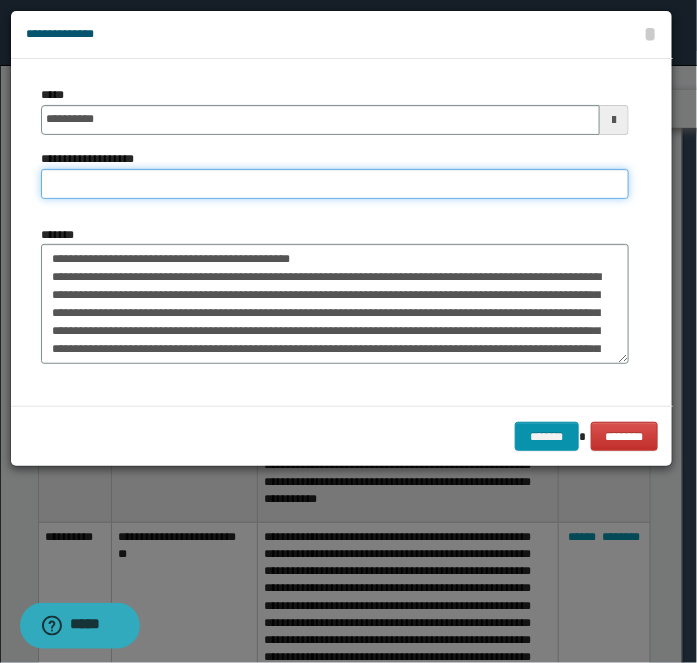 click on "**********" at bounding box center [335, 184] 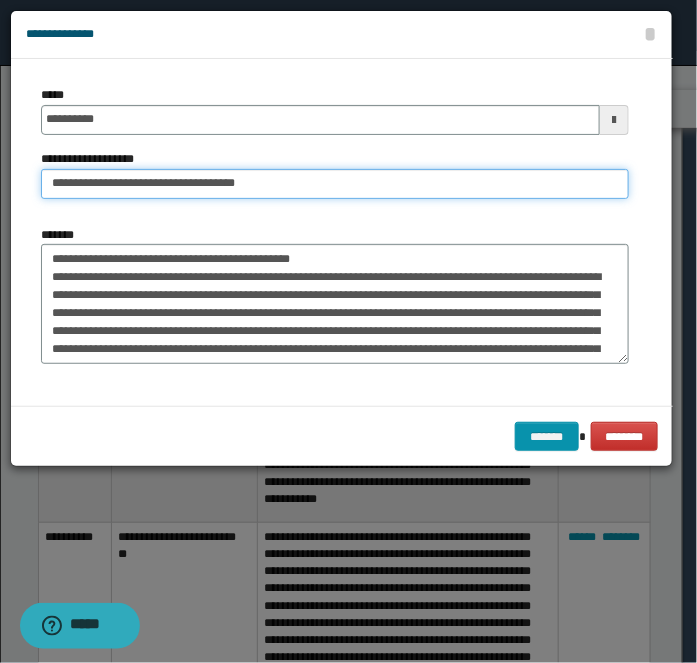type on "**********" 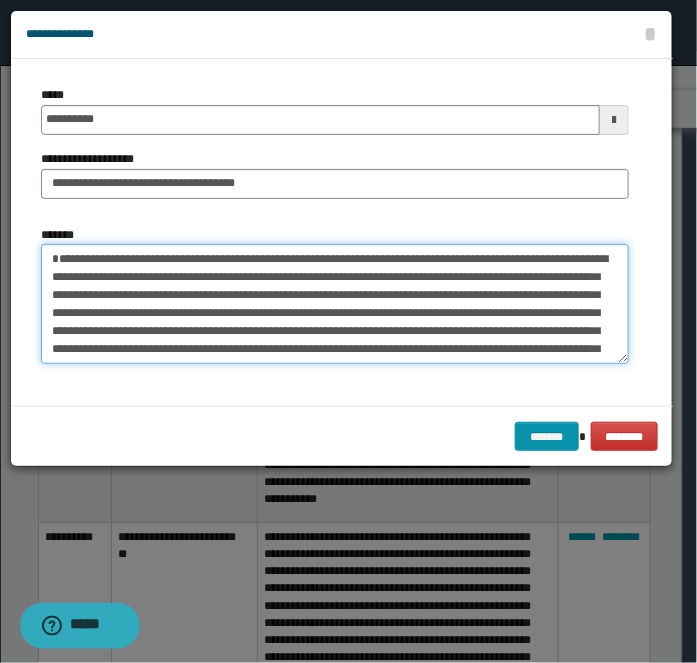 type on "**********" 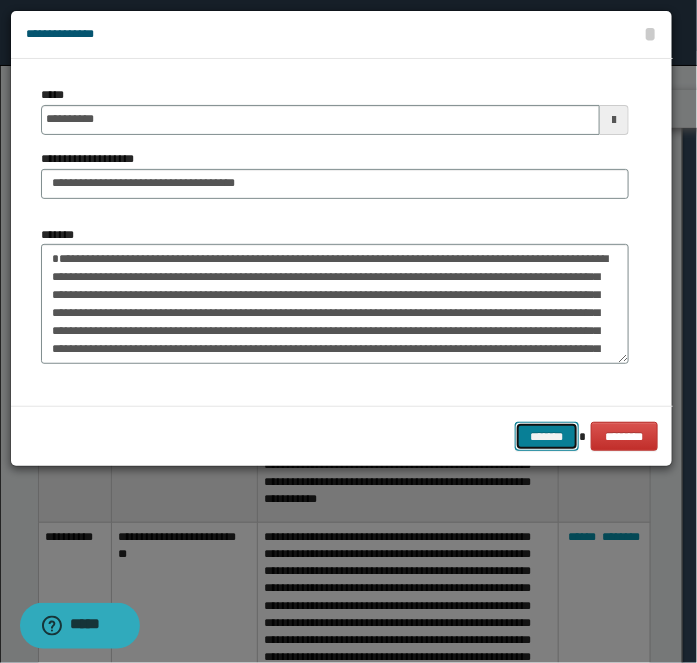click on "*******" at bounding box center [547, 436] 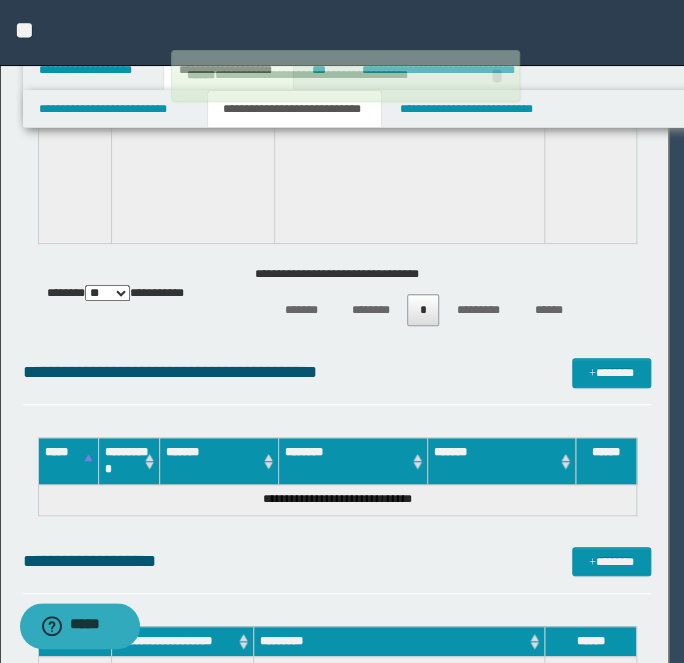 type 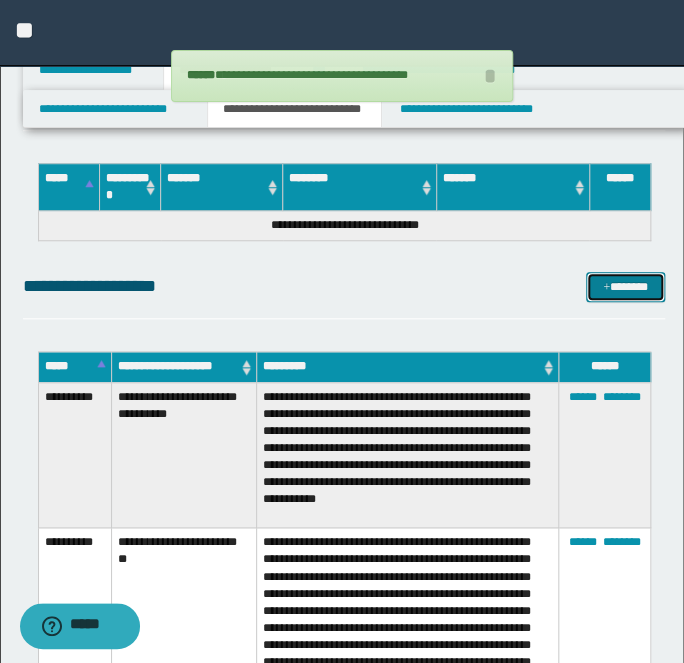 click on "*******" at bounding box center (625, 286) 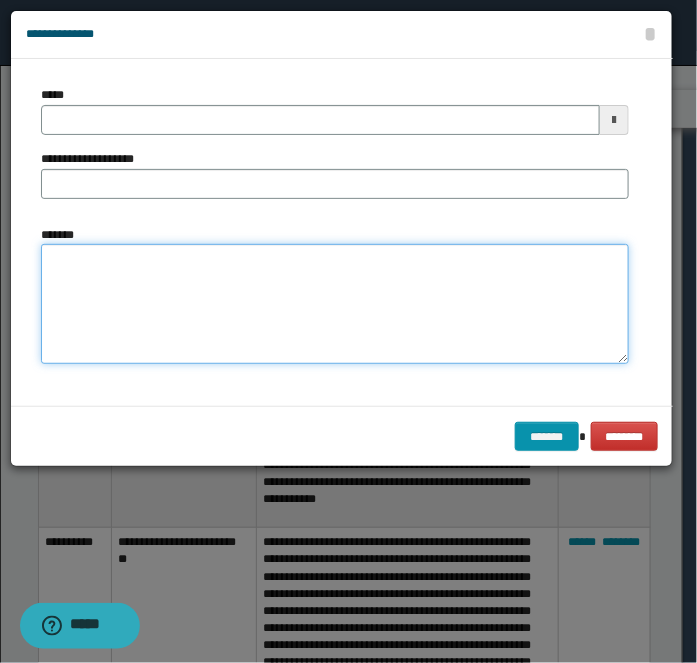 drag, startPoint x: 204, startPoint y: 330, endPoint x: 198, endPoint y: 280, distance: 50.358715 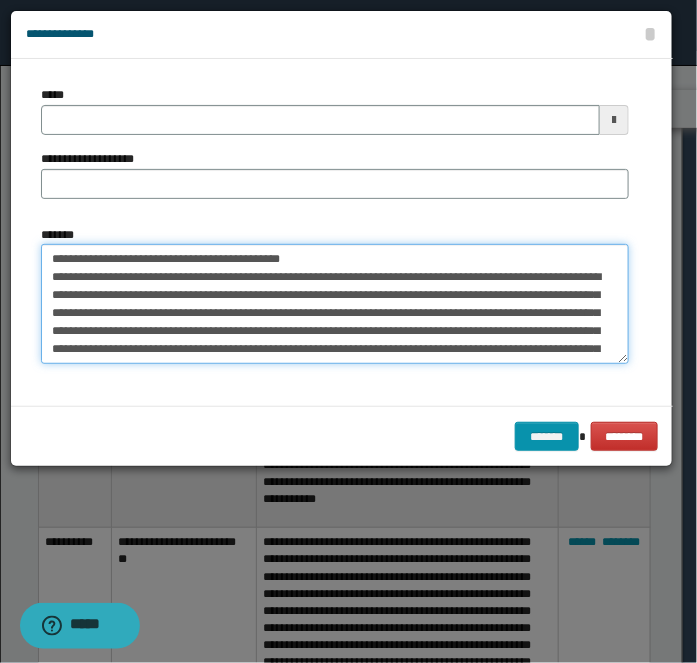 scroll, scrollTop: 66, scrollLeft: 0, axis: vertical 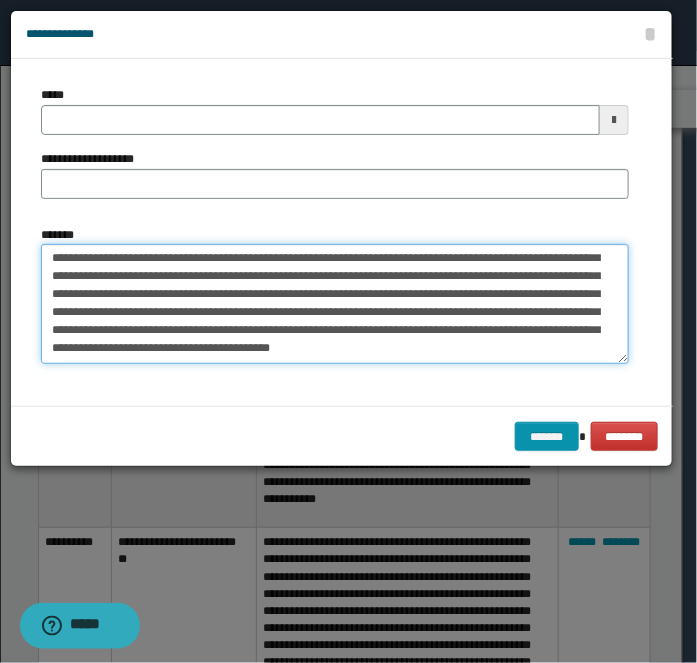 type on "**********" 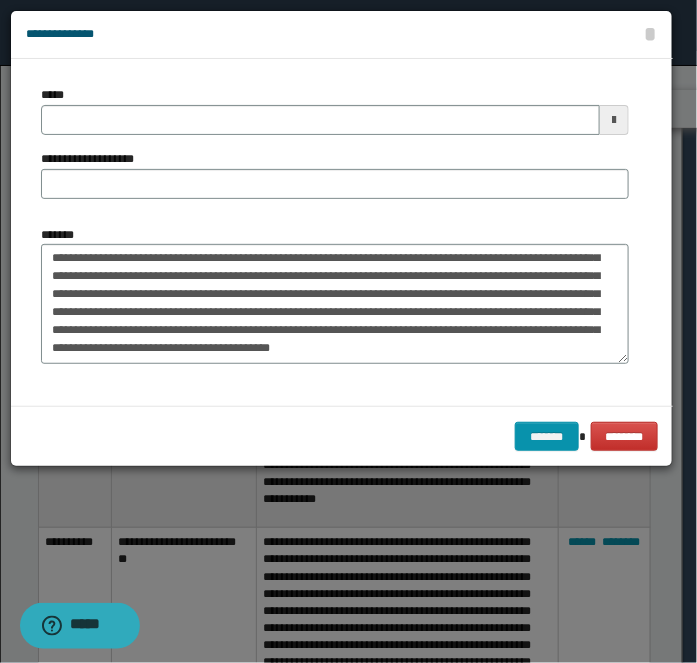 click on "*****" at bounding box center (335, 110) 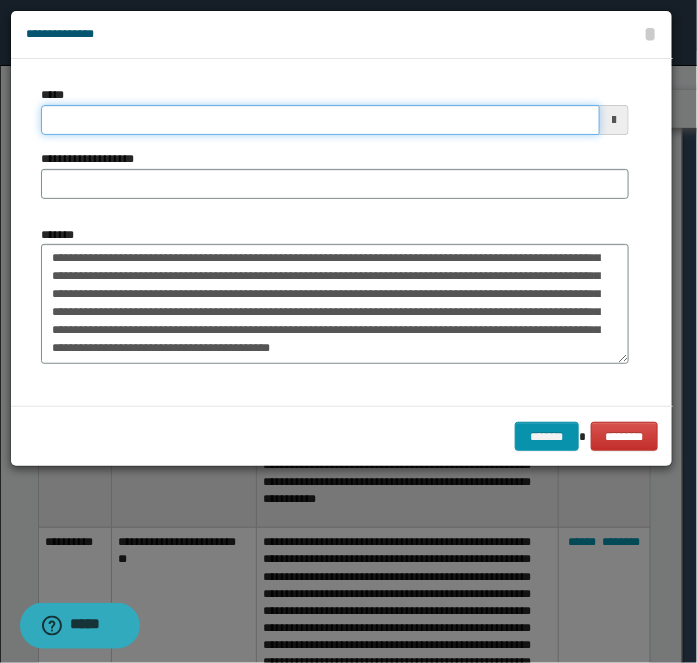 click on "*****" at bounding box center [320, 120] 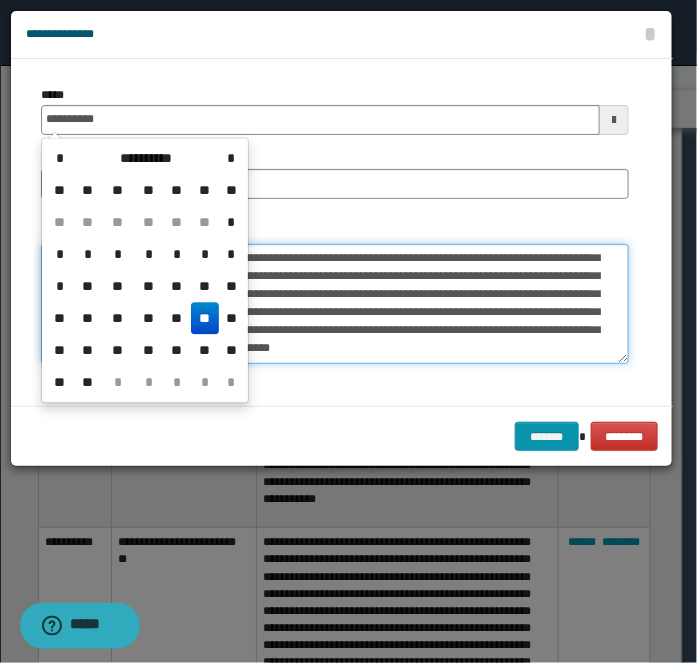 type on "**********" 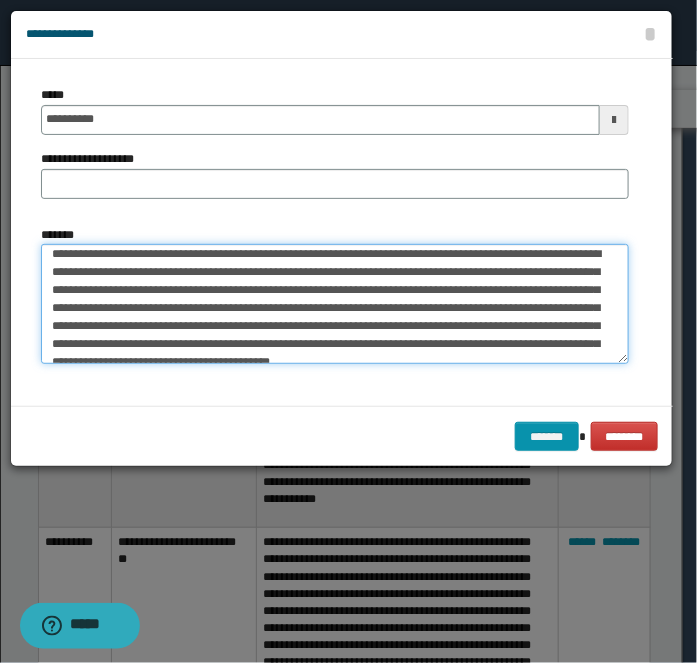 scroll, scrollTop: 0, scrollLeft: 0, axis: both 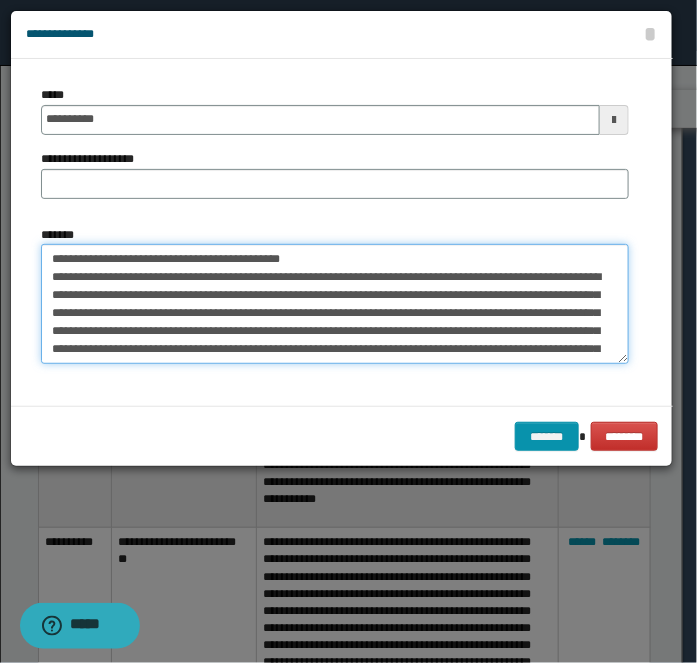 drag, startPoint x: 117, startPoint y: 260, endPoint x: 461, endPoint y: 217, distance: 346.6771 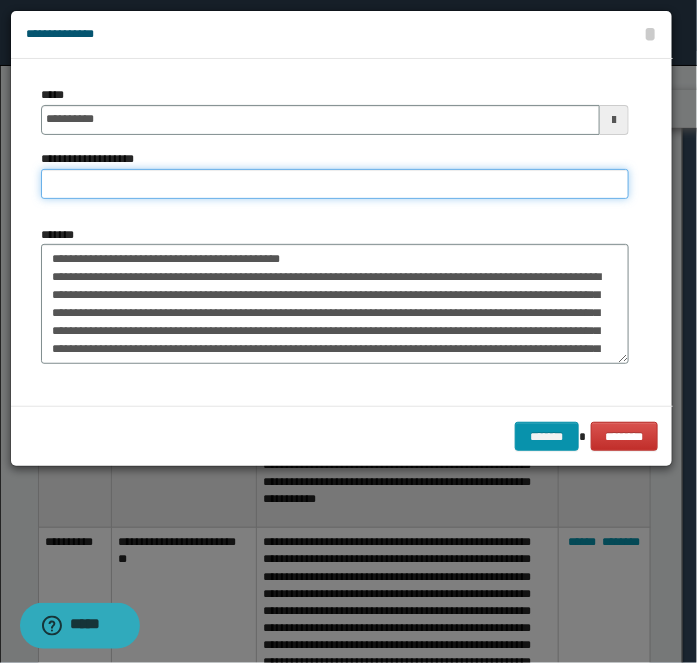 click on "**********" at bounding box center [335, 184] 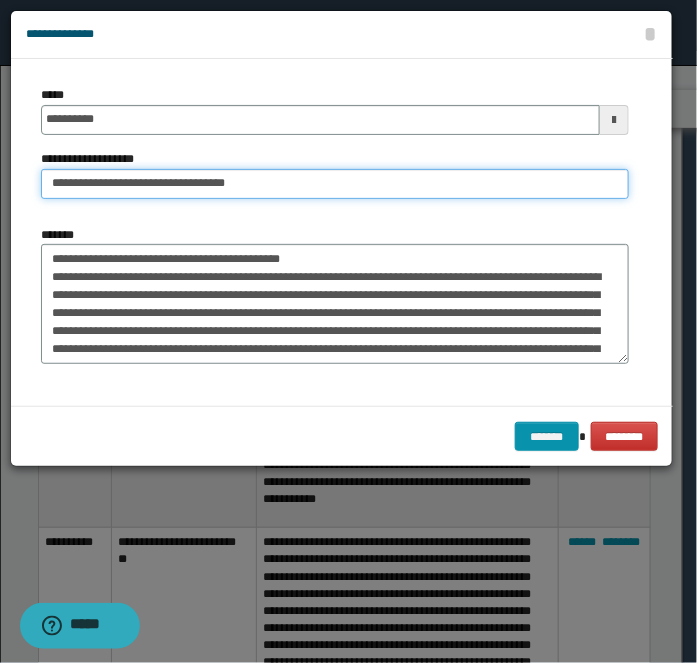 type on "**********" 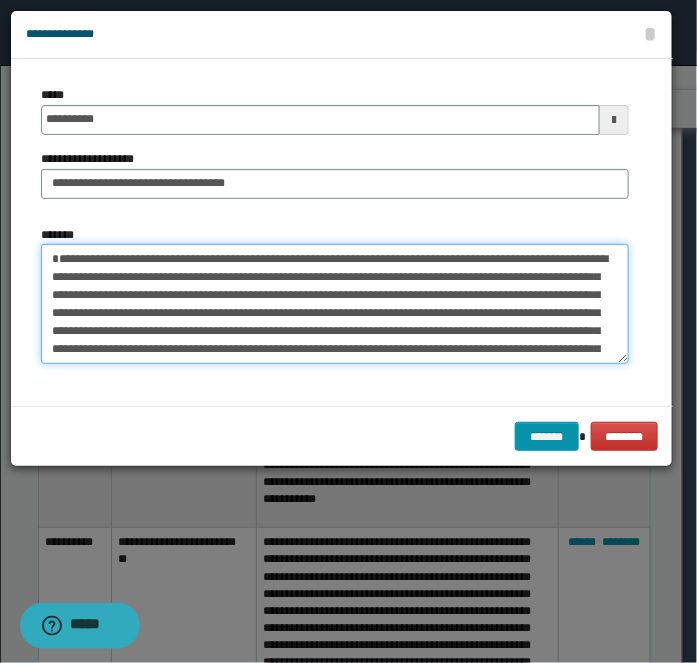type on "**********" 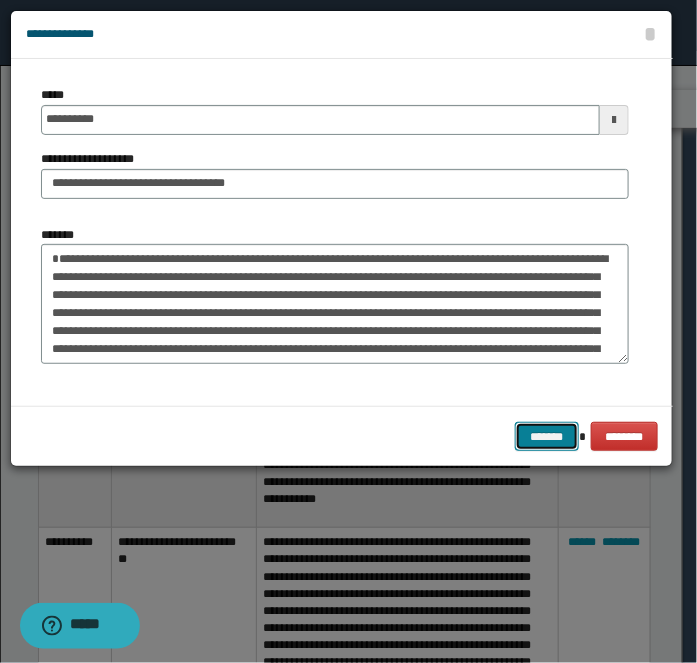 click on "*******" at bounding box center (547, 436) 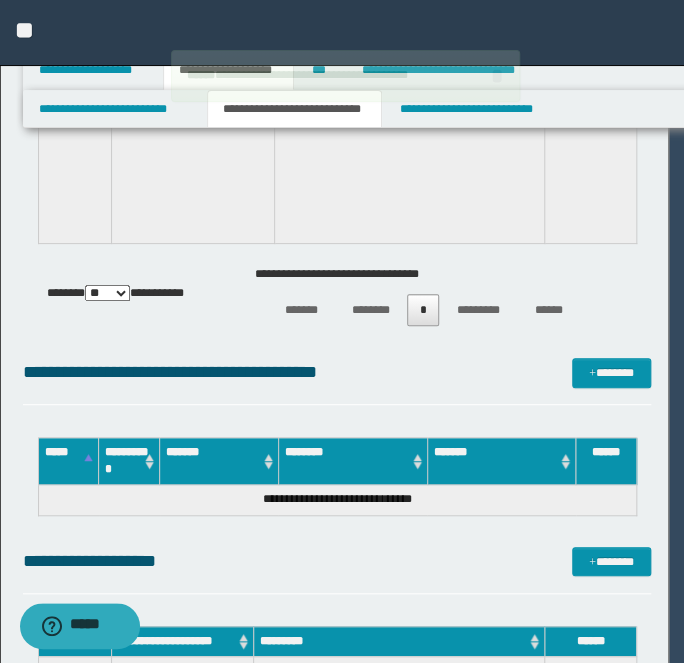 type 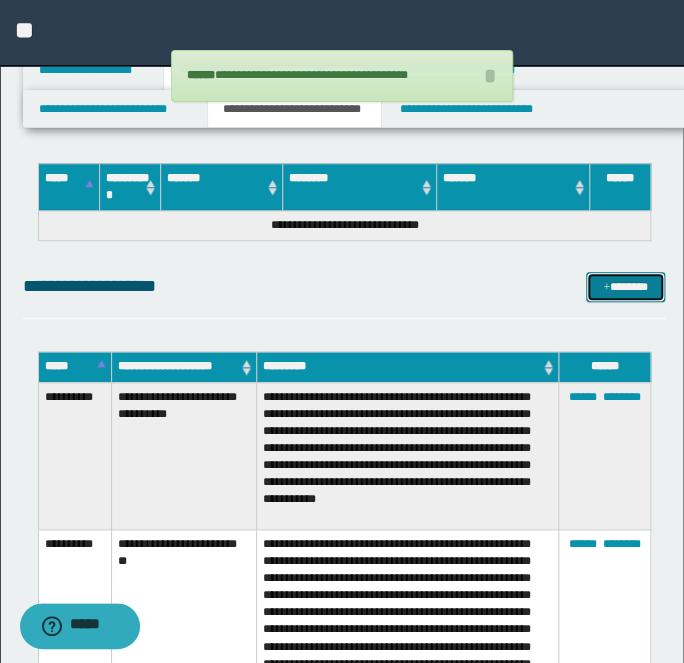 click on "*******" at bounding box center (625, 286) 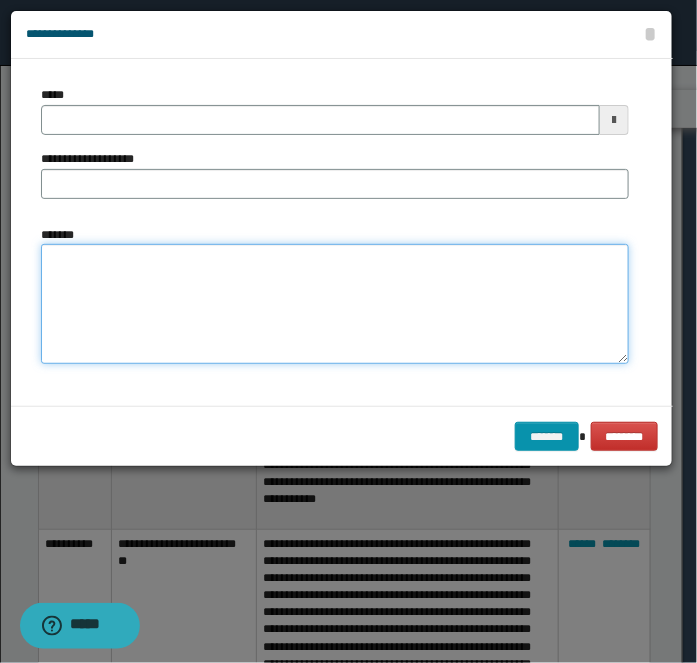 drag, startPoint x: 81, startPoint y: 306, endPoint x: 63, endPoint y: 142, distance: 164.98485 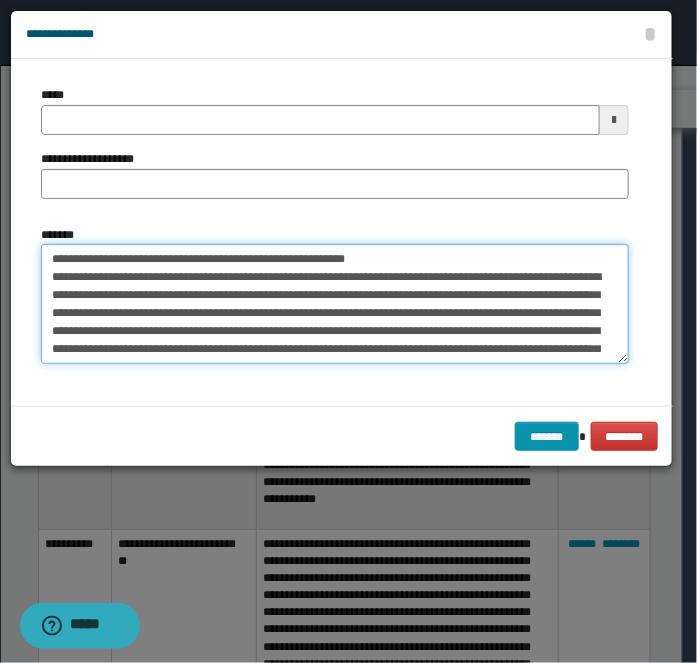 type 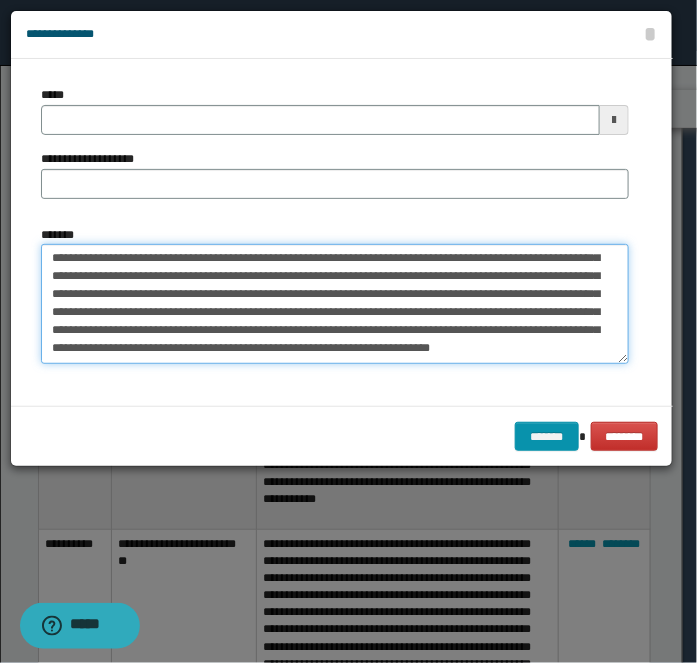 type on "**********" 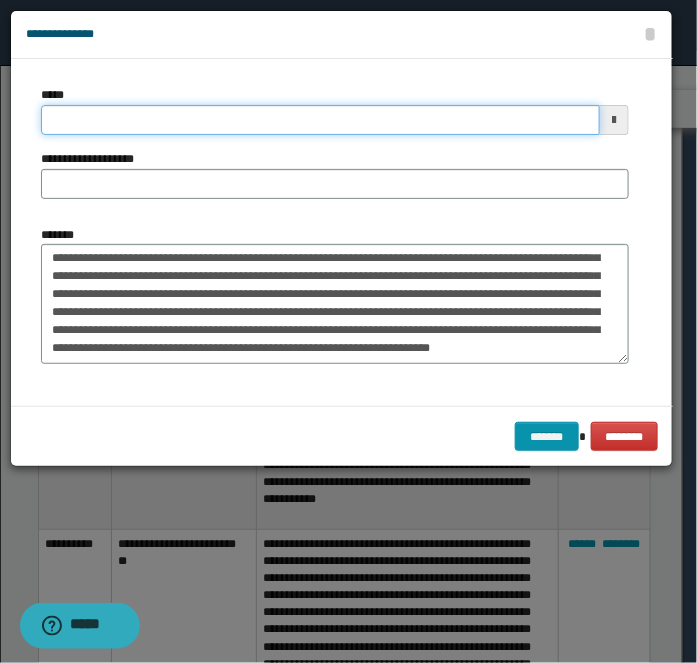 click on "*****" at bounding box center [320, 120] 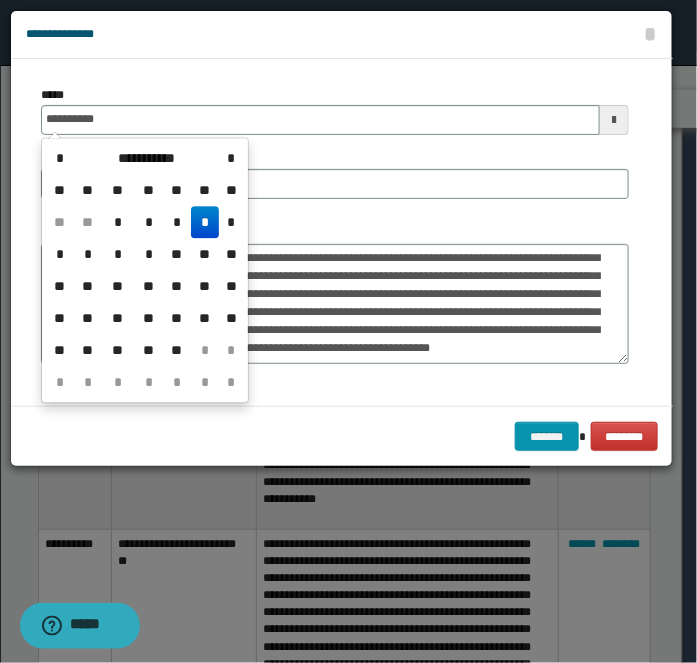type on "**********" 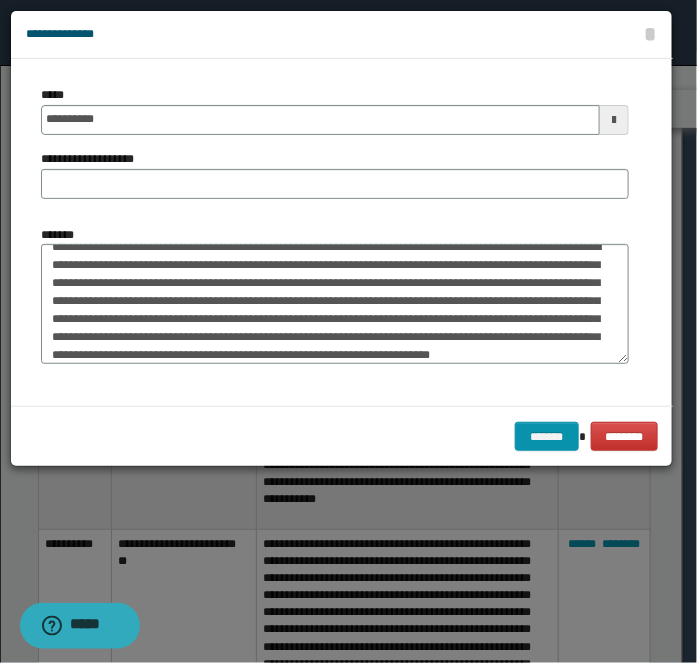 scroll, scrollTop: 0, scrollLeft: 0, axis: both 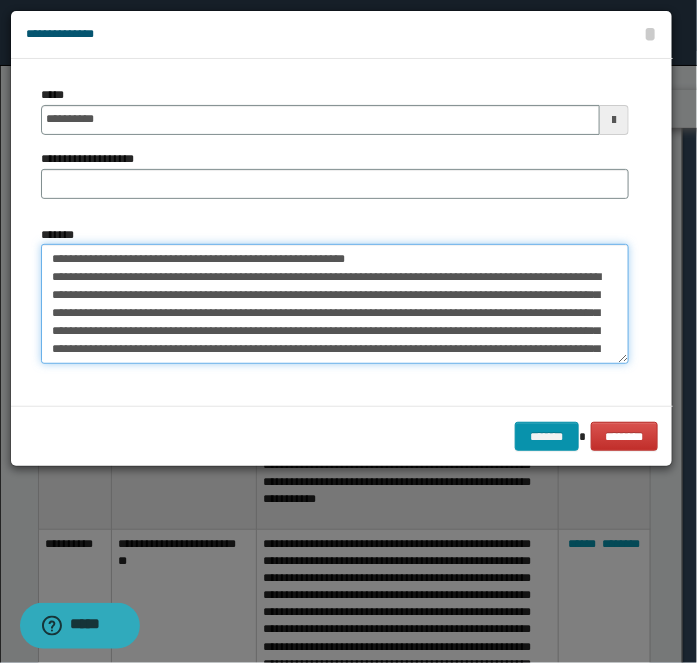 drag, startPoint x: 117, startPoint y: 256, endPoint x: 432, endPoint y: 211, distance: 318.19806 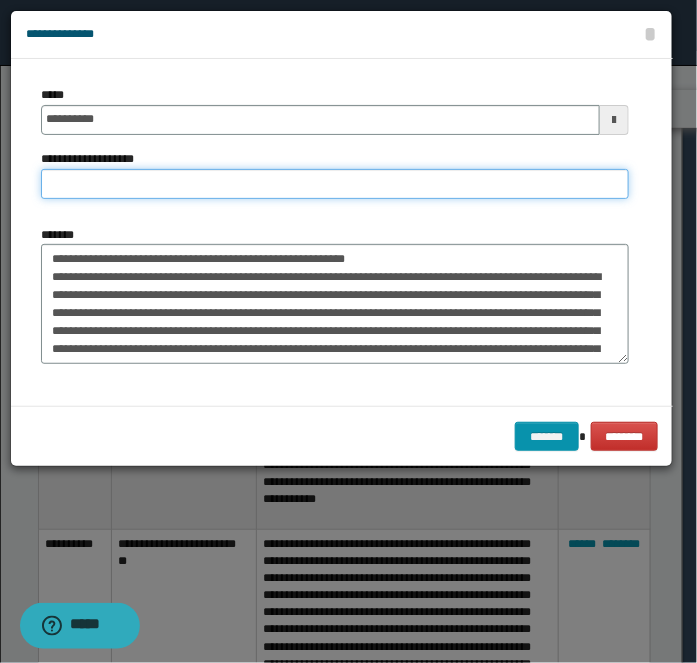 paste on "**********" 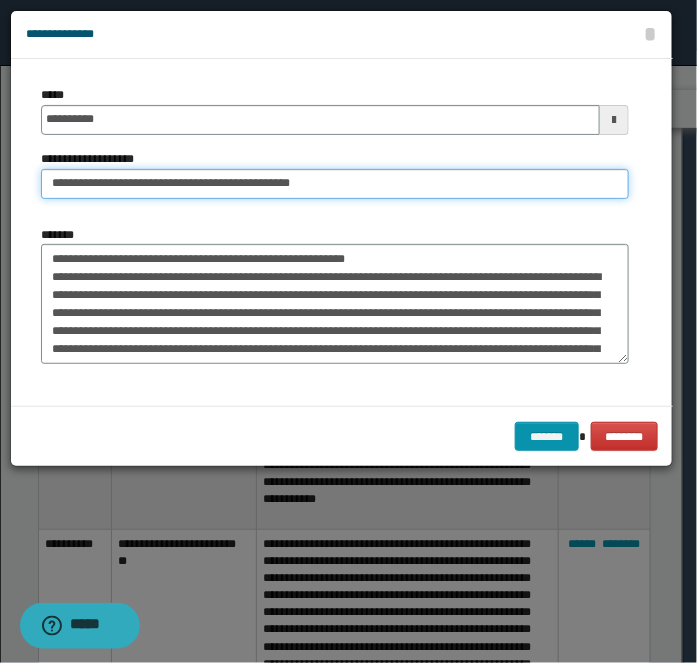 click on "**********" at bounding box center [335, 184] 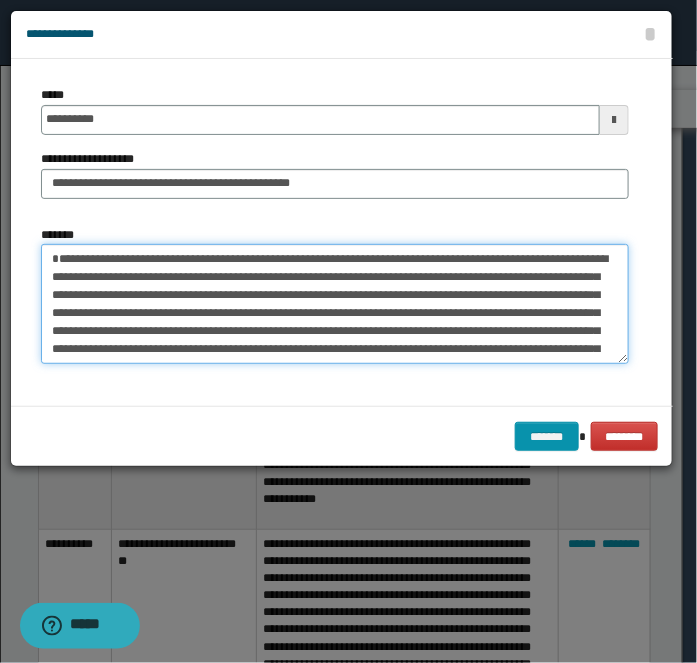 type on "**********" 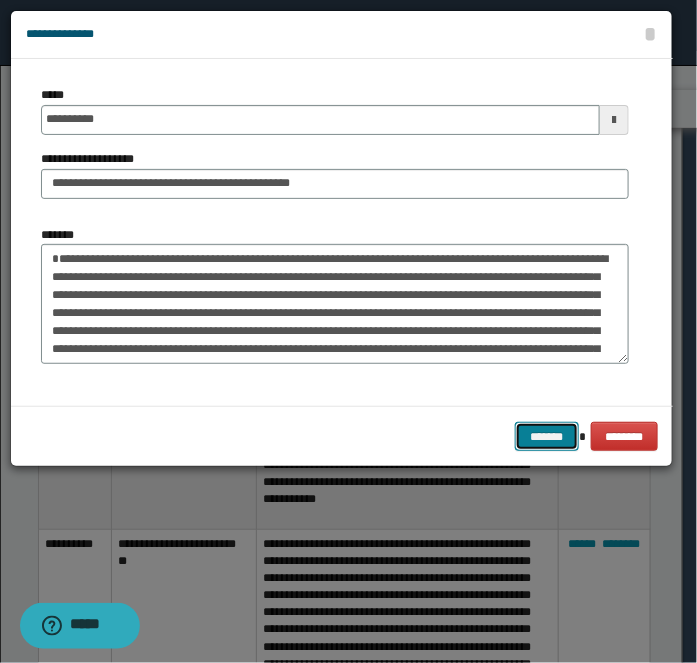 click on "*******" at bounding box center (547, 436) 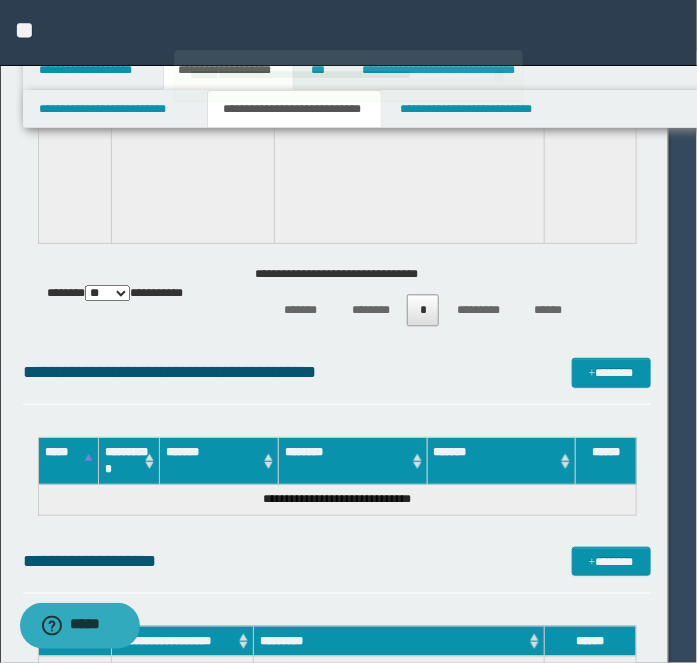 type 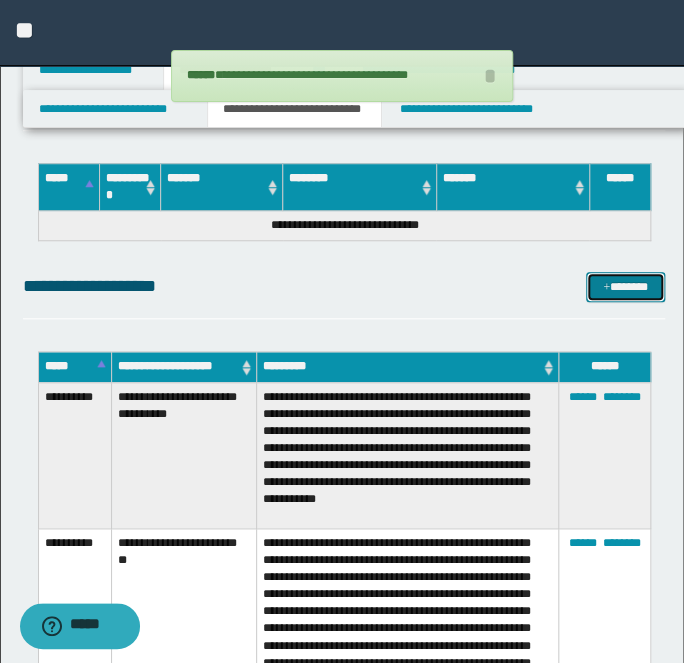 click on "*******" at bounding box center [625, 286] 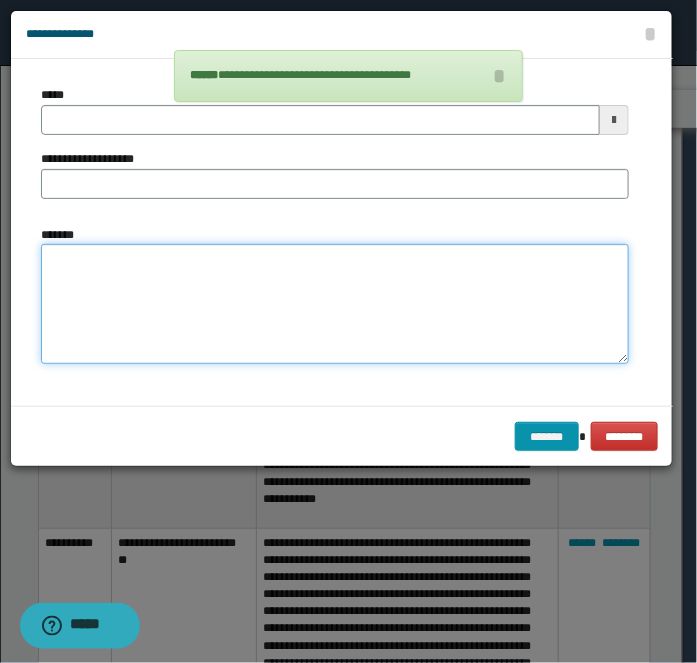 drag, startPoint x: 278, startPoint y: 297, endPoint x: 237, endPoint y: 227, distance: 81.12336 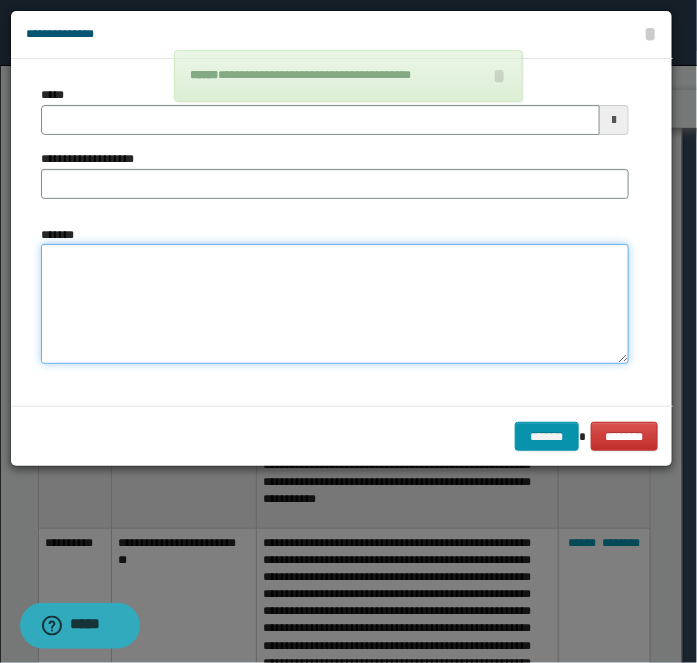 paste on "**********" 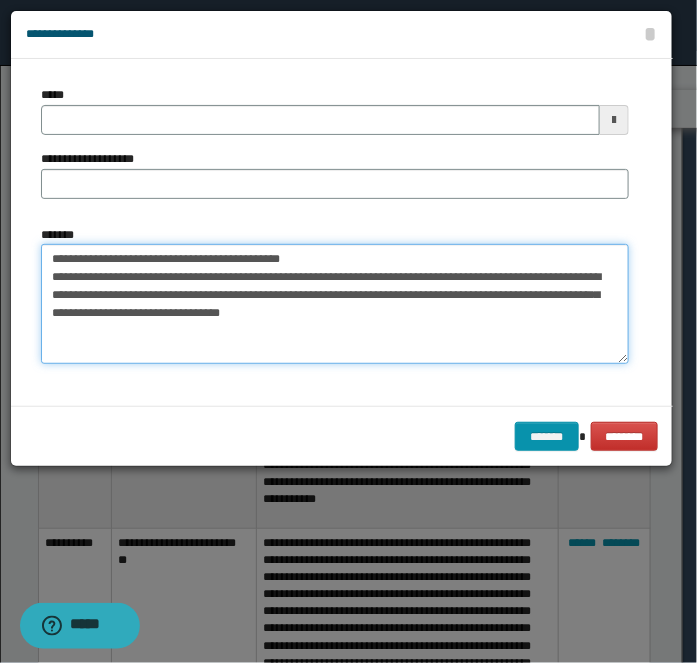 type 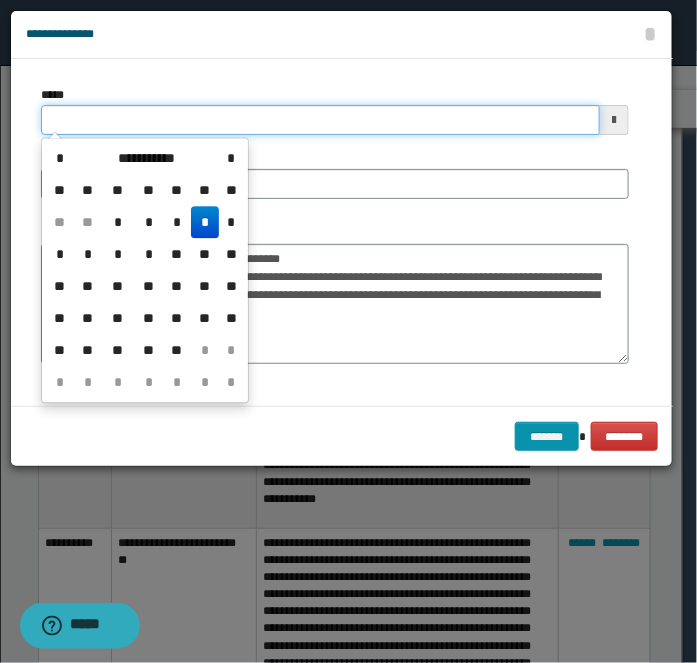 click on "*****" at bounding box center [320, 120] 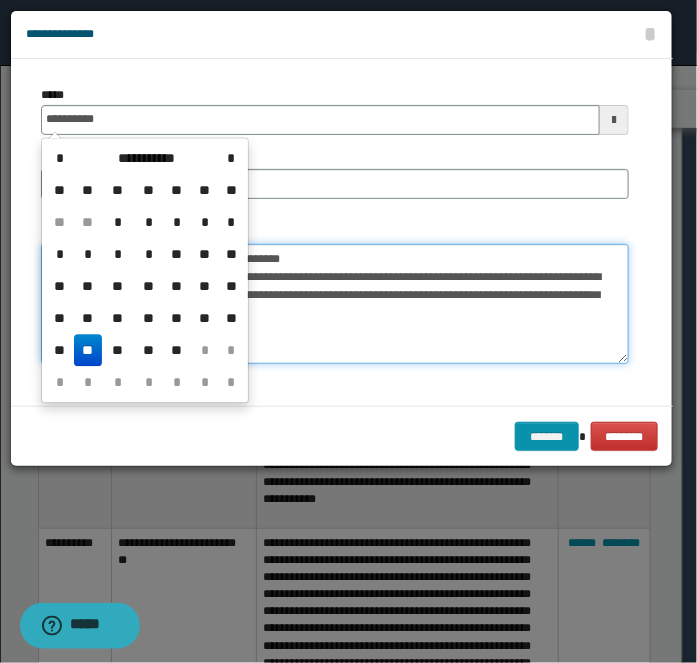 type on "**********" 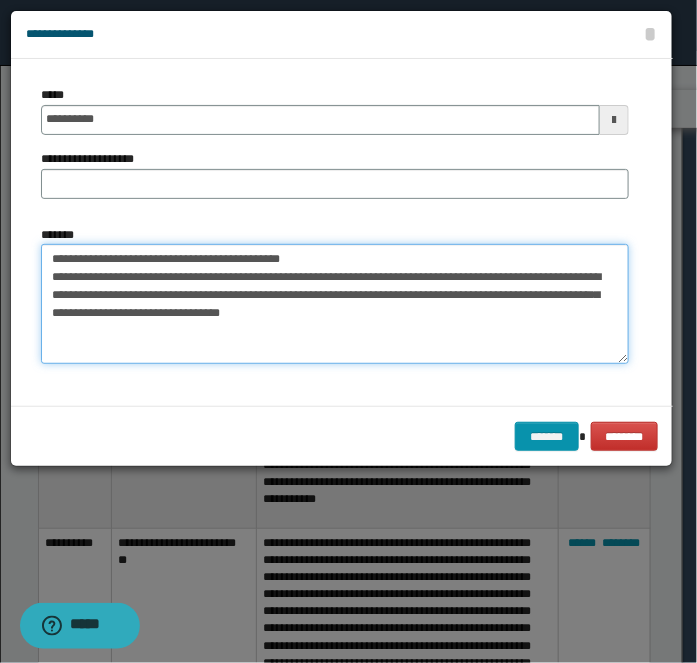 drag, startPoint x: 336, startPoint y: 254, endPoint x: 118, endPoint y: 254, distance: 218 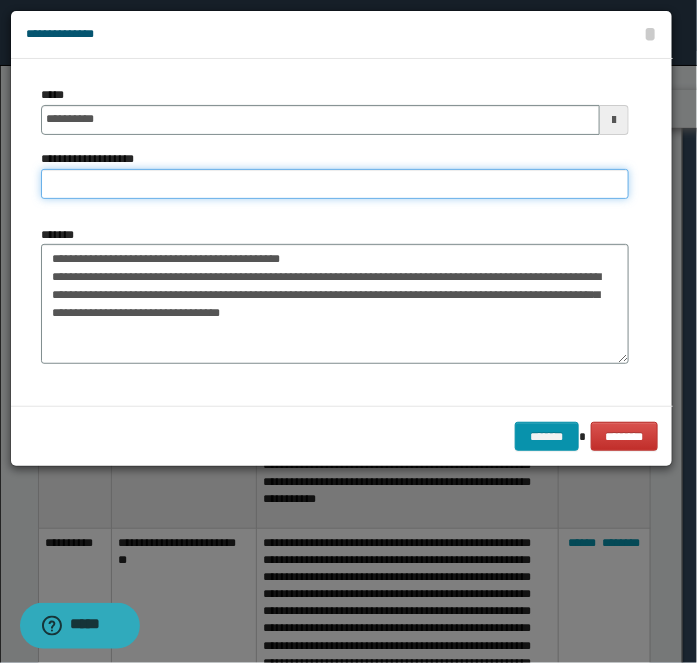 paste on "**********" 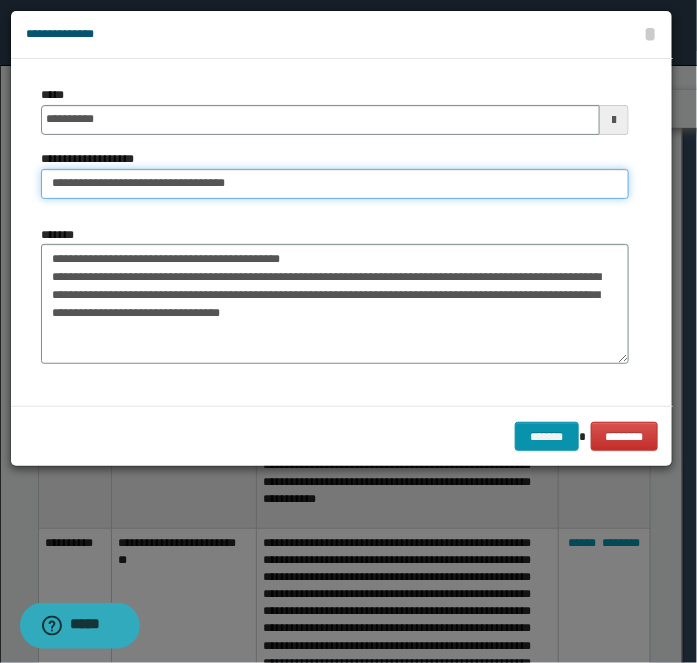 type on "**********" 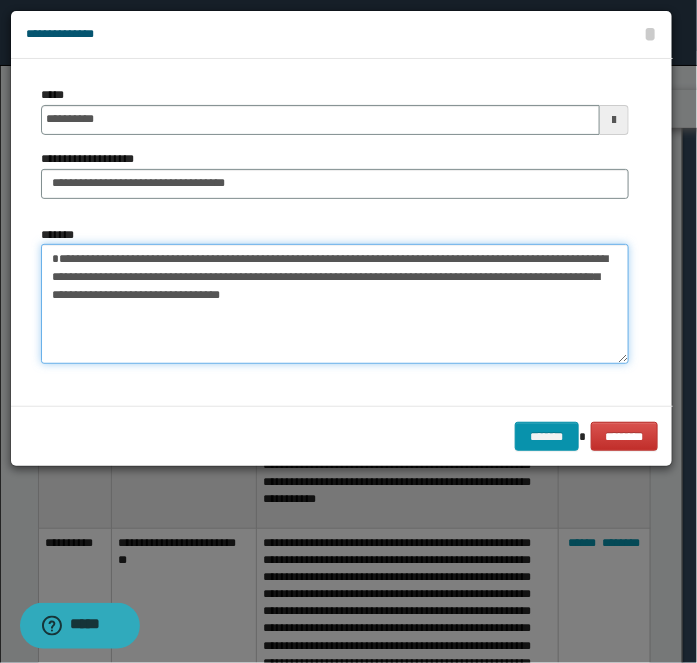 type on "**********" 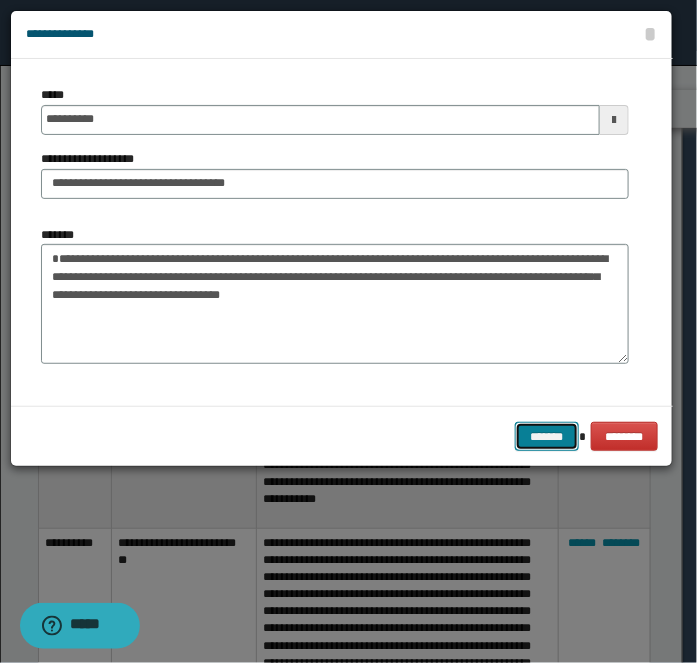 click on "*******" at bounding box center (547, 436) 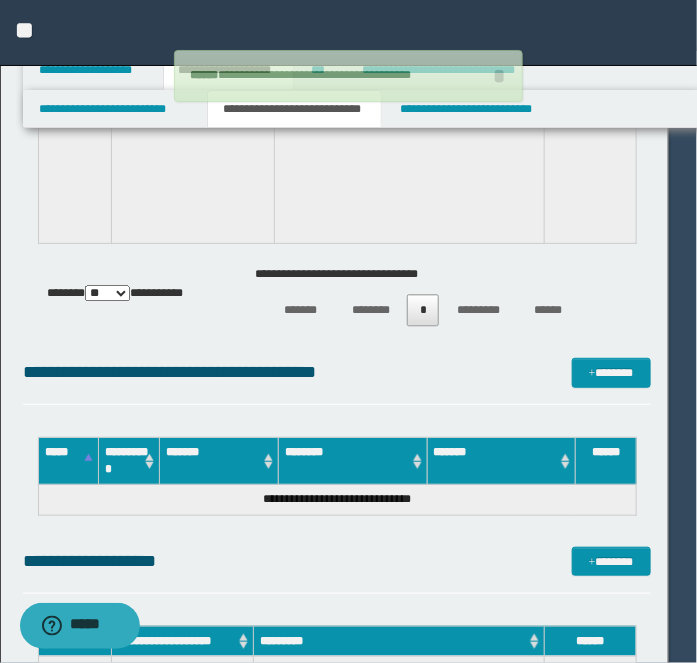 type 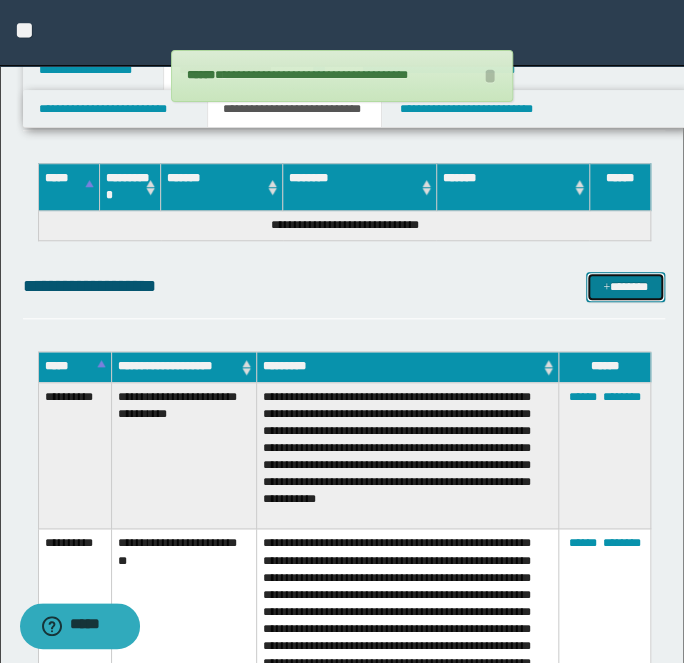 click on "*******" at bounding box center [625, 286] 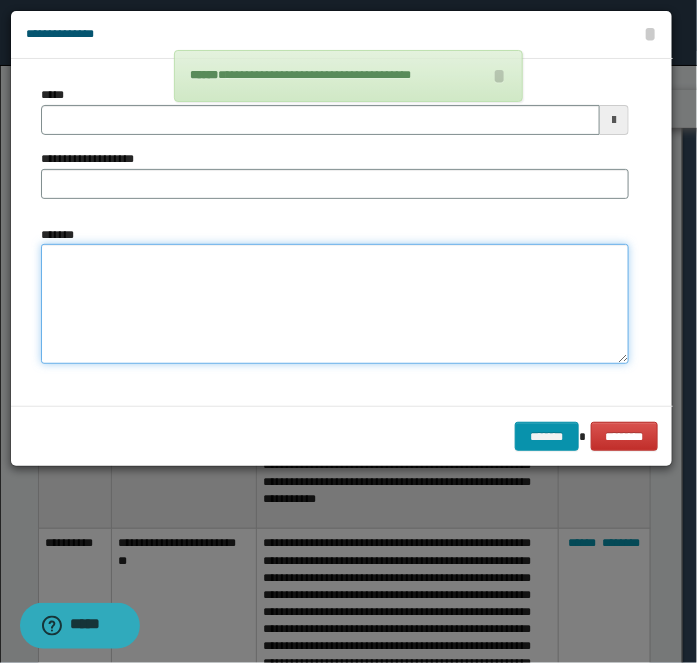 click on "*******" at bounding box center [335, 303] 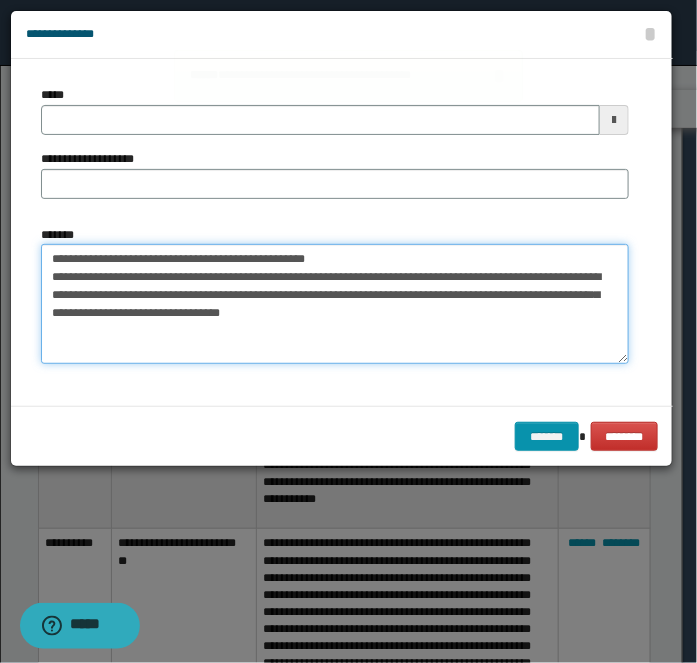 type 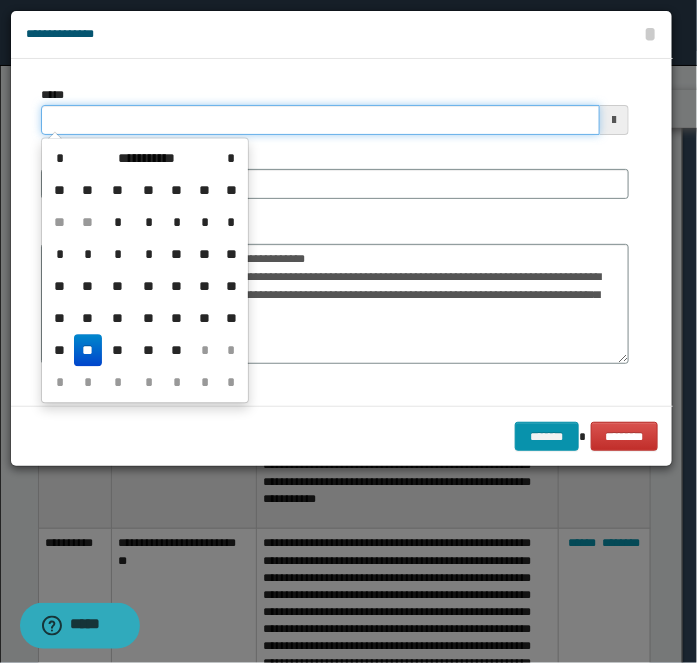 click on "*****" at bounding box center (320, 120) 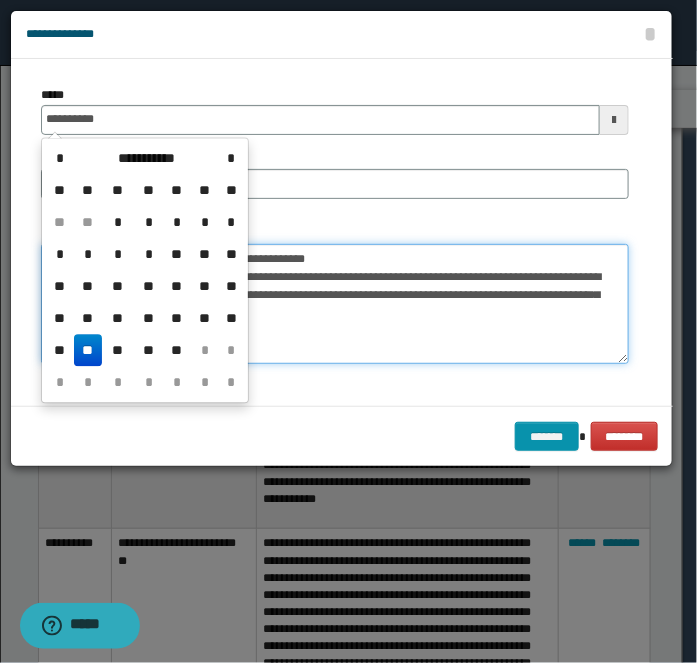 type on "**********" 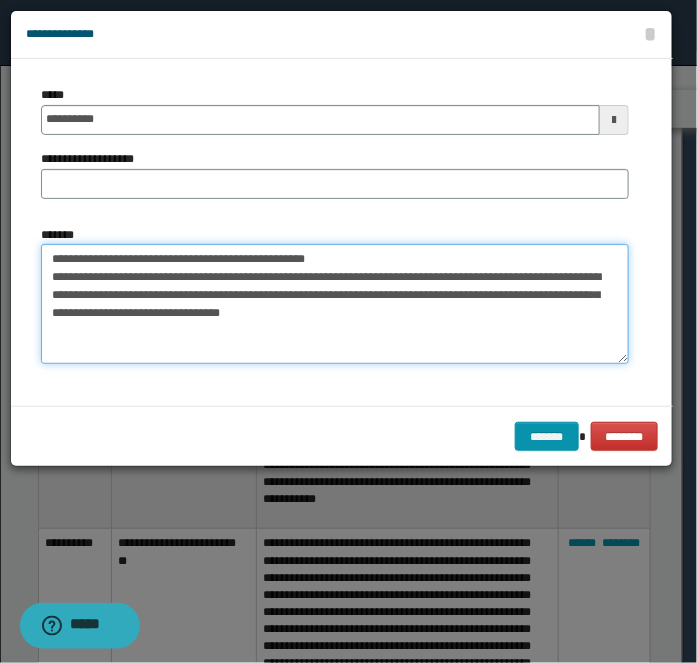 drag, startPoint x: 381, startPoint y: 259, endPoint x: 107, endPoint y: 261, distance: 274.0073 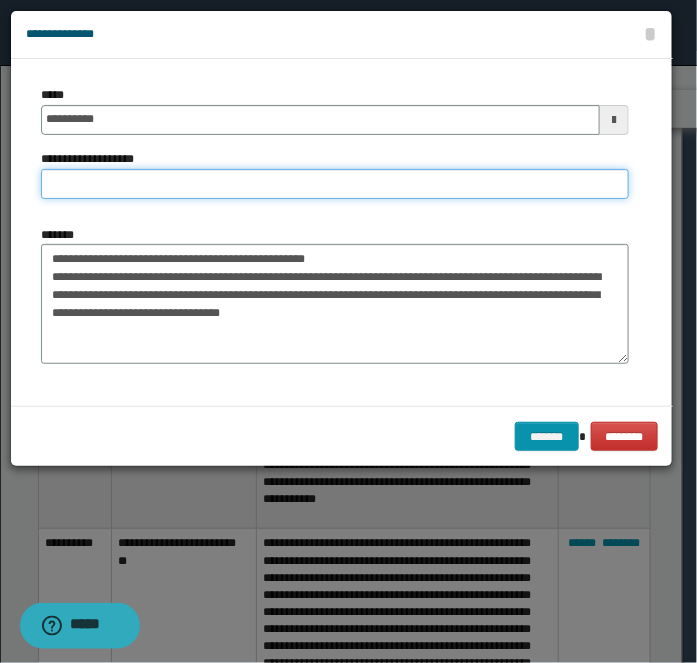 click on "**********" at bounding box center (335, 184) 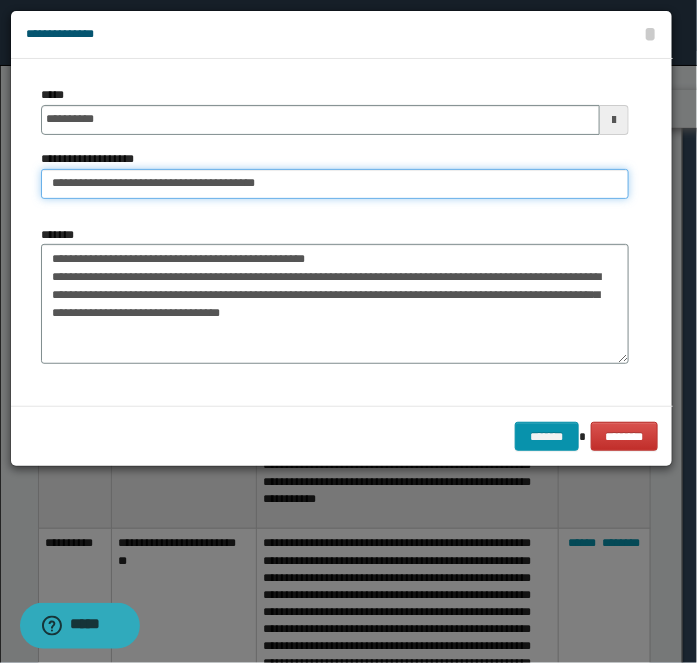 type on "**********" 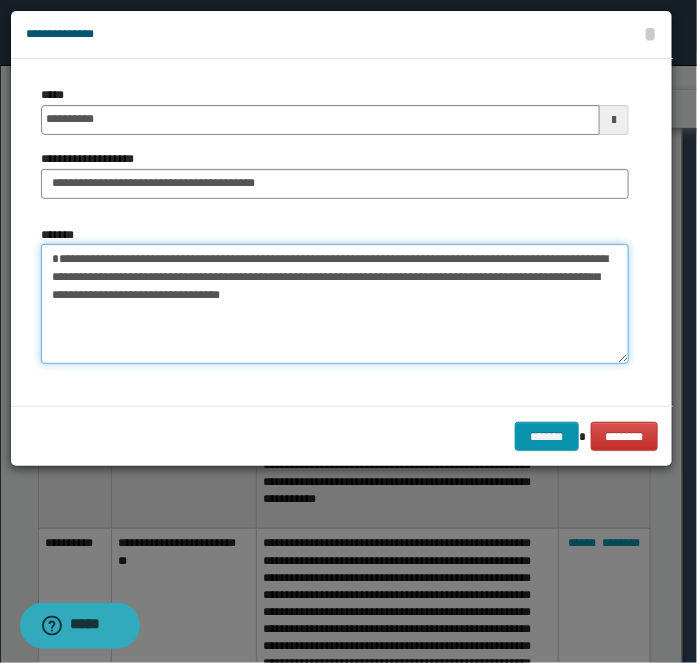 type on "**********" 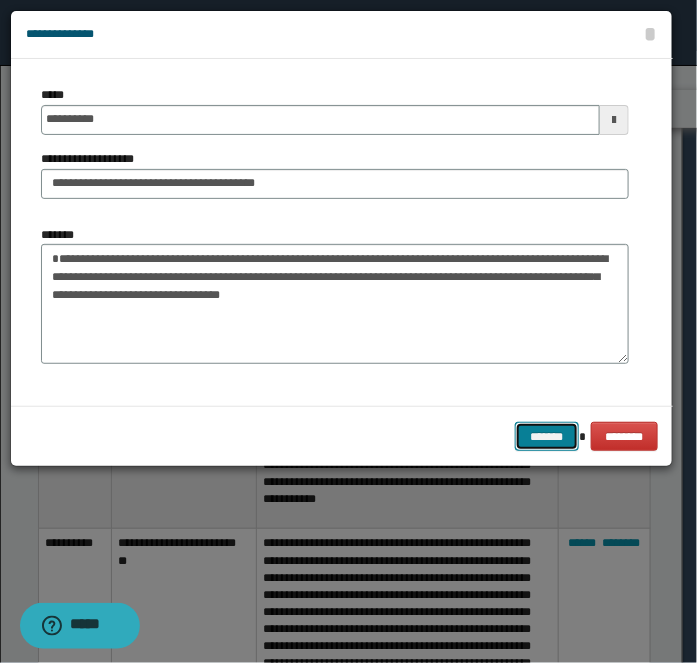 click on "*******" at bounding box center (547, 436) 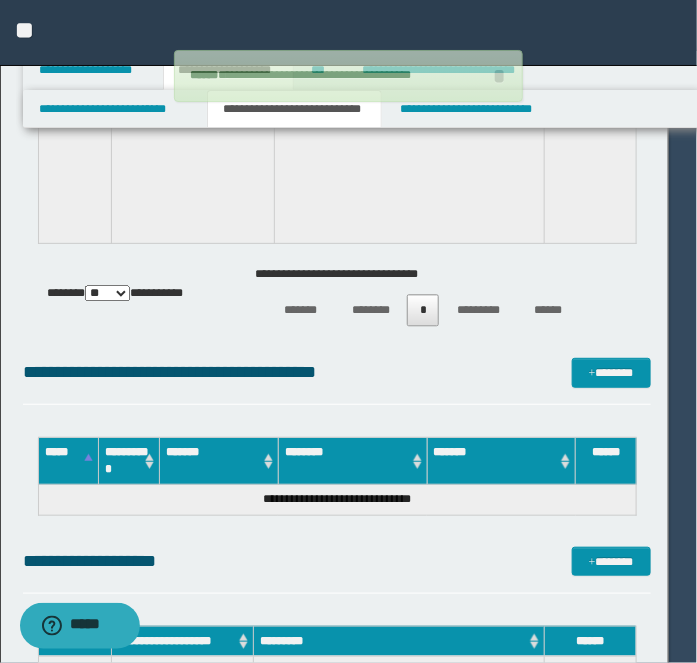 type 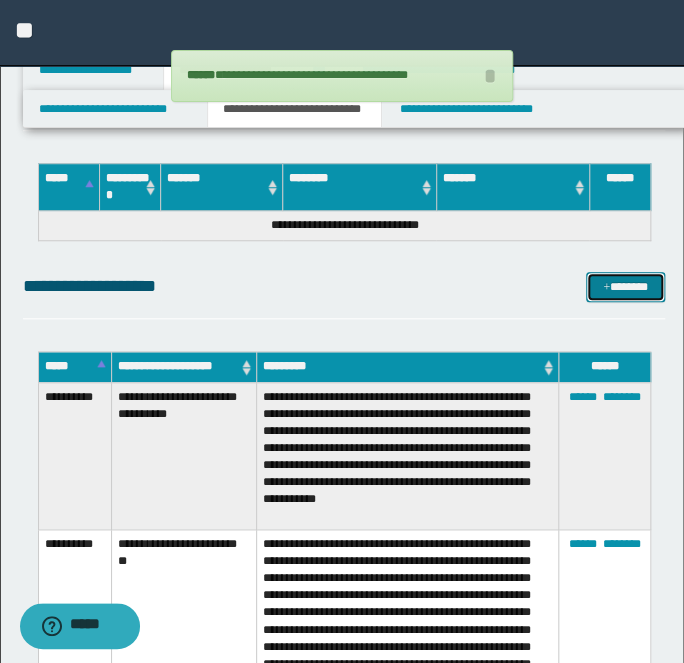 click on "*******" at bounding box center (625, 286) 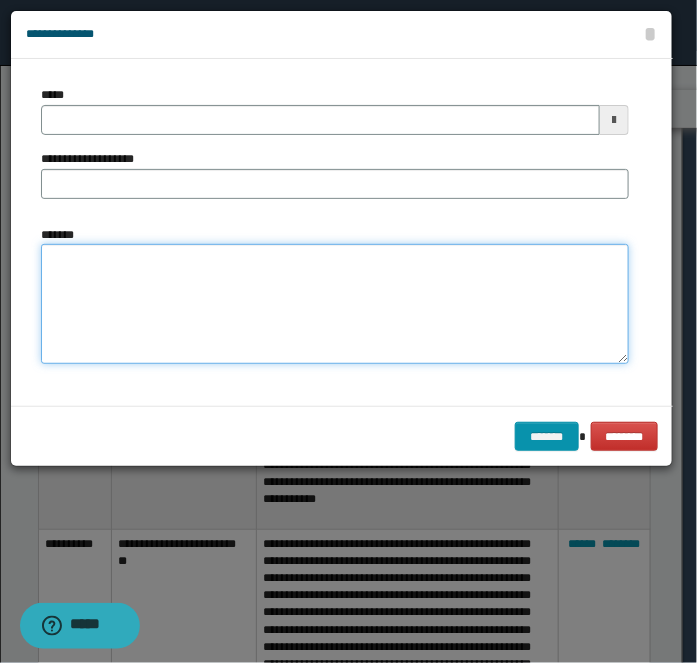drag, startPoint x: 109, startPoint y: 267, endPoint x: 101, endPoint y: 160, distance: 107.298645 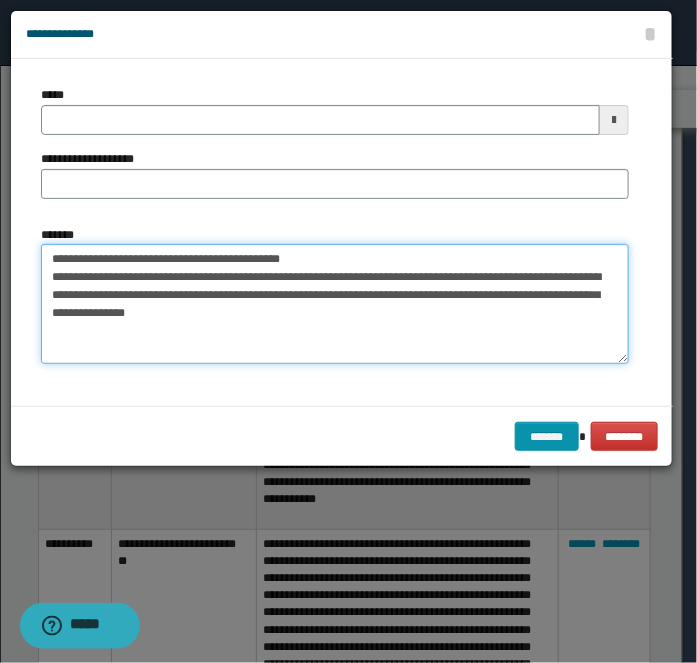 type 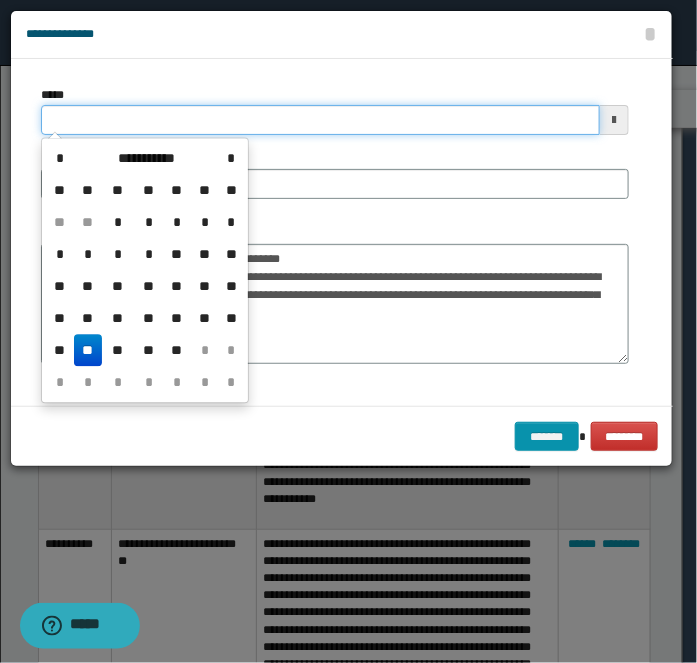 click on "*****" at bounding box center [320, 120] 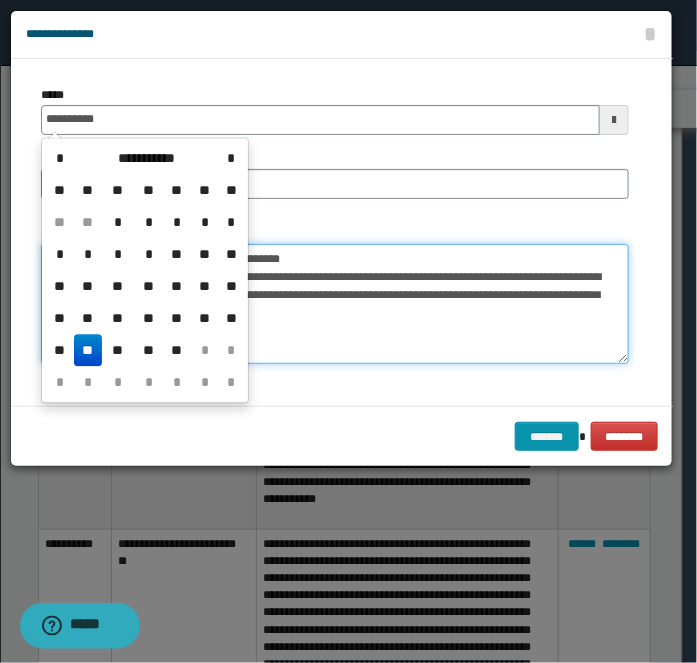 type on "**********" 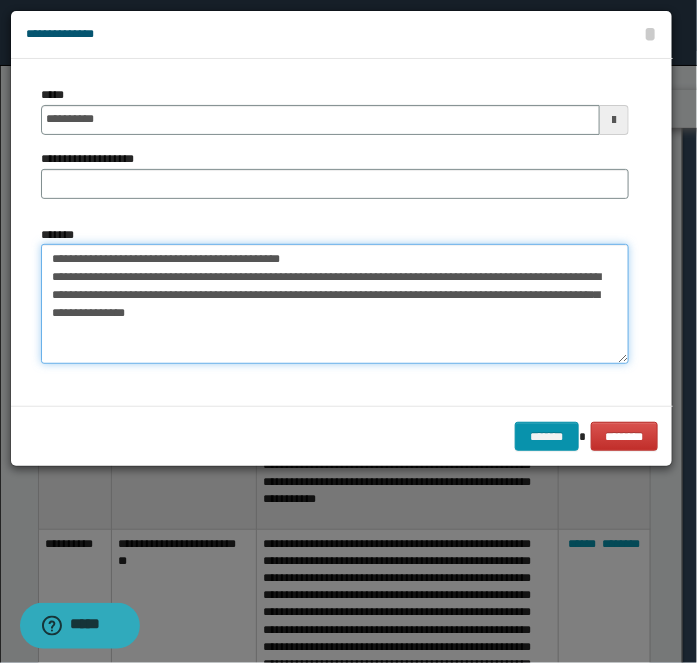drag, startPoint x: 362, startPoint y: 258, endPoint x: 122, endPoint y: 253, distance: 240.05208 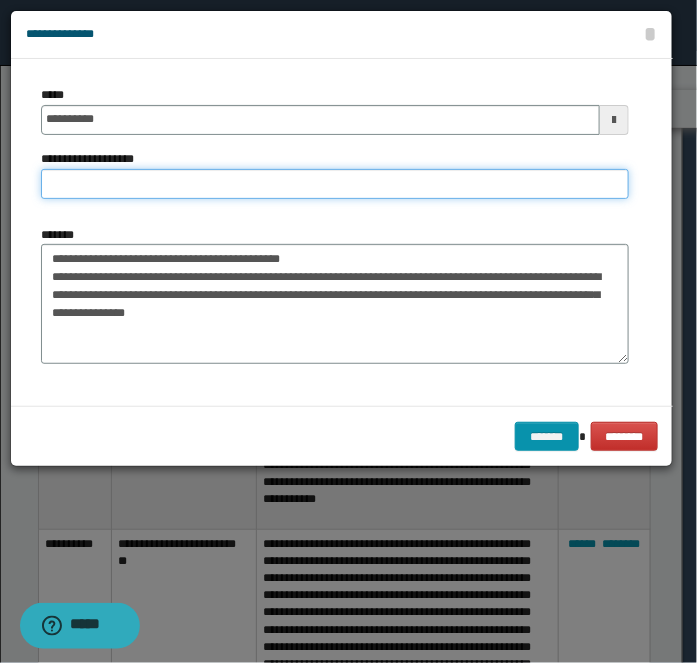 click on "**********" at bounding box center (335, 184) 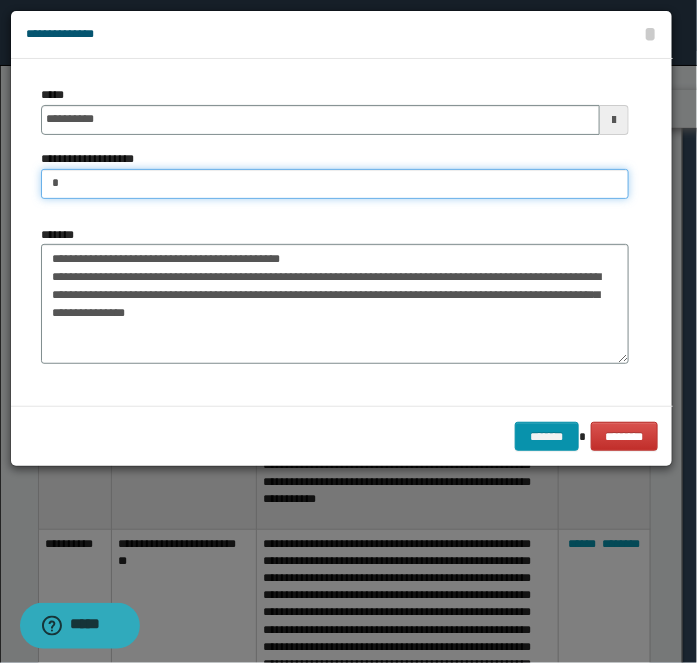 paste on "**********" 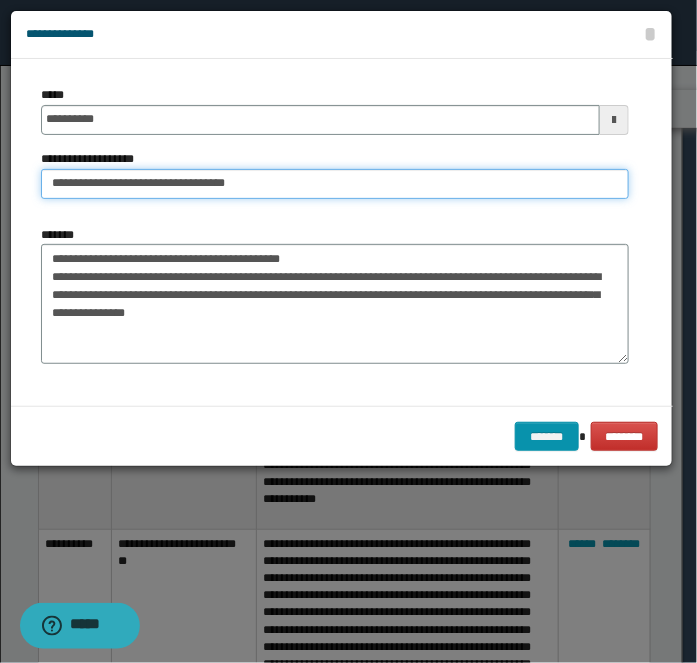 type on "**********" 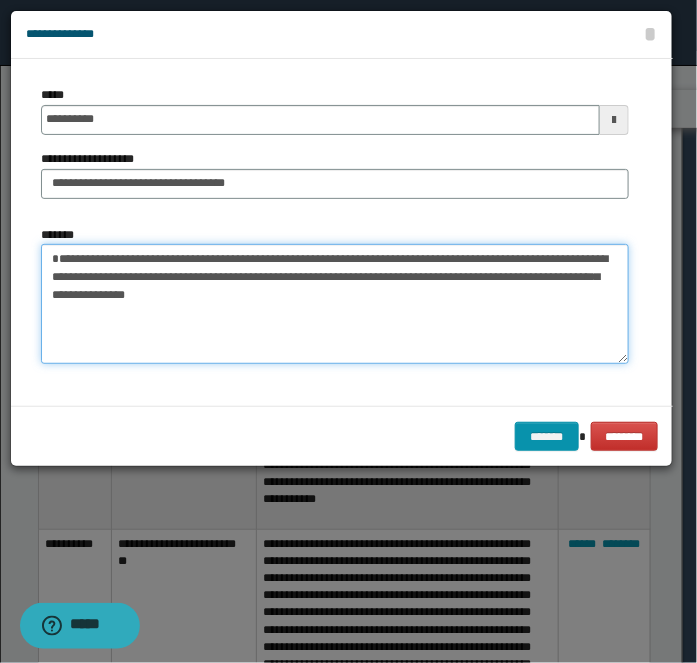 type on "**********" 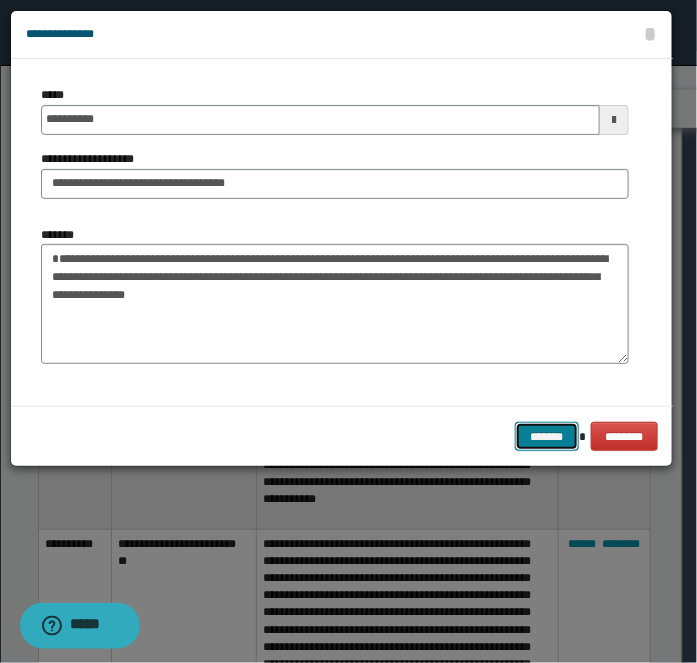 click on "*******" at bounding box center [547, 436] 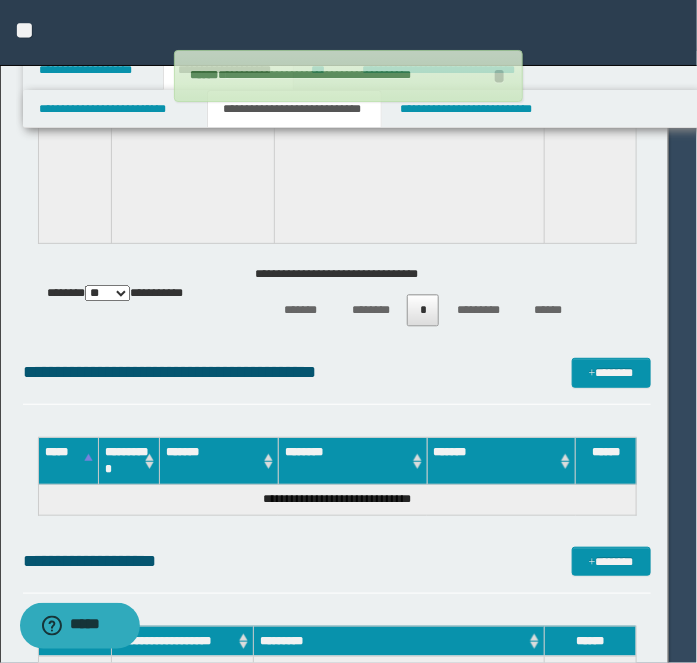 type 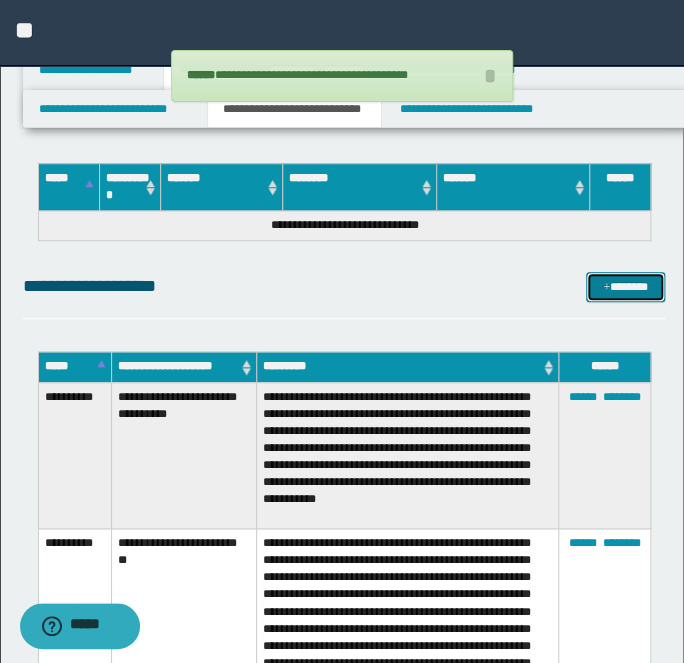 click on "*******" at bounding box center (625, 286) 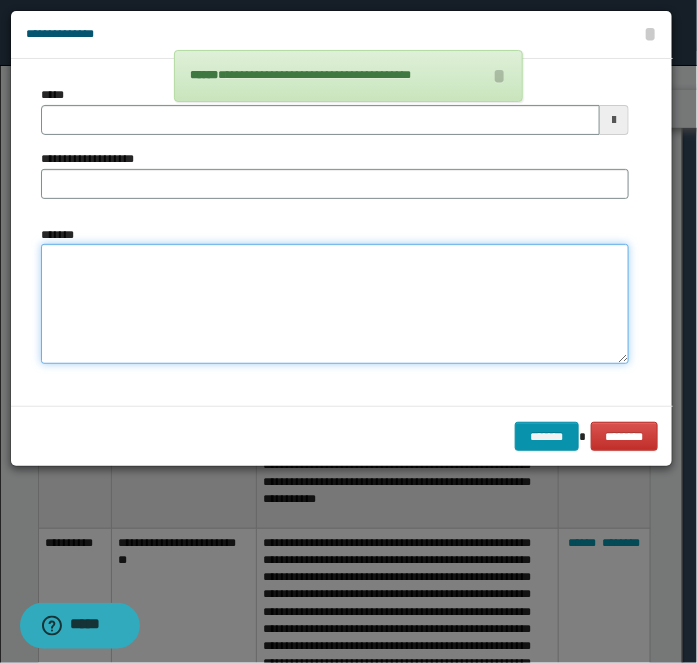 drag, startPoint x: 86, startPoint y: 296, endPoint x: 90, endPoint y: 160, distance: 136.0588 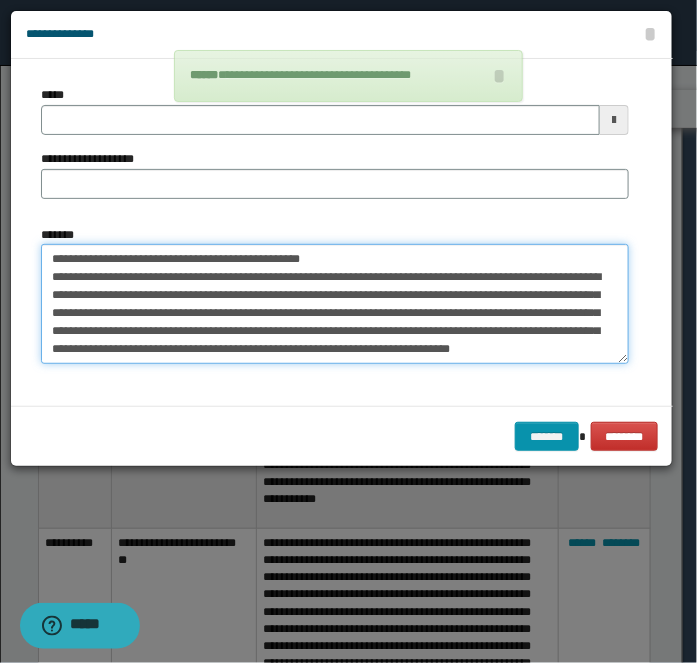 type 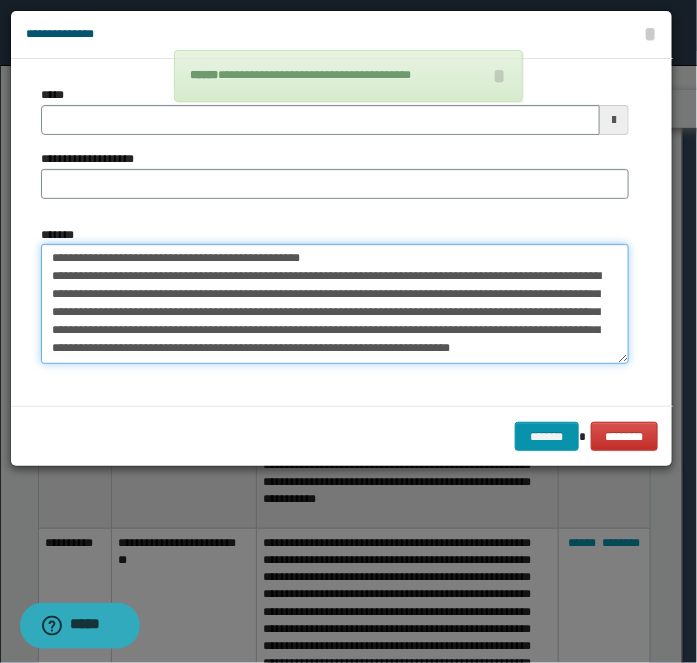type on "**********" 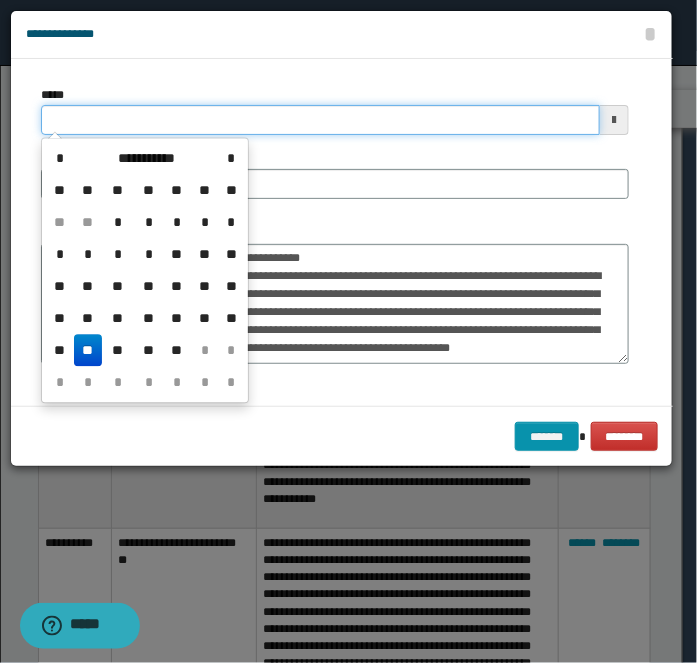 click on "*****" at bounding box center [320, 120] 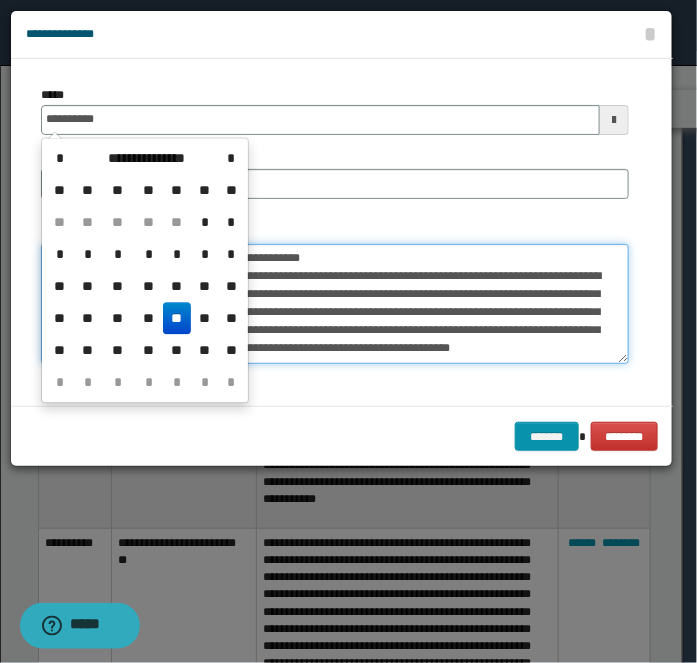 type on "**********" 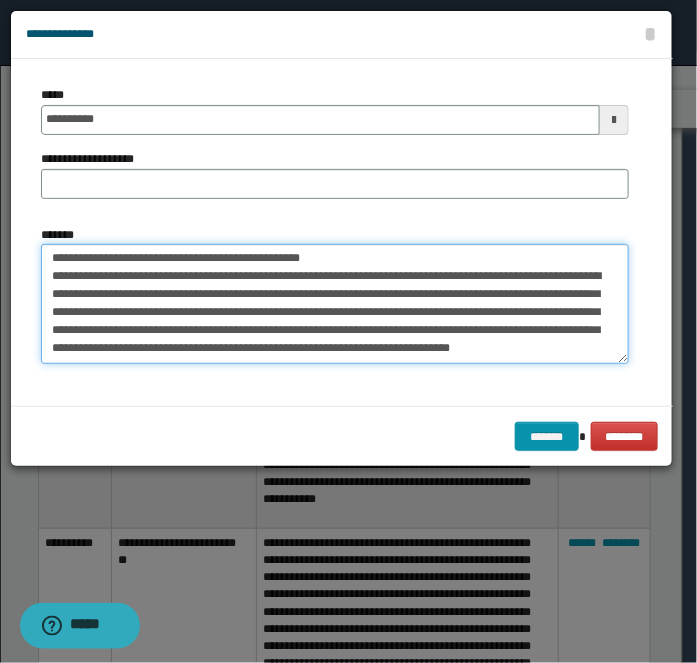 scroll, scrollTop: 0, scrollLeft: 0, axis: both 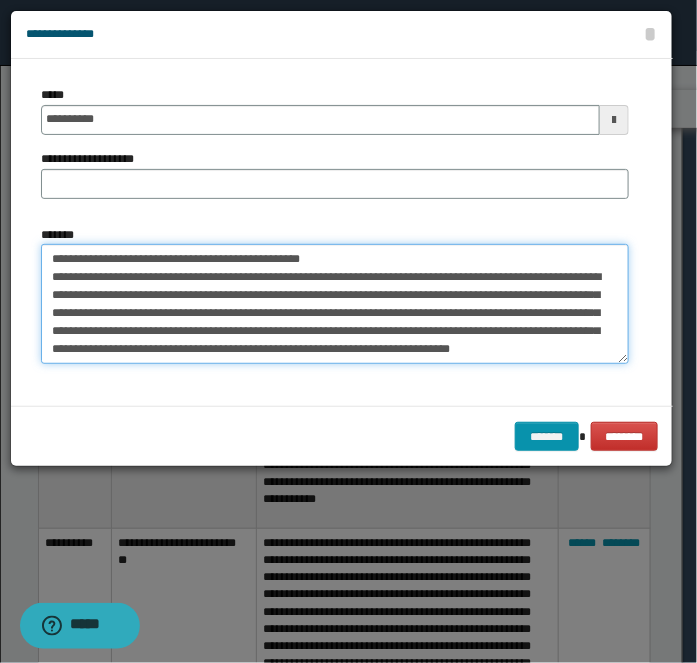 drag, startPoint x: 109, startPoint y: 263, endPoint x: 472, endPoint y: 200, distance: 368.4264 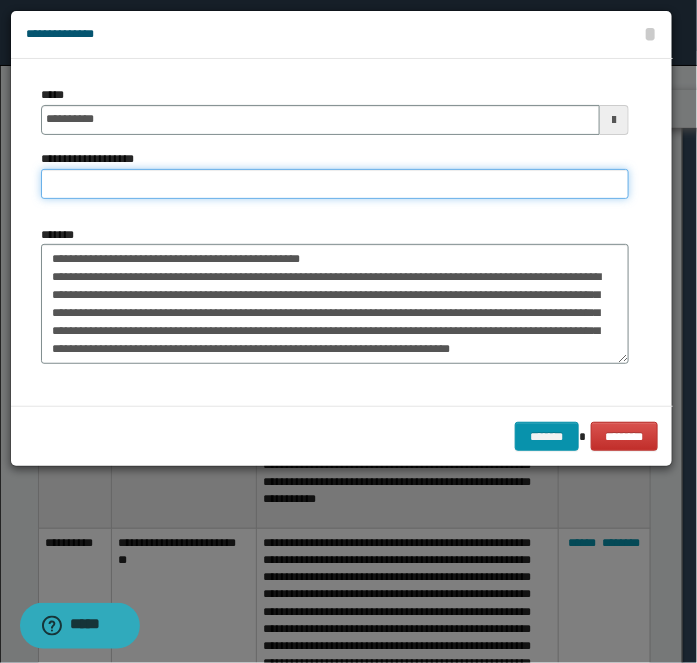 click on "**********" at bounding box center [335, 184] 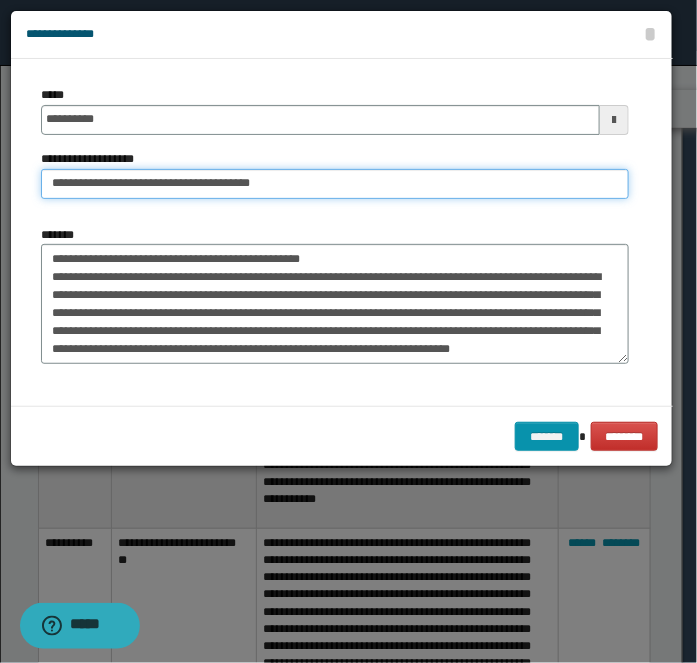 type on "**********" 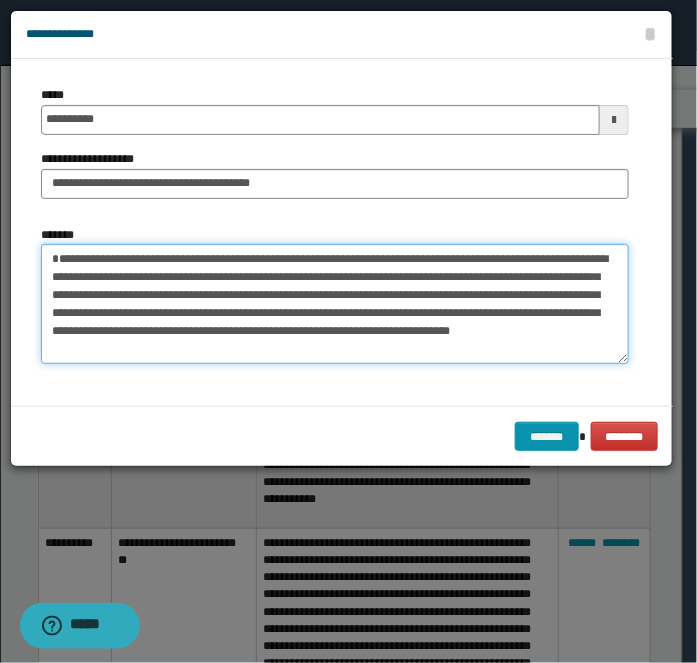 type on "**********" 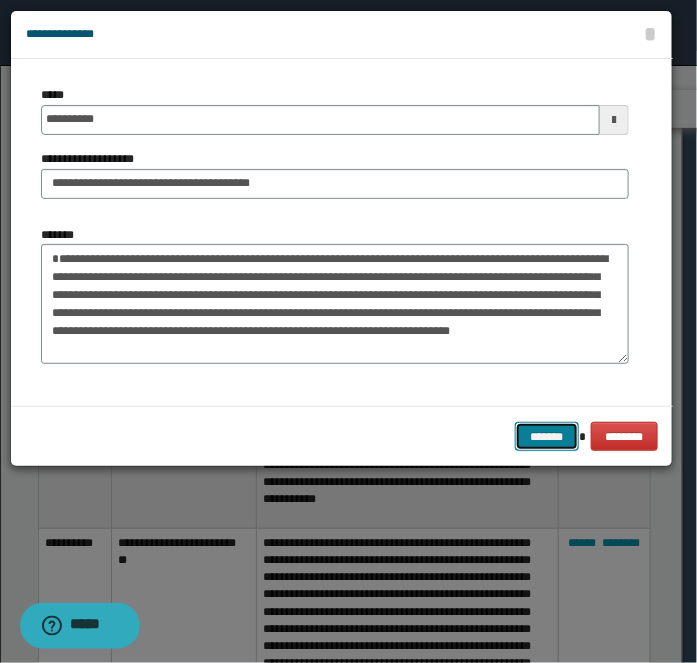 click on "*******" at bounding box center (547, 436) 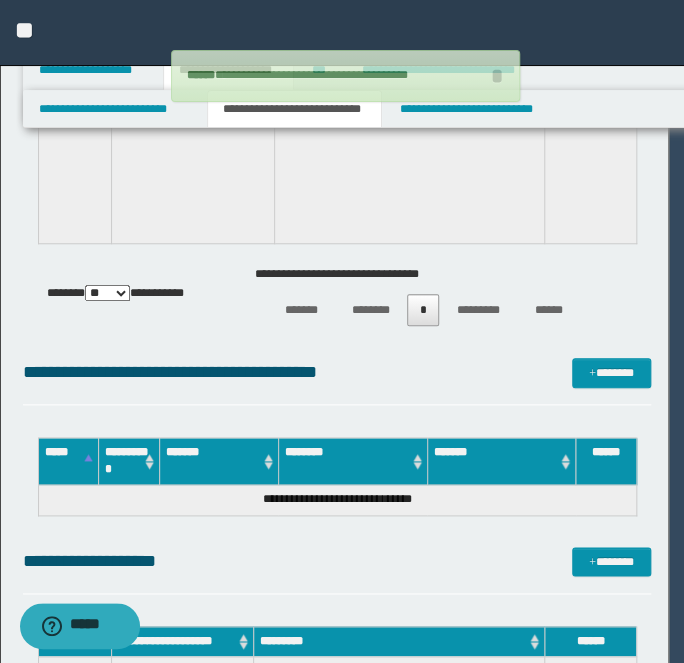 type 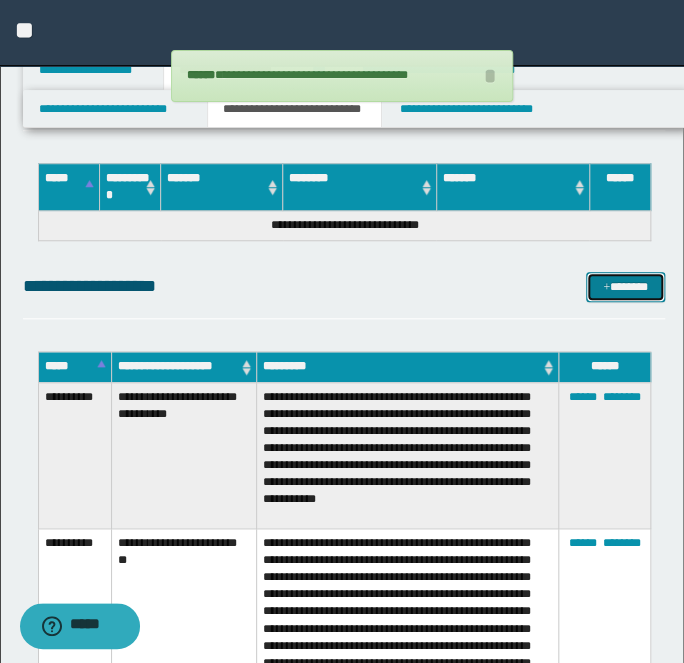 click on "*******" at bounding box center [625, 286] 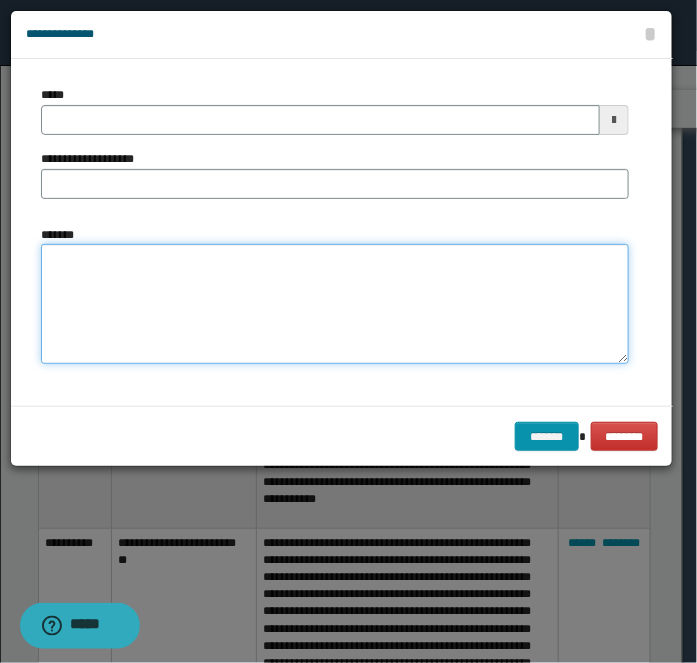drag, startPoint x: 308, startPoint y: 292, endPoint x: 215, endPoint y: 173, distance: 151.0298 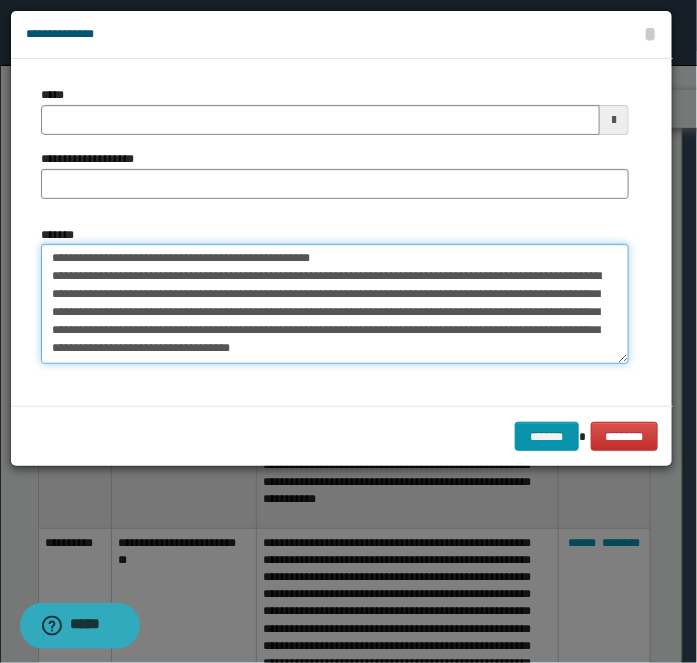 type 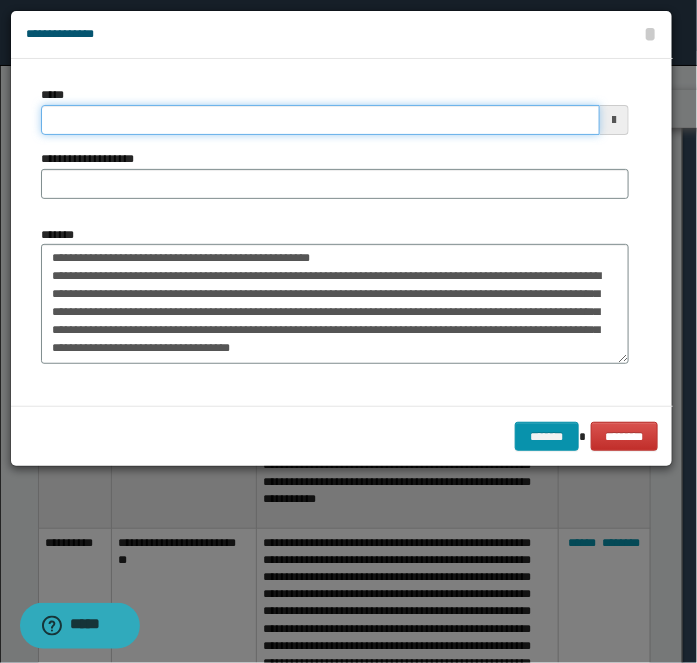 click on "*****" at bounding box center (320, 120) 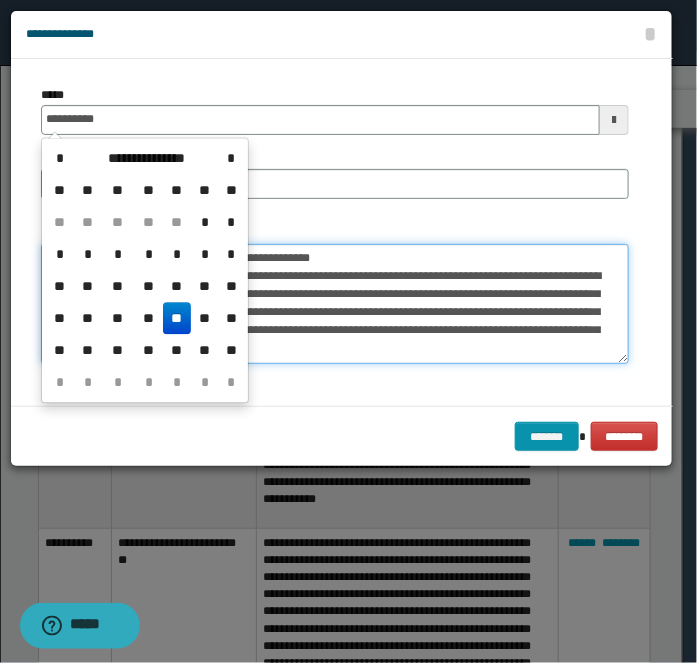 type on "**********" 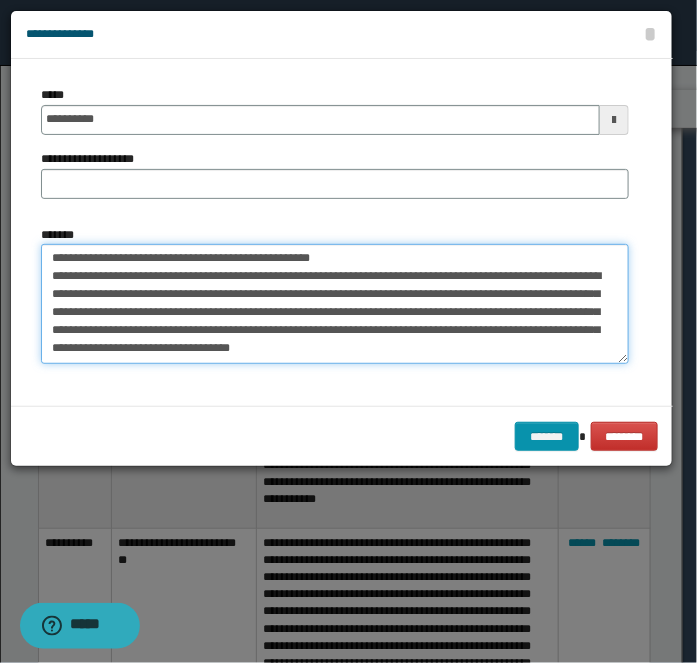 scroll, scrollTop: 0, scrollLeft: 0, axis: both 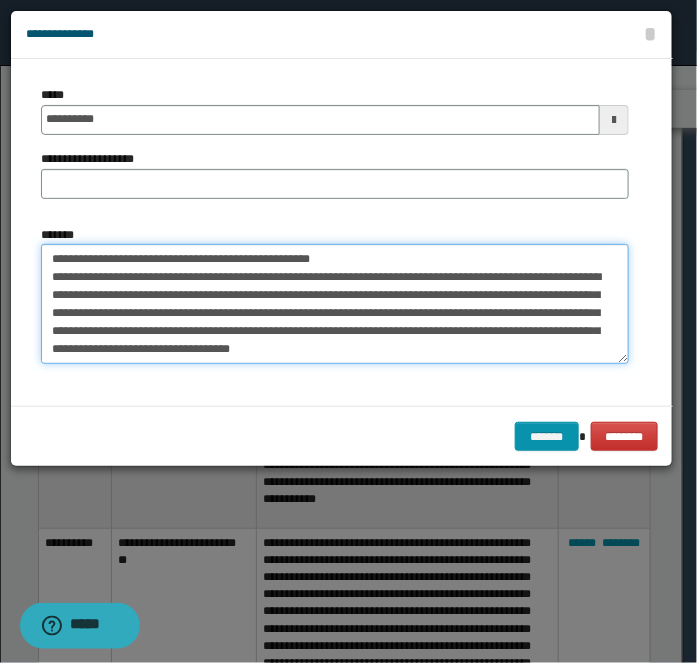 drag, startPoint x: 117, startPoint y: 256, endPoint x: 405, endPoint y: 219, distance: 290.367 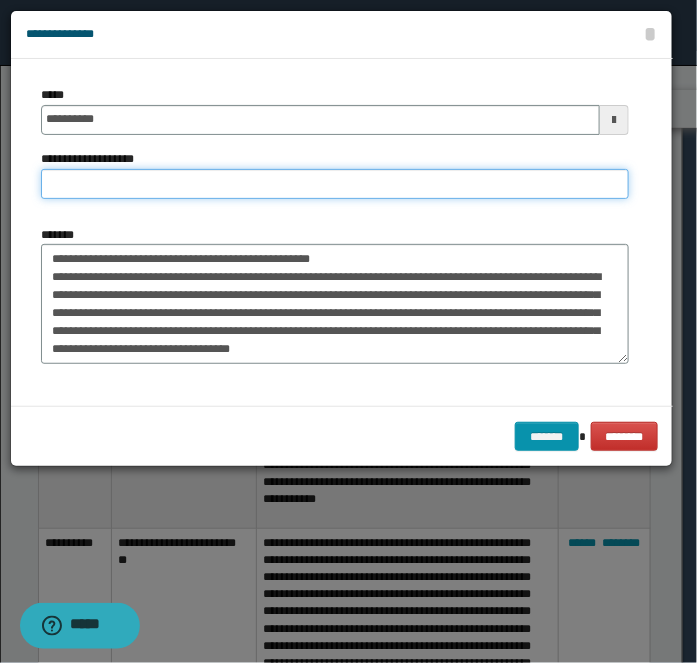 click on "**********" at bounding box center [335, 184] 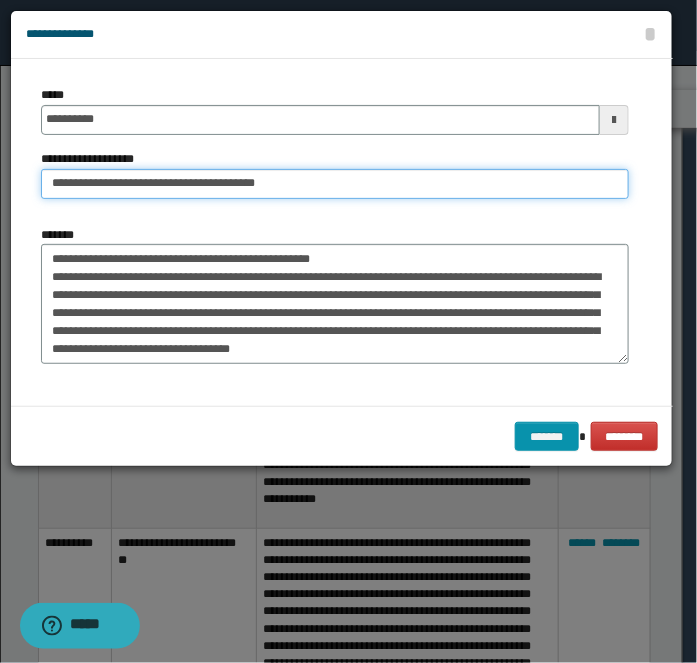 type on "**********" 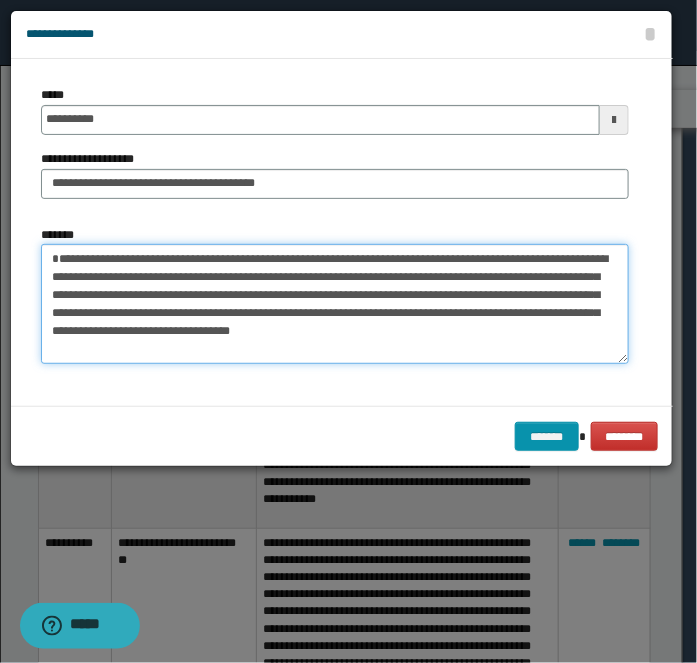 type on "**********" 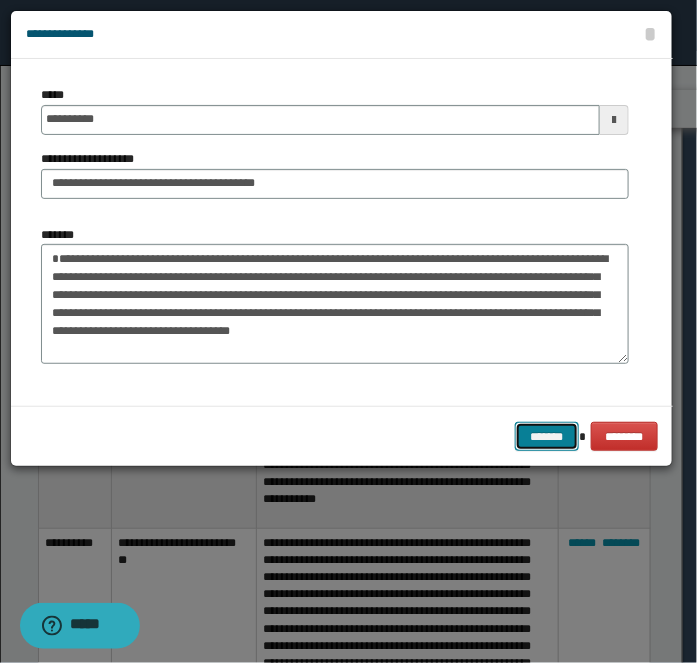 click on "*******" at bounding box center (547, 436) 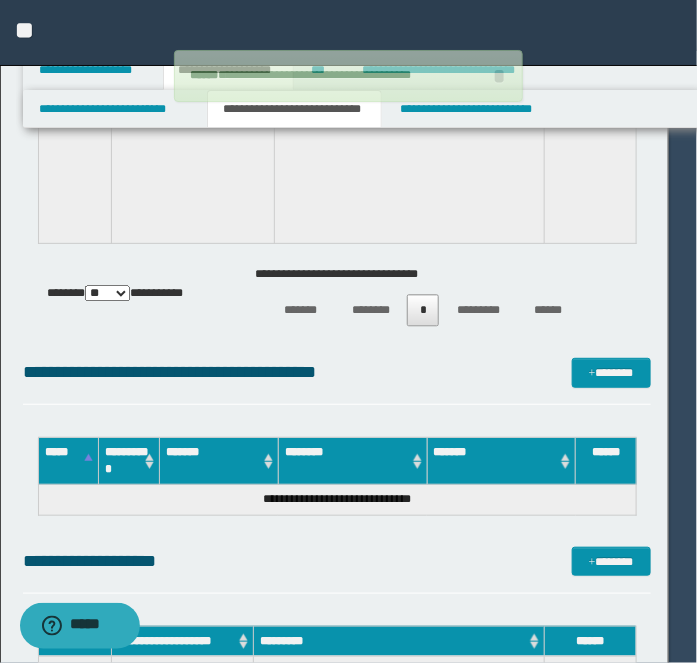 type 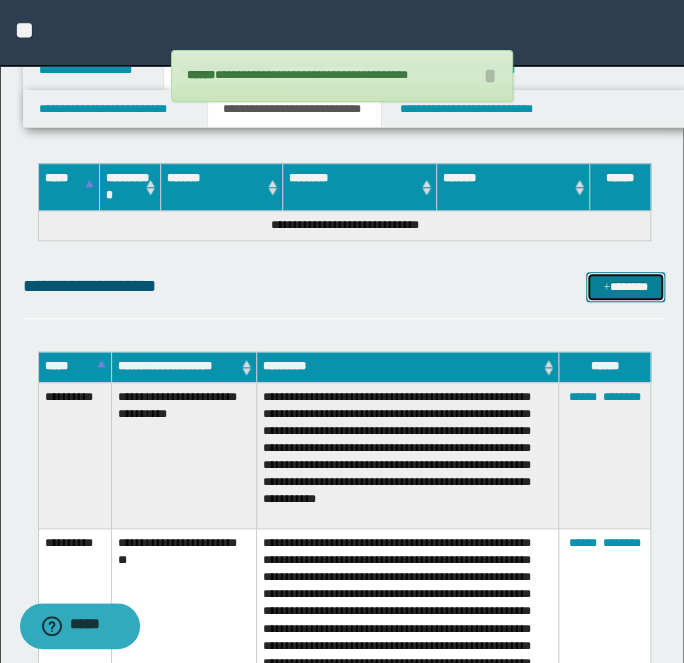 click on "*******" at bounding box center [625, 286] 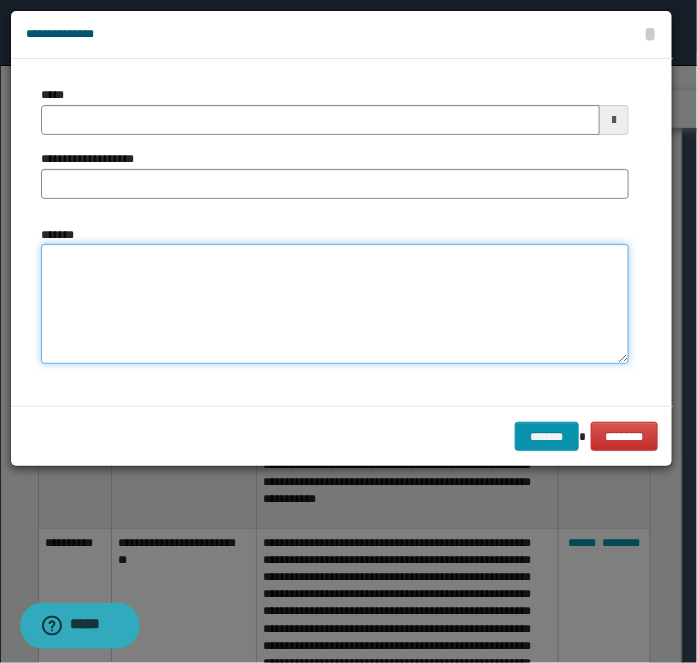 drag, startPoint x: 74, startPoint y: 285, endPoint x: 75, endPoint y: 139, distance: 146.00342 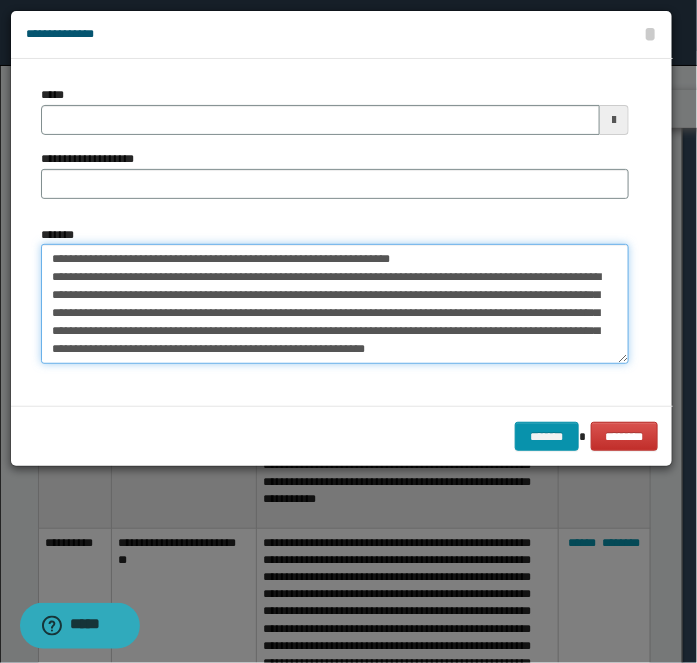 type 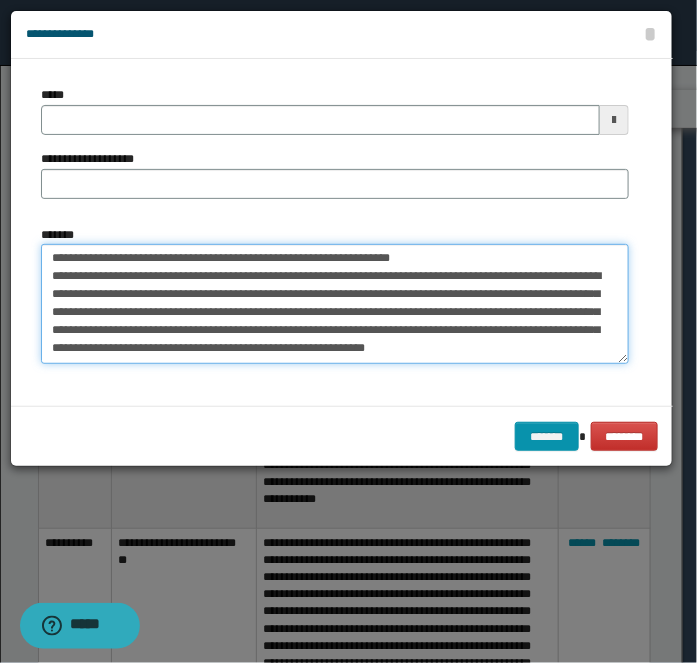 type on "**********" 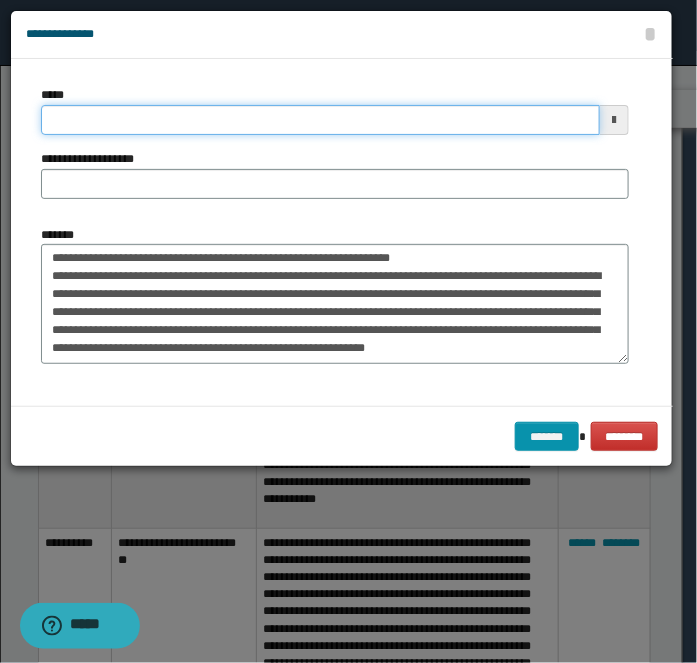 click on "*****" at bounding box center [320, 120] 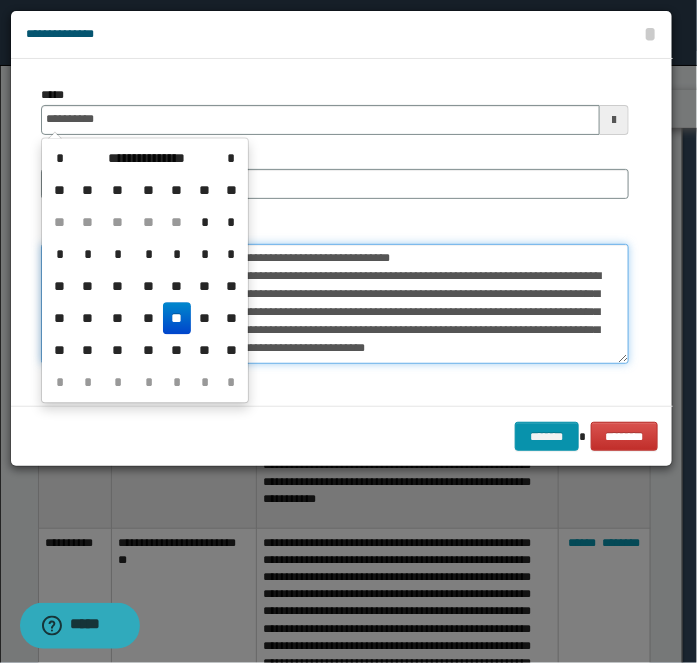 type on "**********" 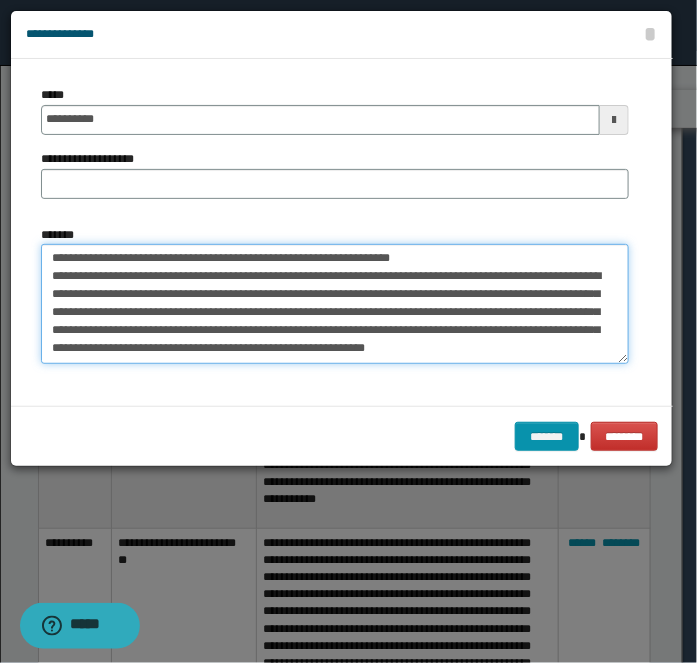 drag, startPoint x: 453, startPoint y: 291, endPoint x: 169, endPoint y: 299, distance: 284.11264 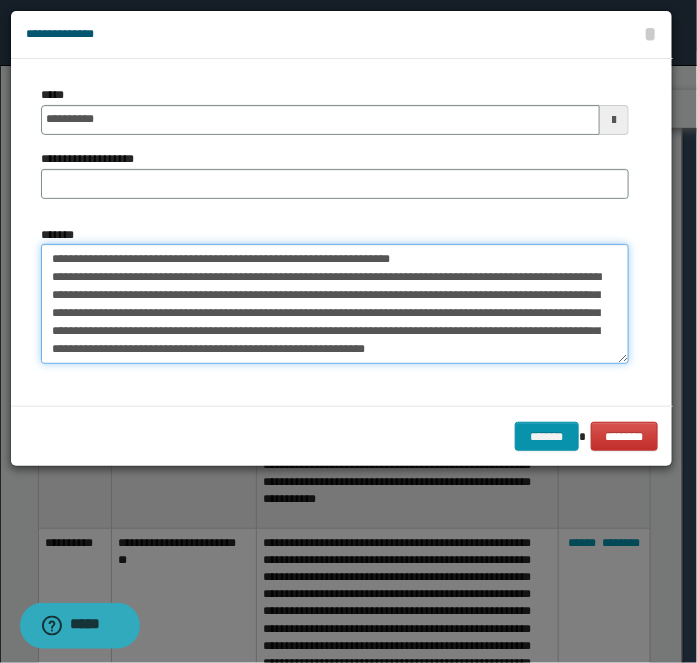 drag, startPoint x: 266, startPoint y: 248, endPoint x: 515, endPoint y: 195, distance: 254.57808 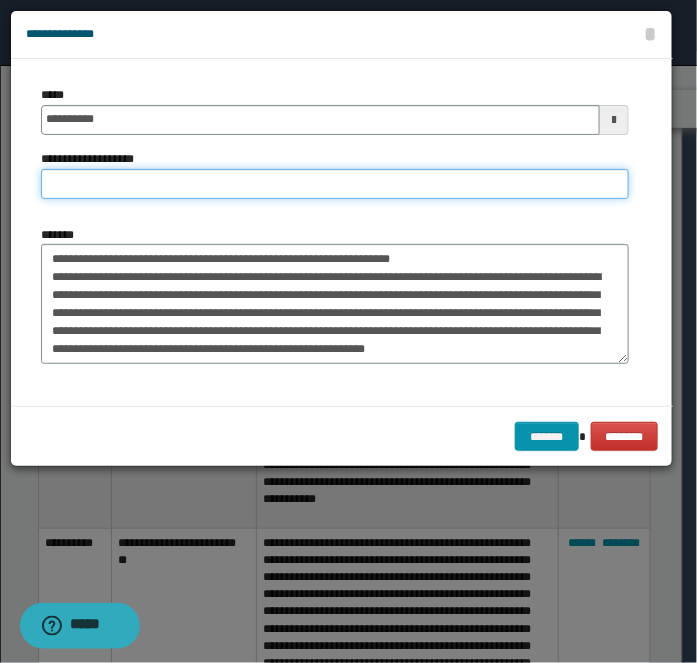 paste on "**********" 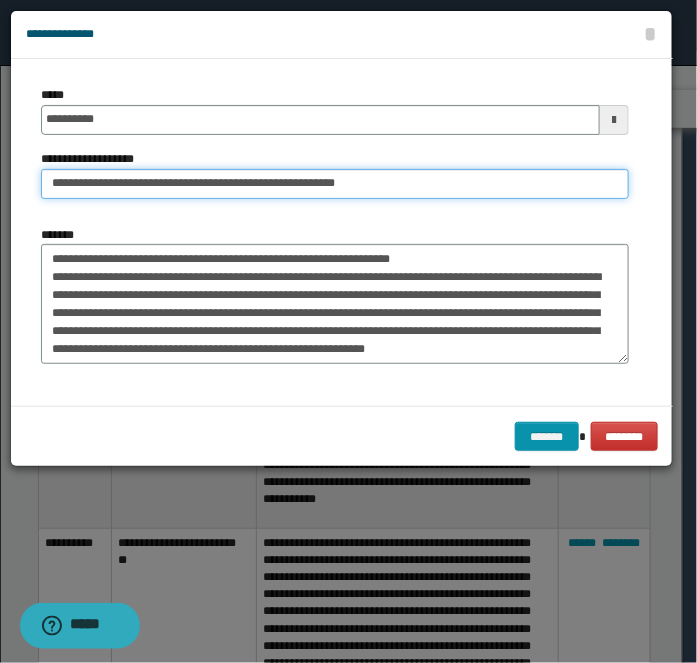 click on "**********" at bounding box center [335, 184] 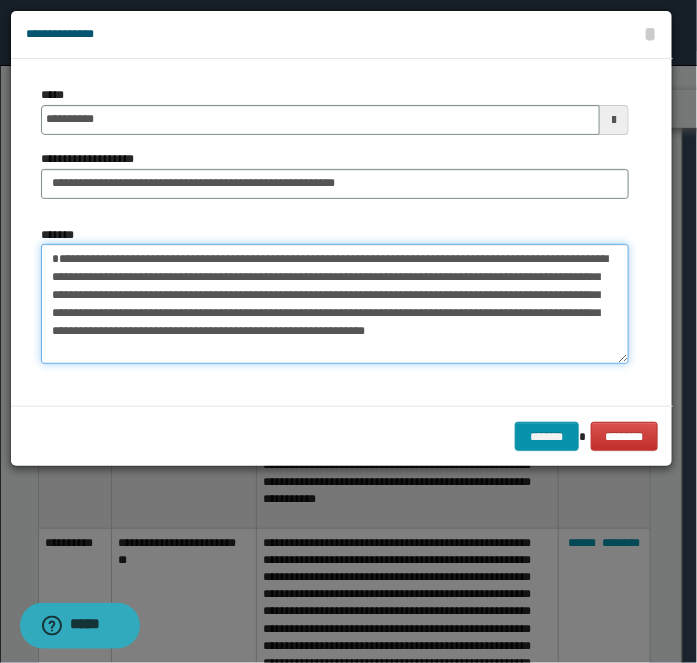 type on "**********" 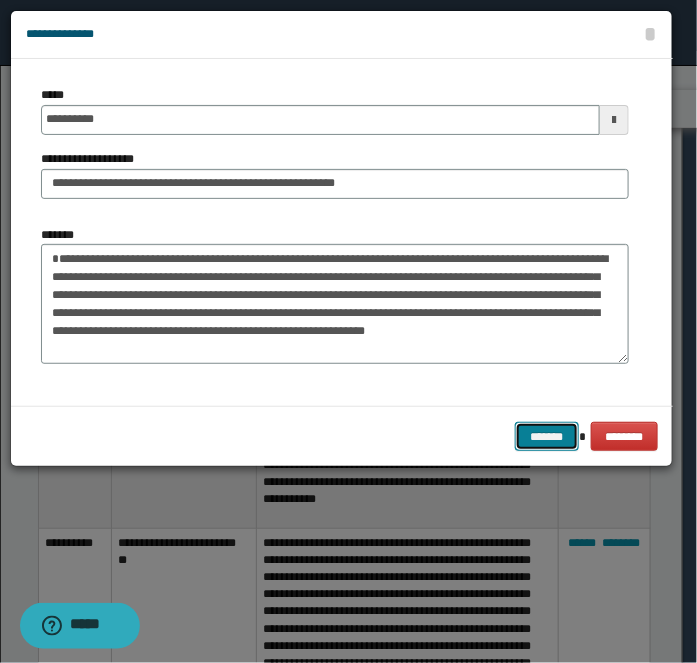 click on "*******" at bounding box center (547, 436) 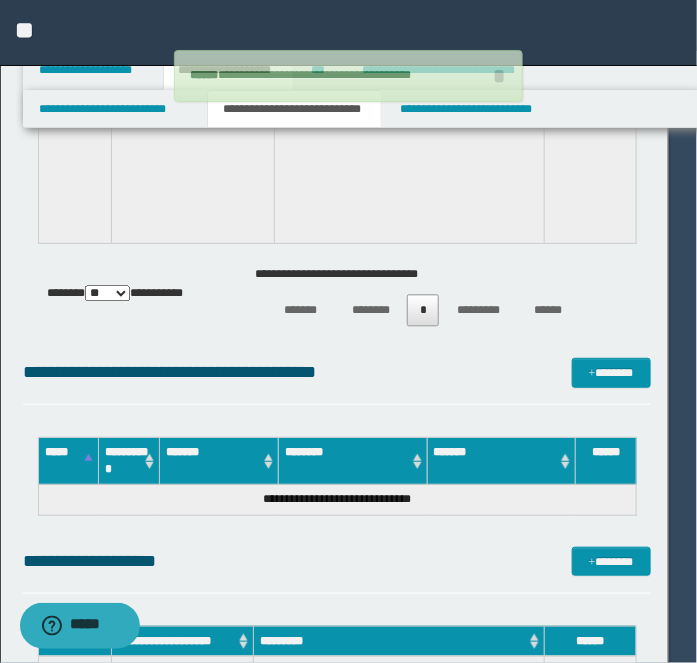 type 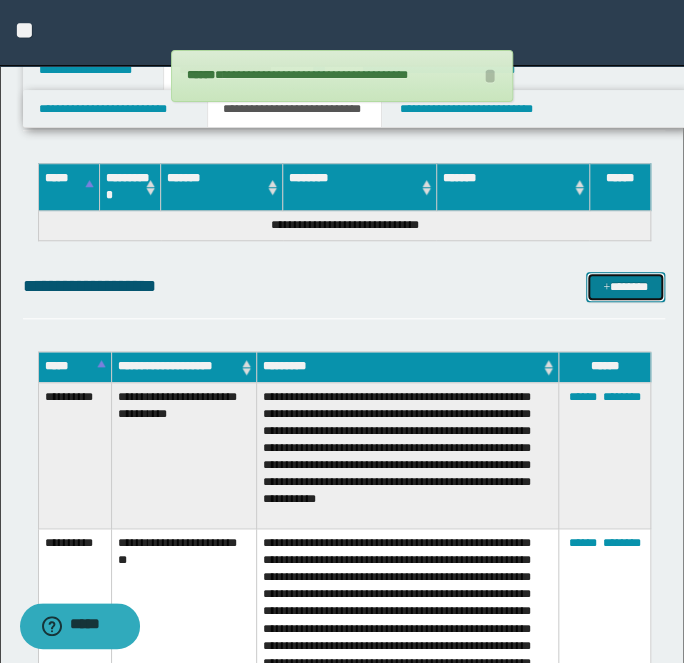 click on "*******" at bounding box center (625, 286) 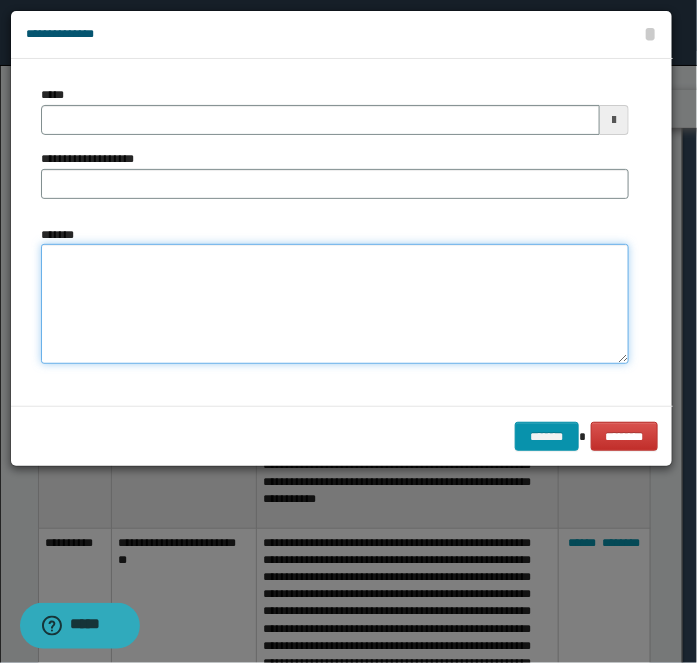click on "*******" at bounding box center (335, 303) 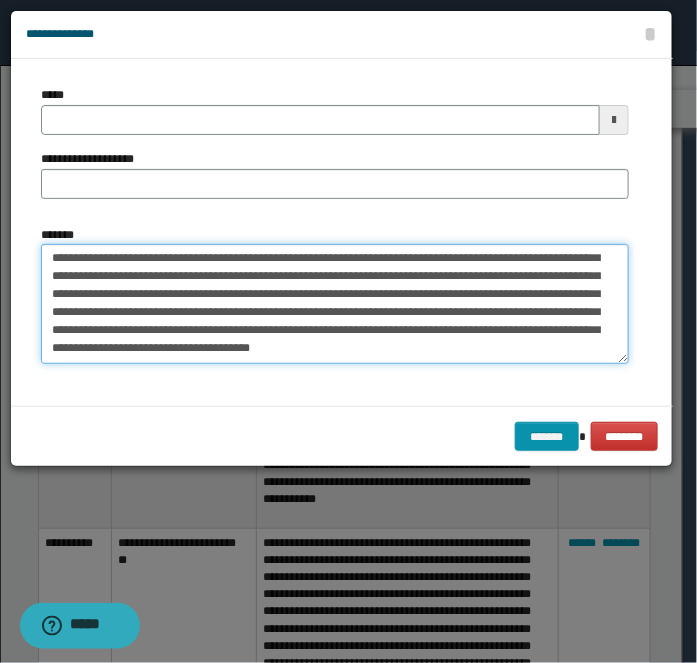 type 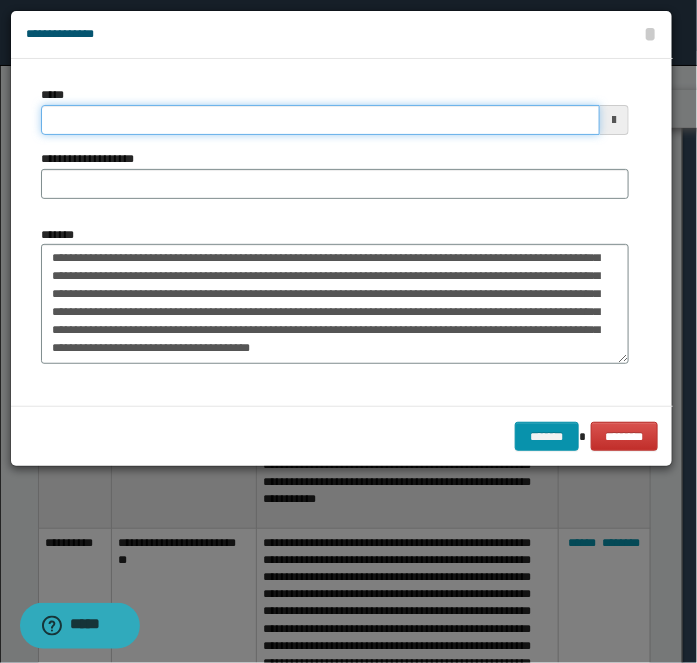 click on "*****" at bounding box center (320, 120) 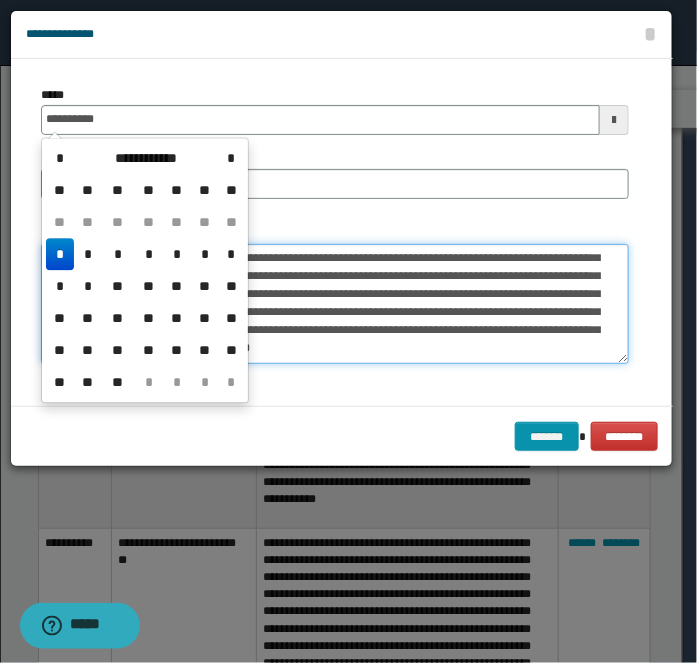type on "**********" 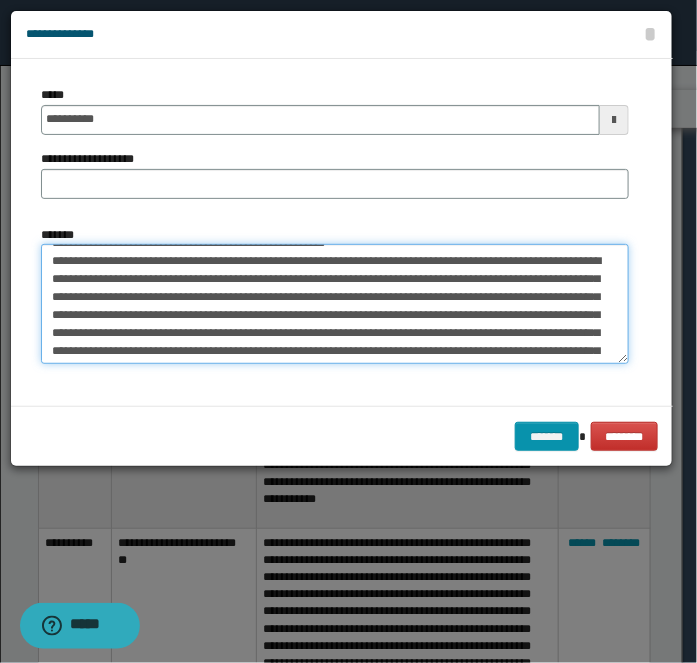 scroll, scrollTop: 0, scrollLeft: 0, axis: both 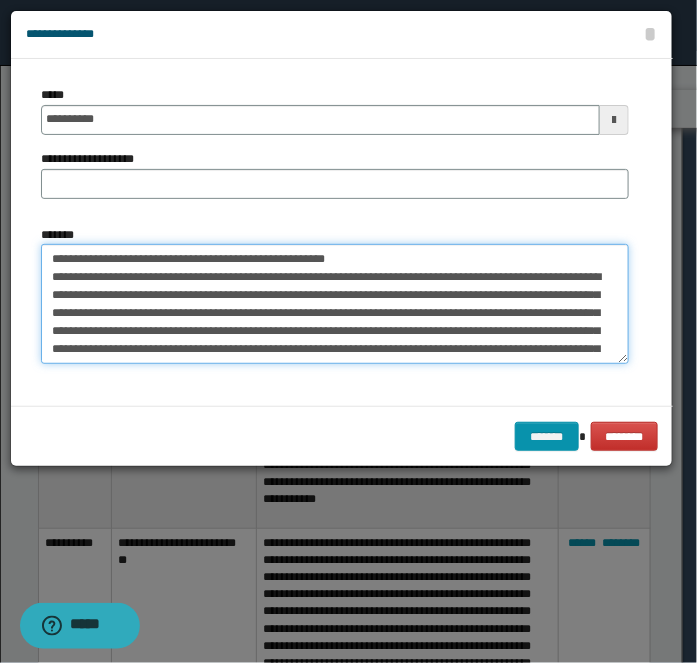 drag, startPoint x: 111, startPoint y: 258, endPoint x: 507, endPoint y: 220, distance: 397.81906 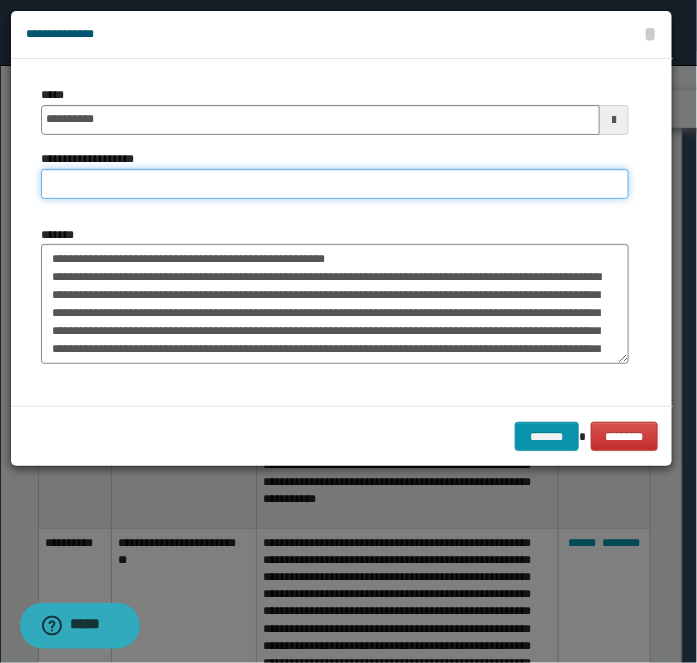click on "**********" at bounding box center [335, 184] 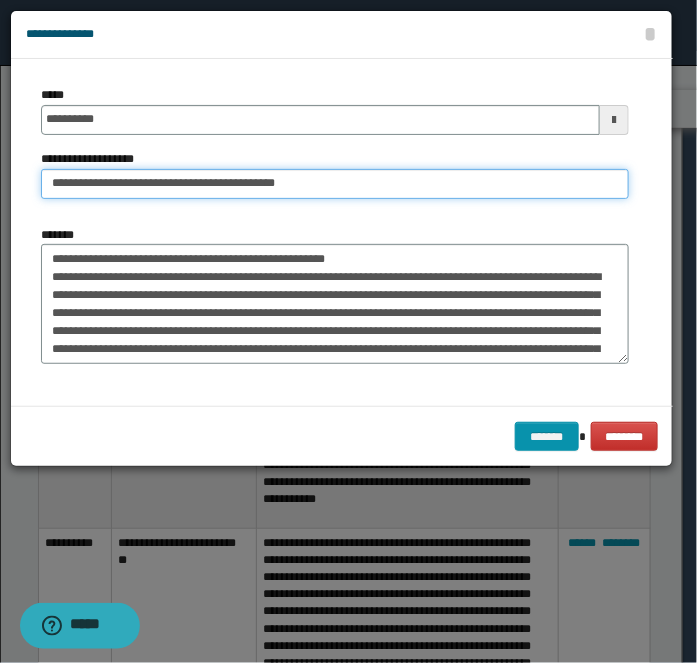 type on "**********" 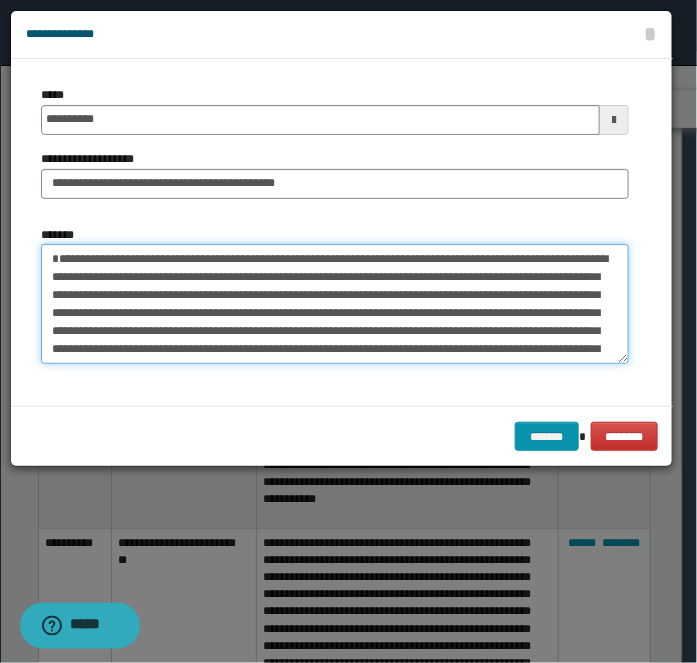 type on "**********" 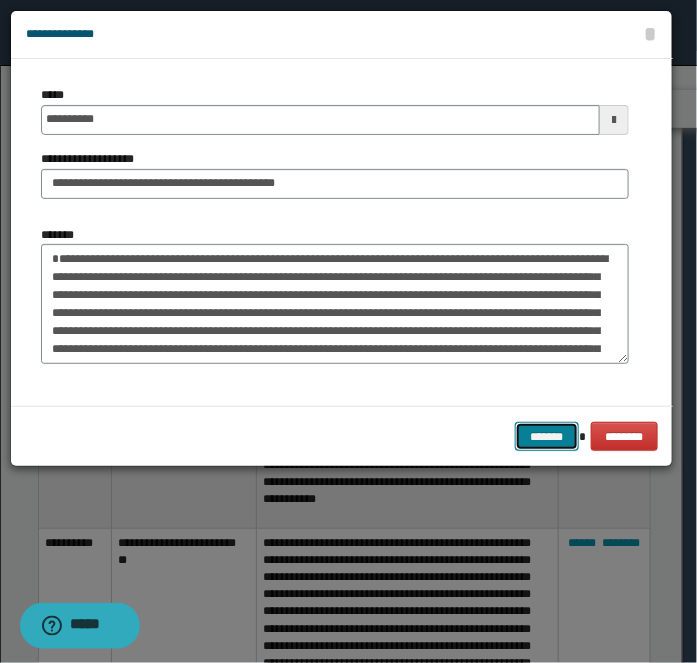 click on "*******" at bounding box center (547, 436) 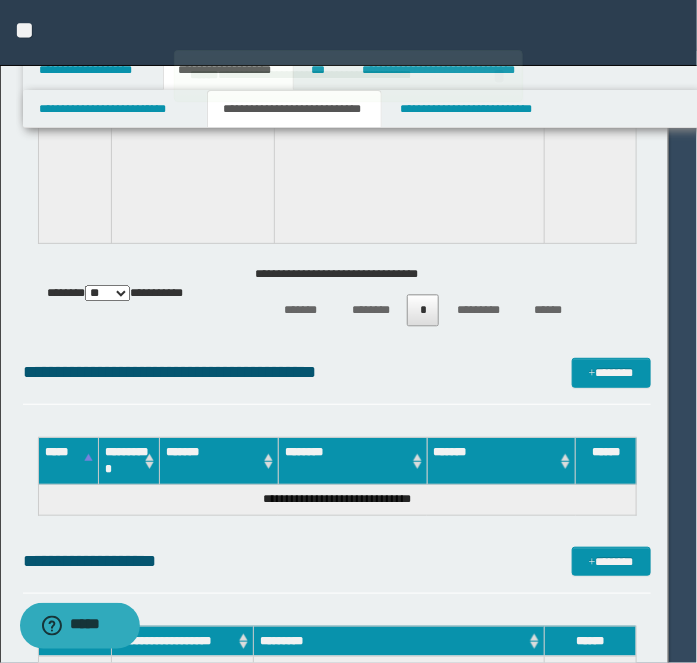 type 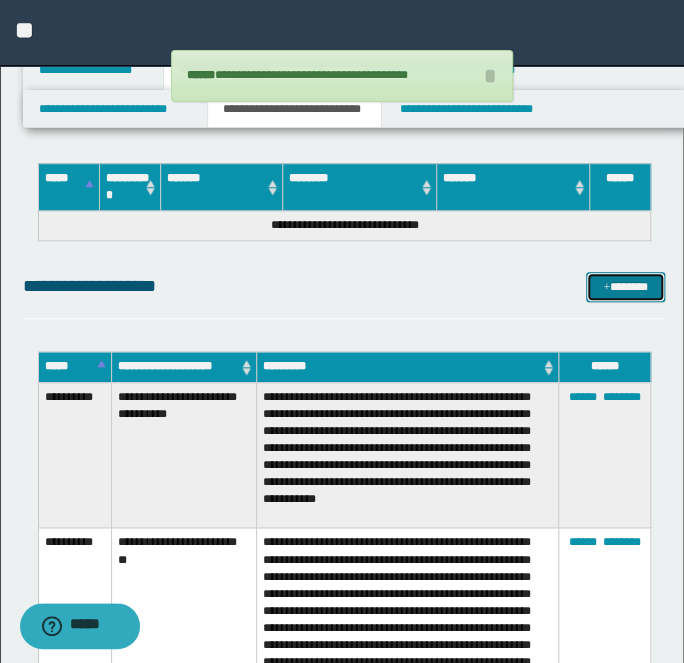 click on "*******" at bounding box center [625, 286] 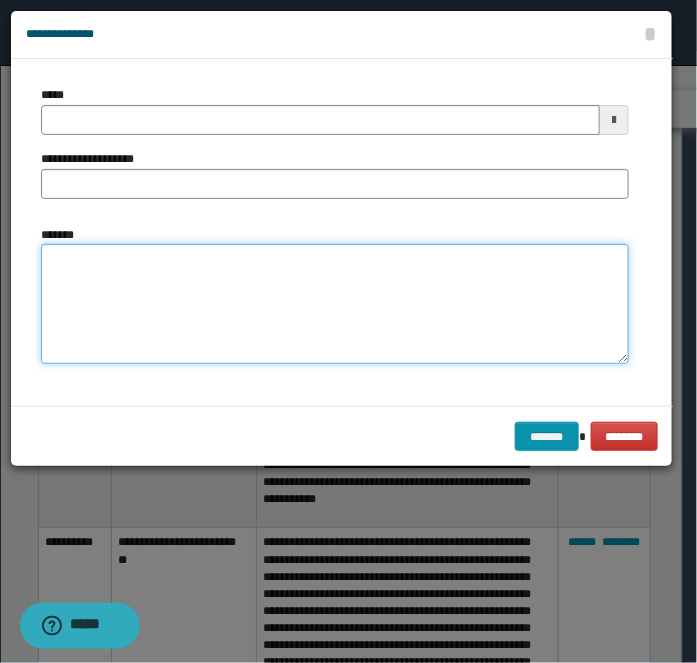 drag, startPoint x: 369, startPoint y: 294, endPoint x: 361, endPoint y: 287, distance: 10.630146 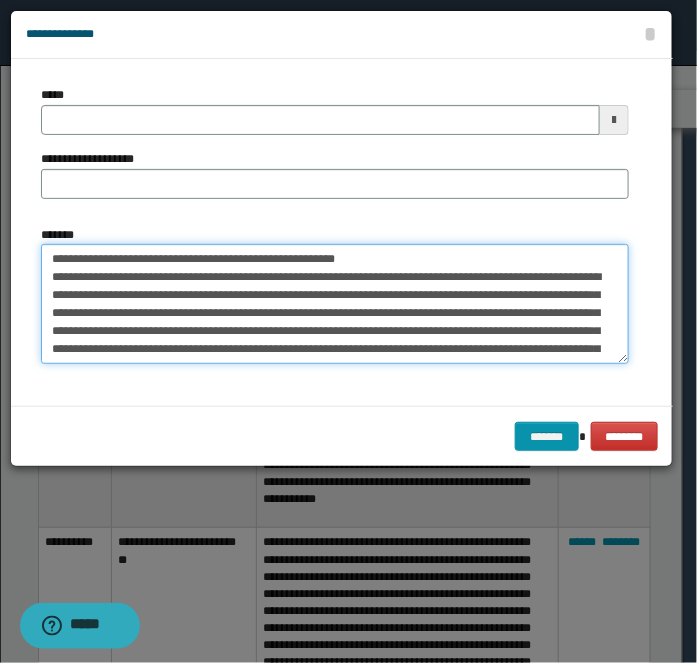 scroll, scrollTop: 156, scrollLeft: 0, axis: vertical 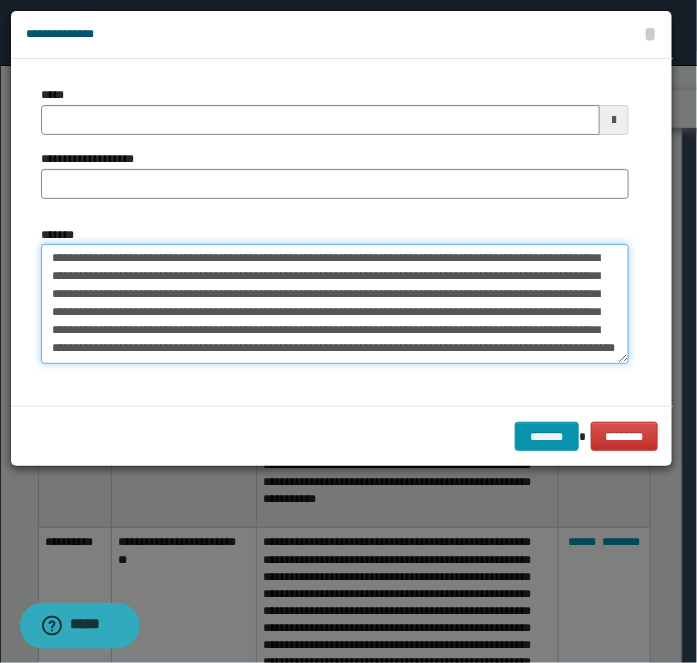 type 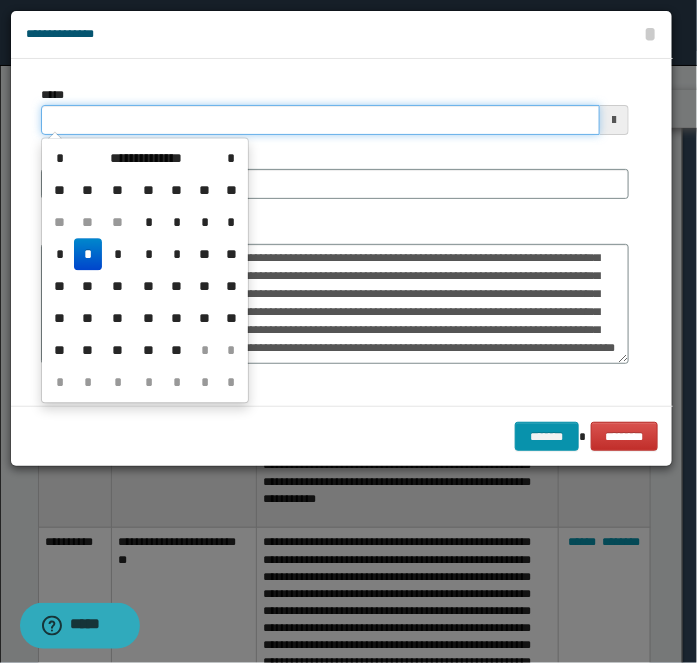 click on "*****" at bounding box center [320, 120] 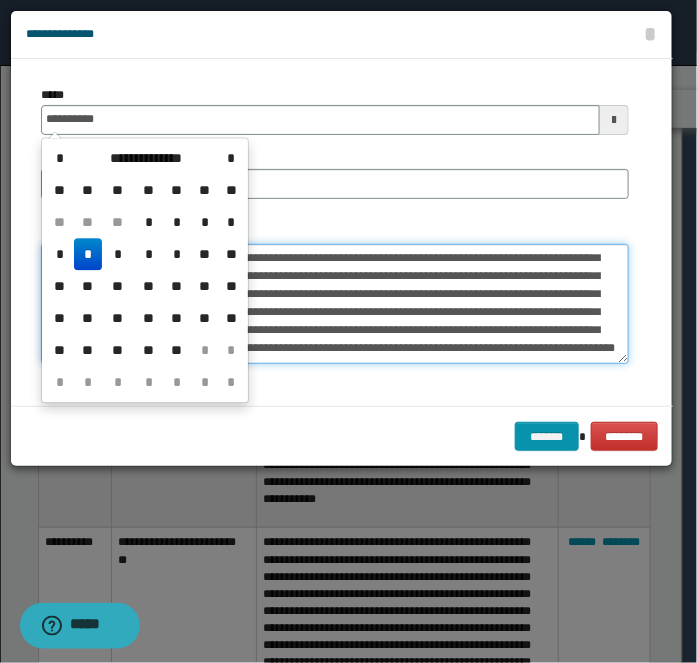 type on "**********" 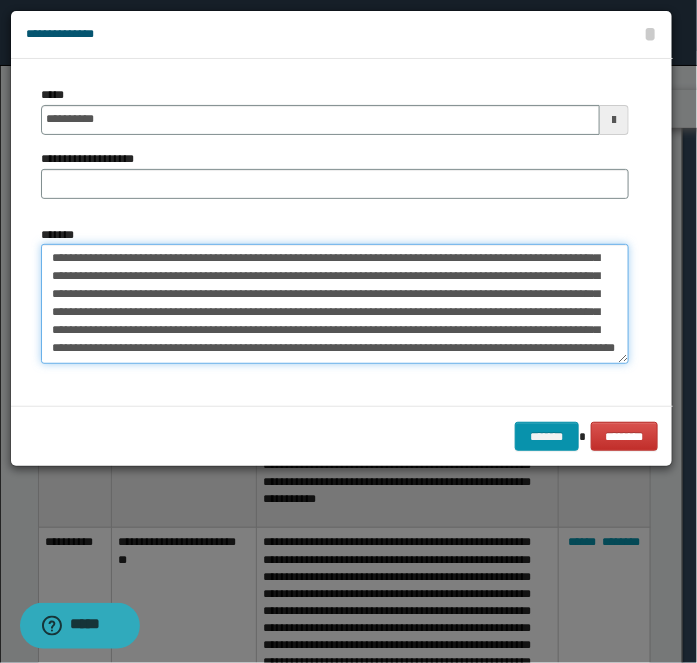 click on "*******" at bounding box center [335, 303] 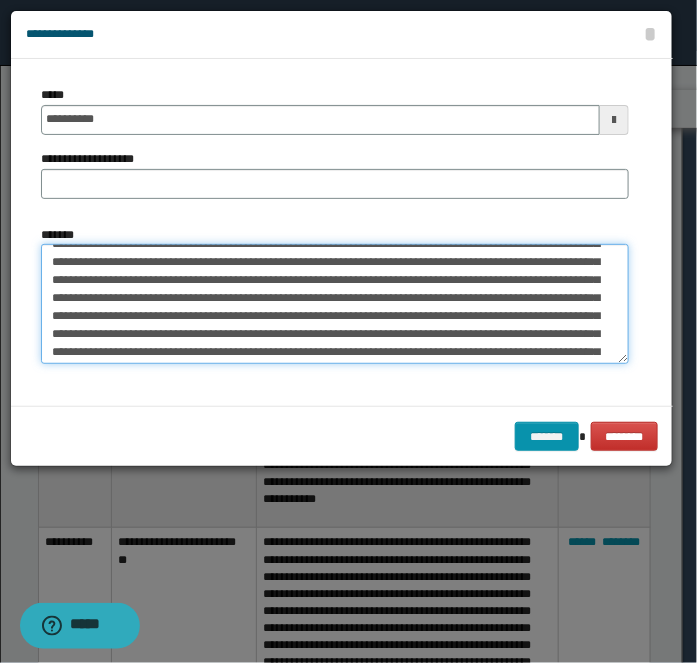 scroll, scrollTop: 0, scrollLeft: 0, axis: both 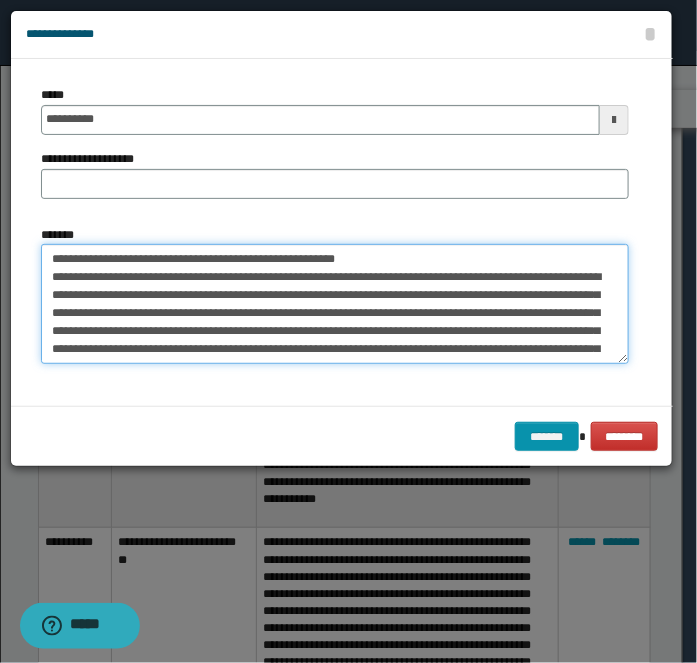 drag, startPoint x: 113, startPoint y: 260, endPoint x: 443, endPoint y: 194, distance: 336.53528 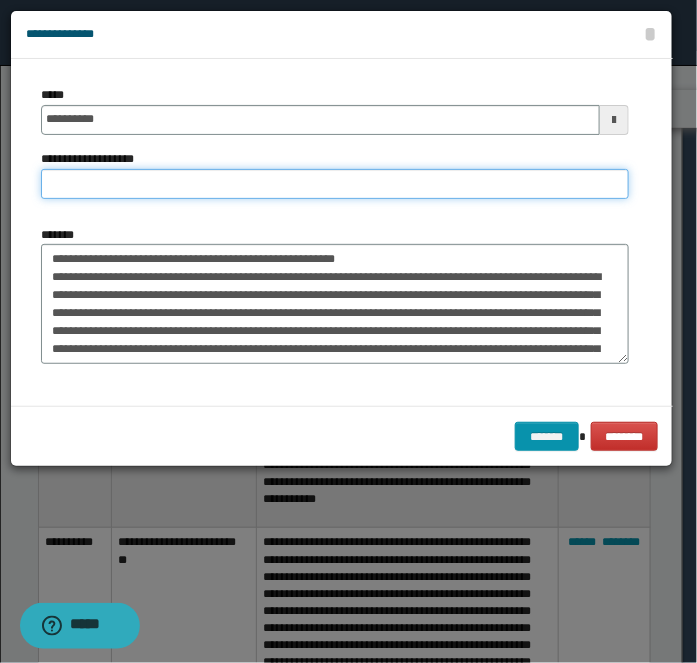 click on "**********" at bounding box center [335, 184] 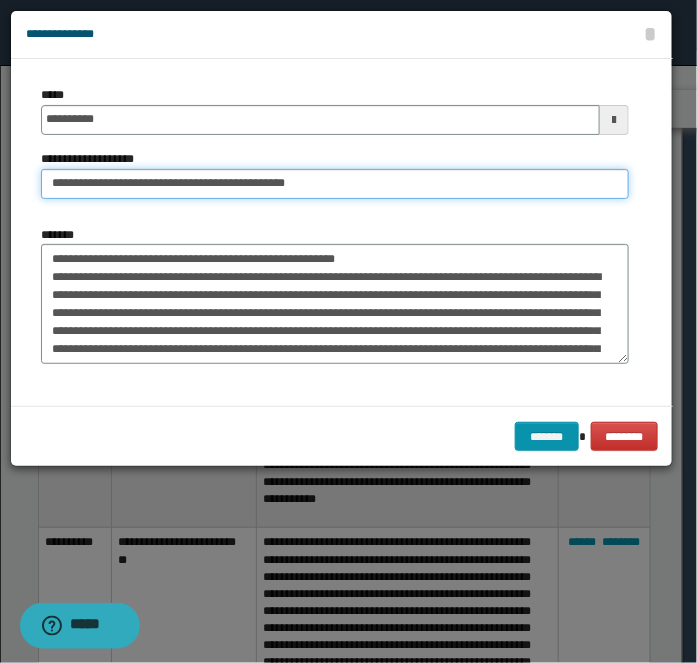 type on "**********" 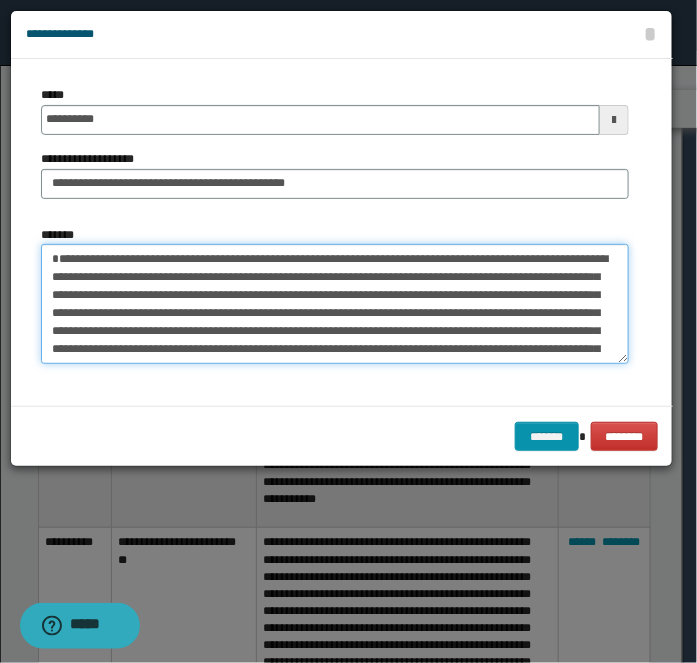 type on "**********" 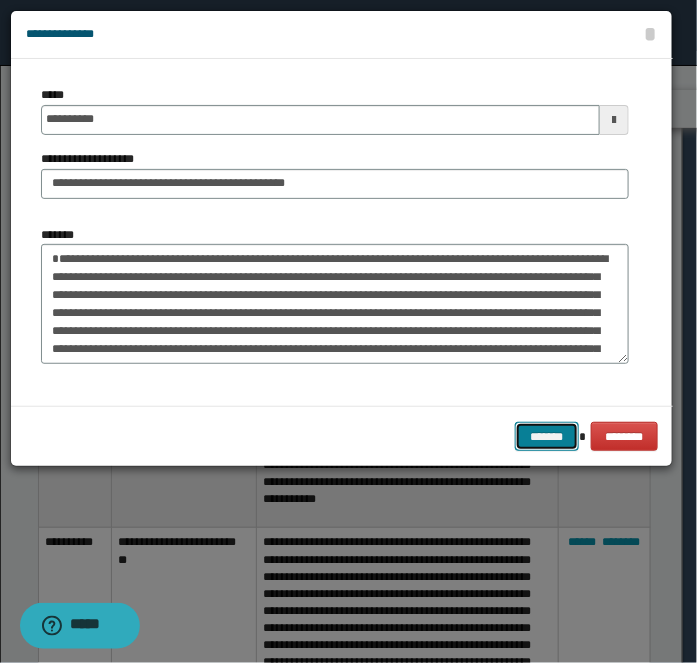 click on "*******" at bounding box center (547, 436) 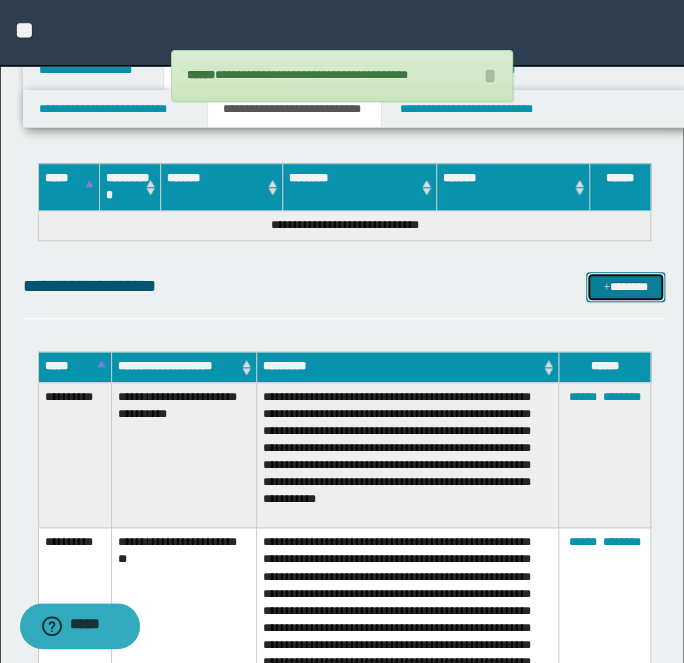 click on "*******" at bounding box center [625, 286] 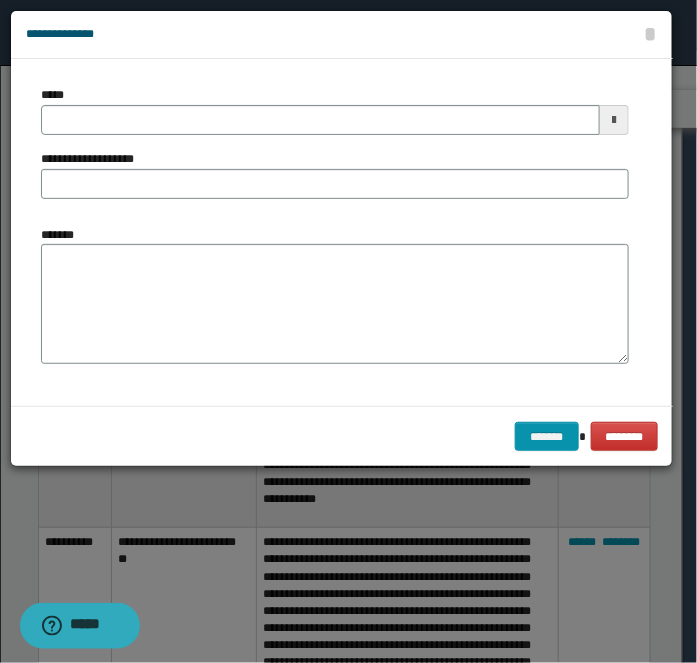 type 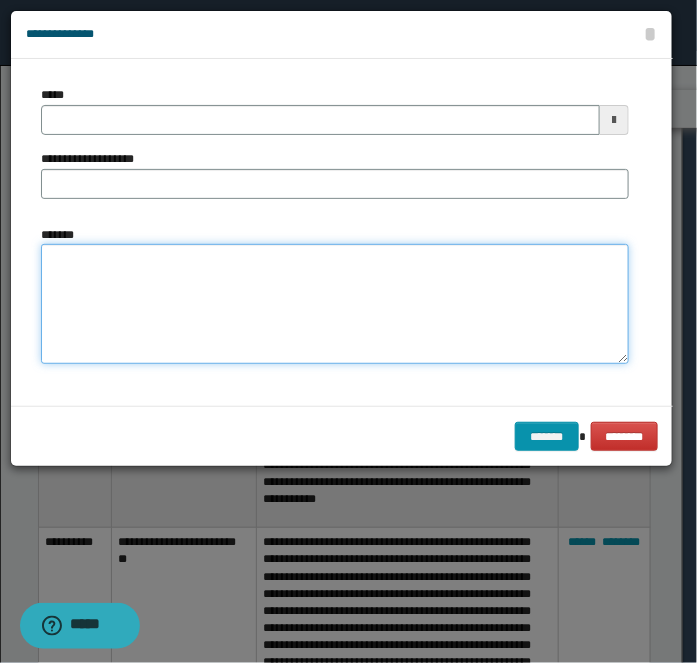 drag, startPoint x: 177, startPoint y: 299, endPoint x: 166, endPoint y: 239, distance: 61 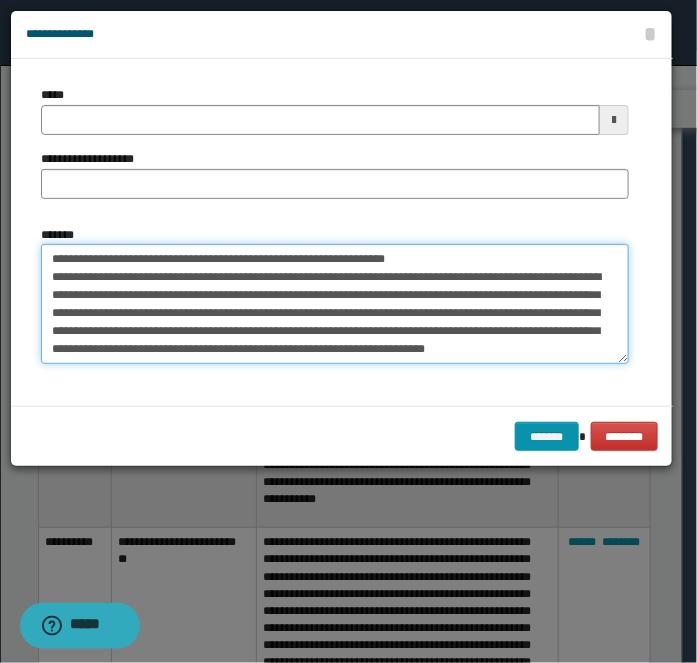 scroll, scrollTop: 29, scrollLeft: 0, axis: vertical 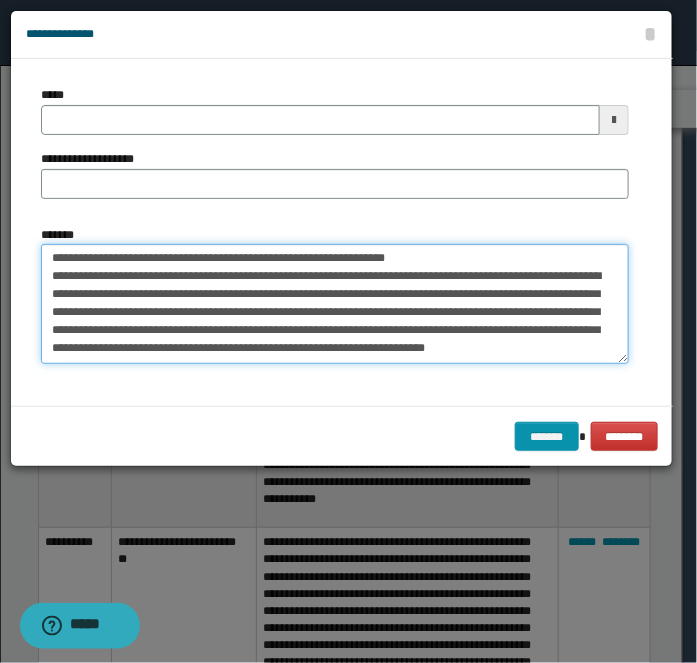 type 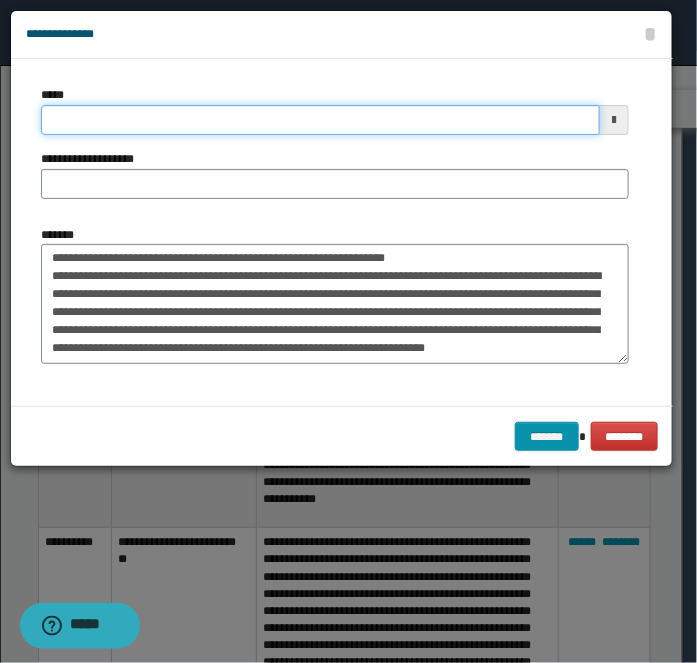 click on "*****" at bounding box center [320, 120] 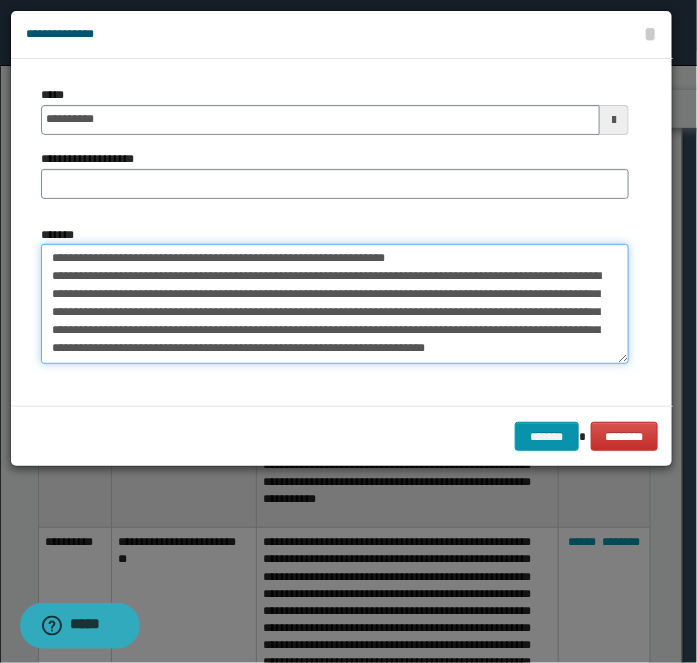 type on "**********" 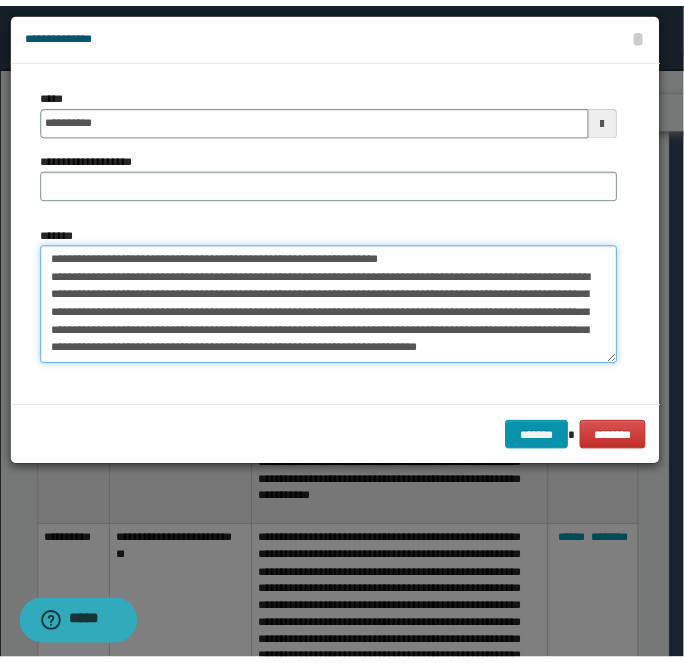 scroll, scrollTop: 0, scrollLeft: 0, axis: both 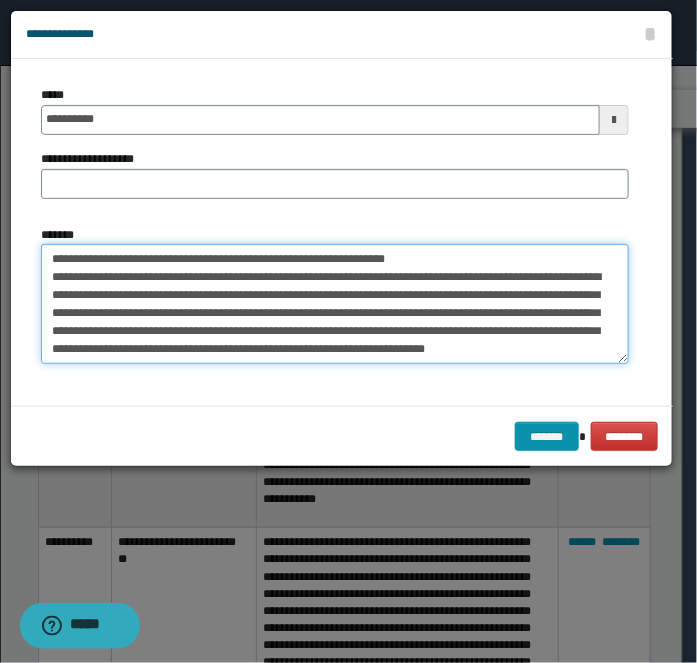 drag, startPoint x: 117, startPoint y: 251, endPoint x: 458, endPoint y: 179, distance: 348.51828 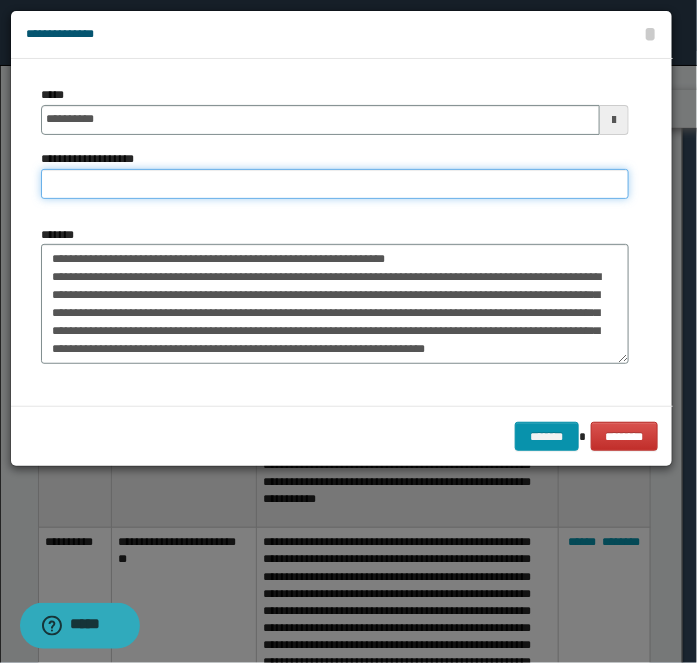 click on "**********" at bounding box center [335, 184] 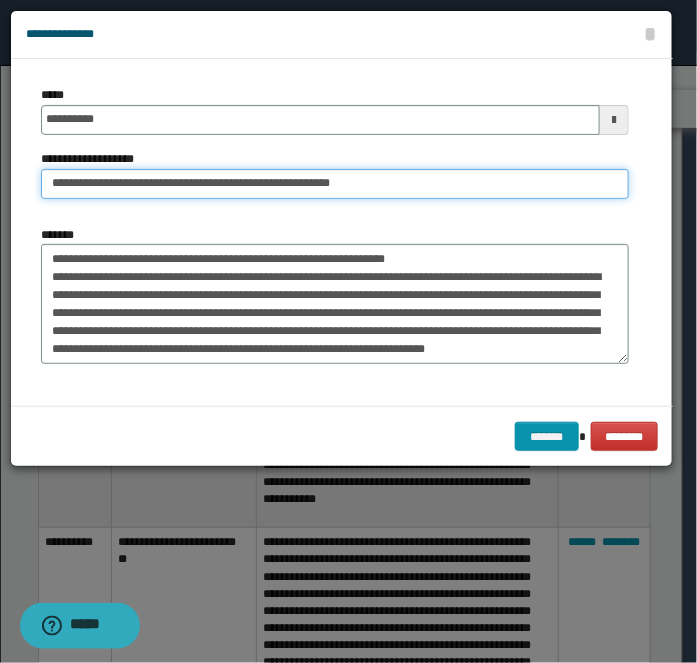 type on "**********" 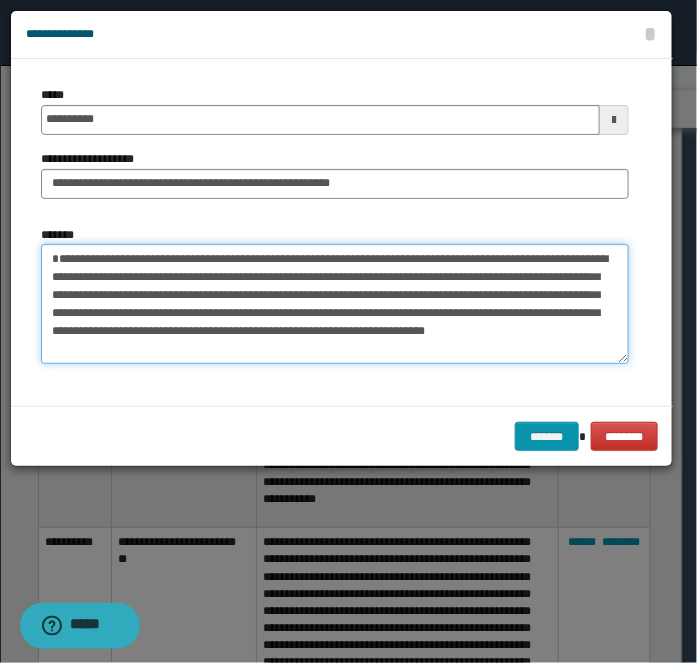 type on "**********" 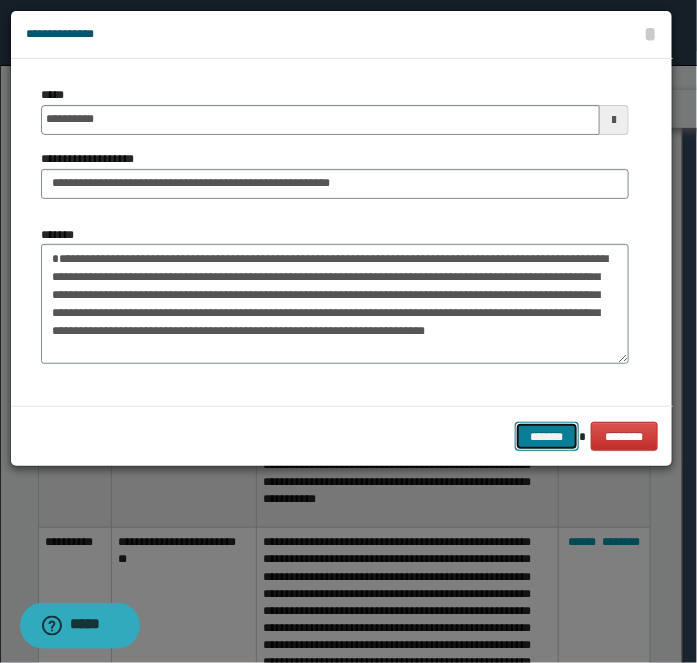 click on "*******" at bounding box center (547, 436) 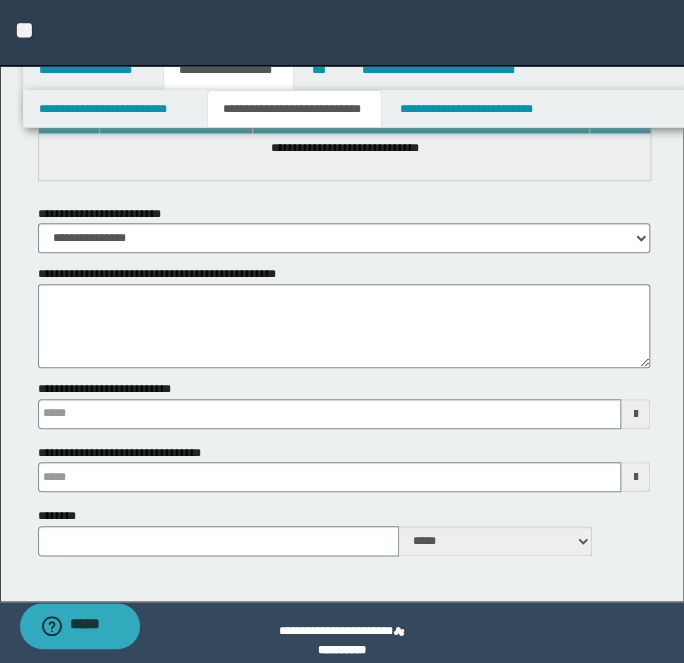 scroll, scrollTop: 15228, scrollLeft: 0, axis: vertical 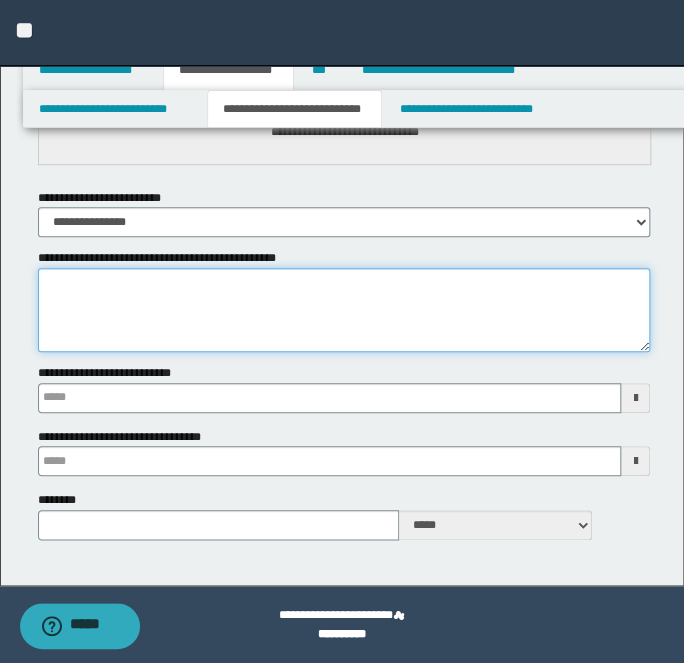 click on "**********" at bounding box center (344, 310) 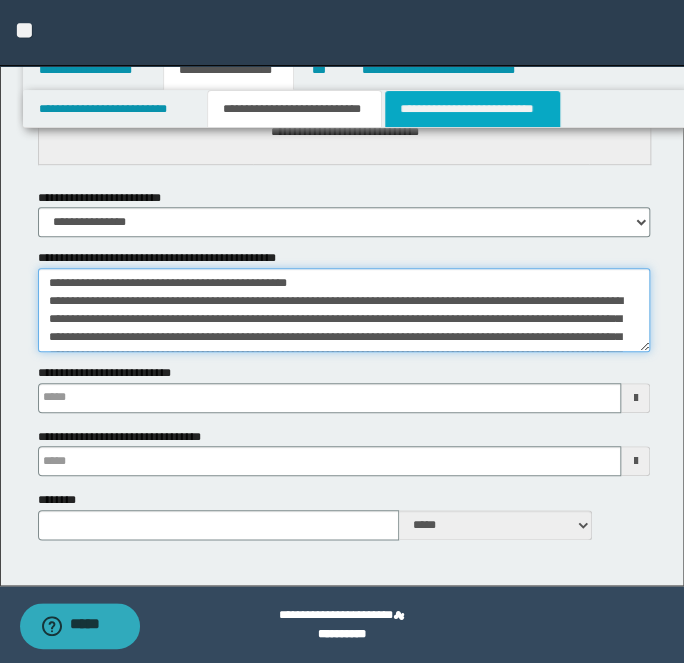 scroll, scrollTop: 66, scrollLeft: 0, axis: vertical 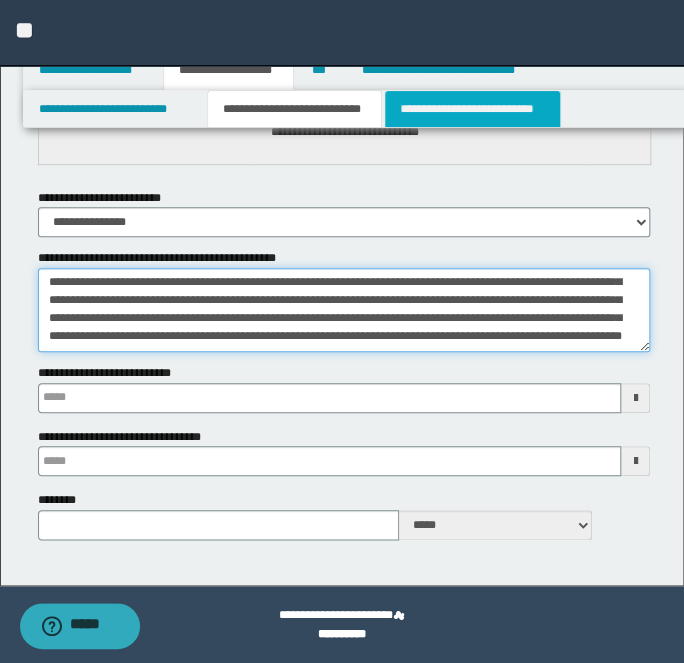 type on "**********" 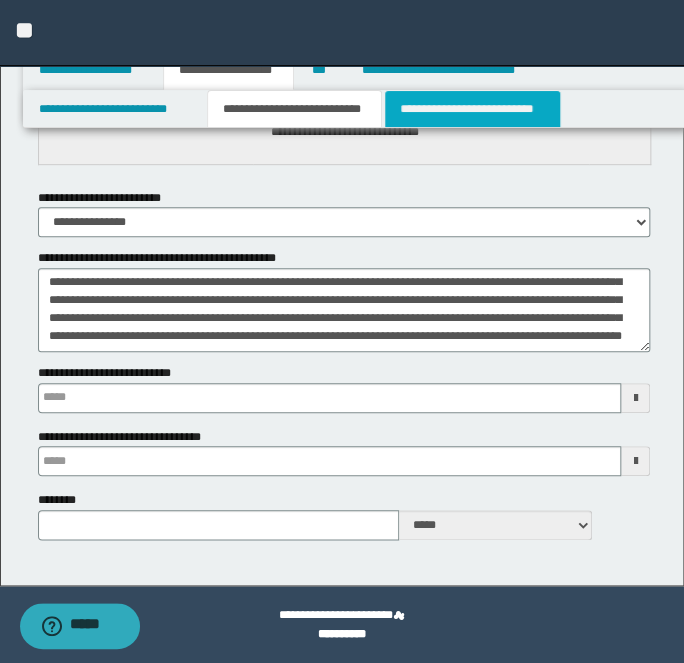 click on "**********" at bounding box center [472, 109] 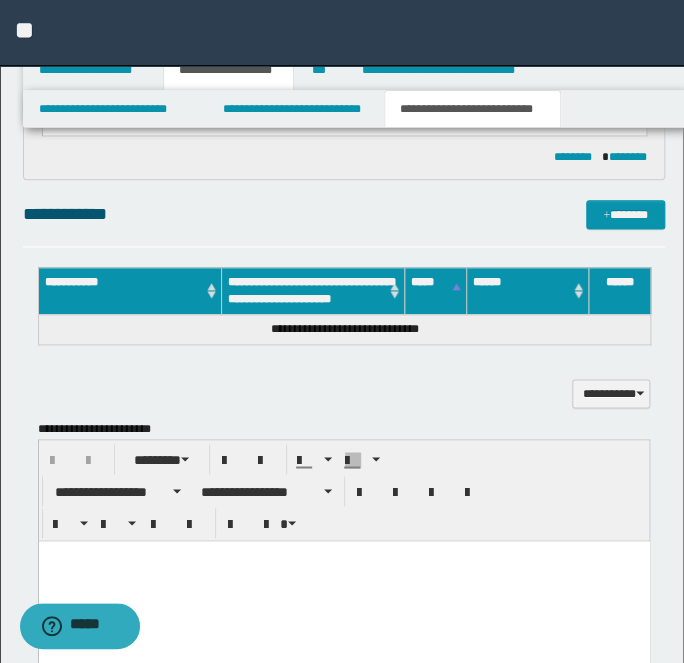 scroll, scrollTop: 0, scrollLeft: 0, axis: both 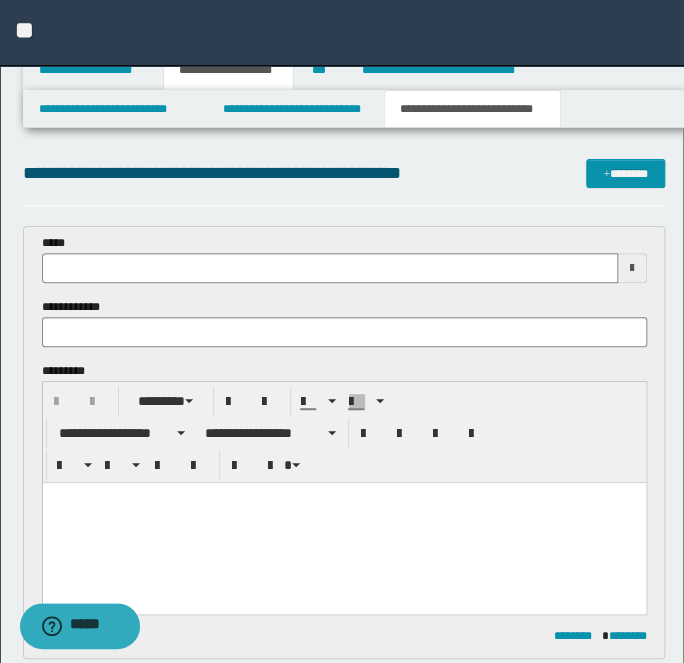 click at bounding box center (343, 522) 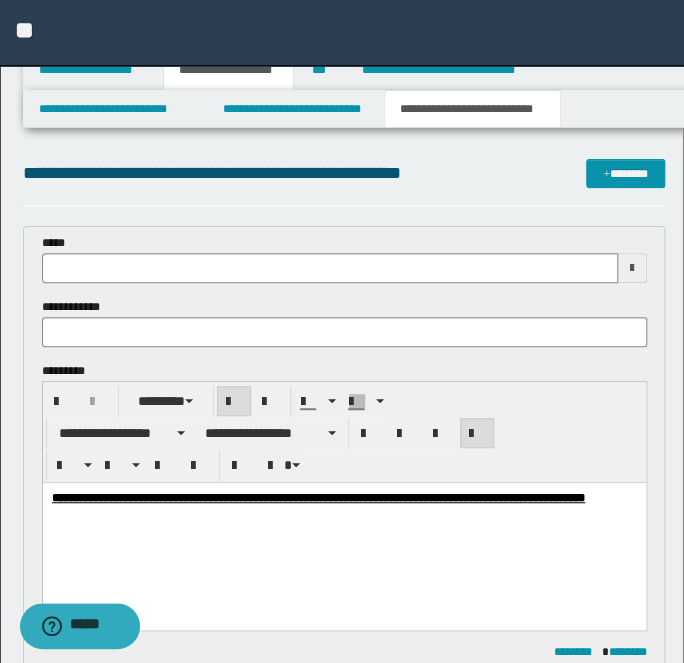 click on "**********" at bounding box center (288, 497) 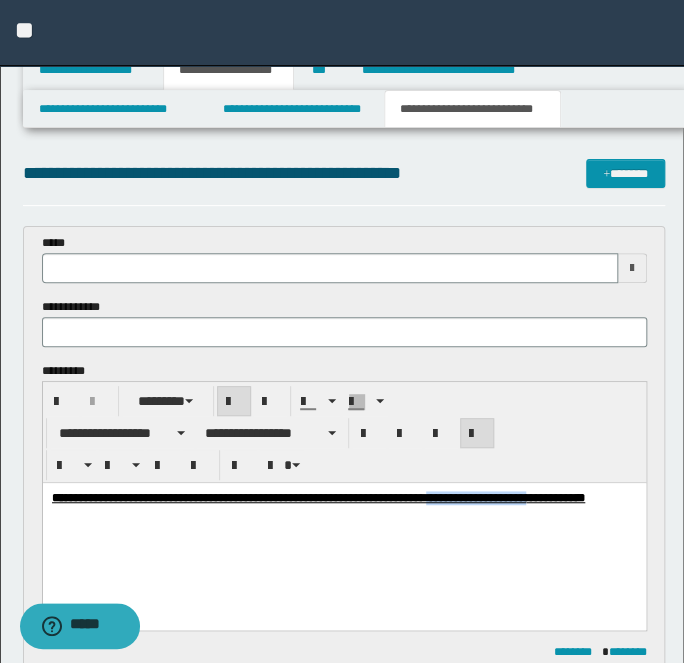 copy on "********" 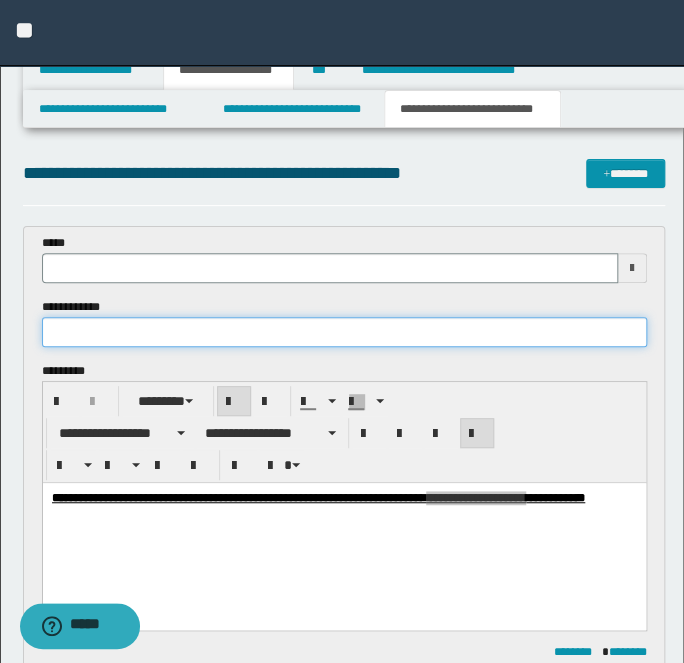 click at bounding box center (344, 332) 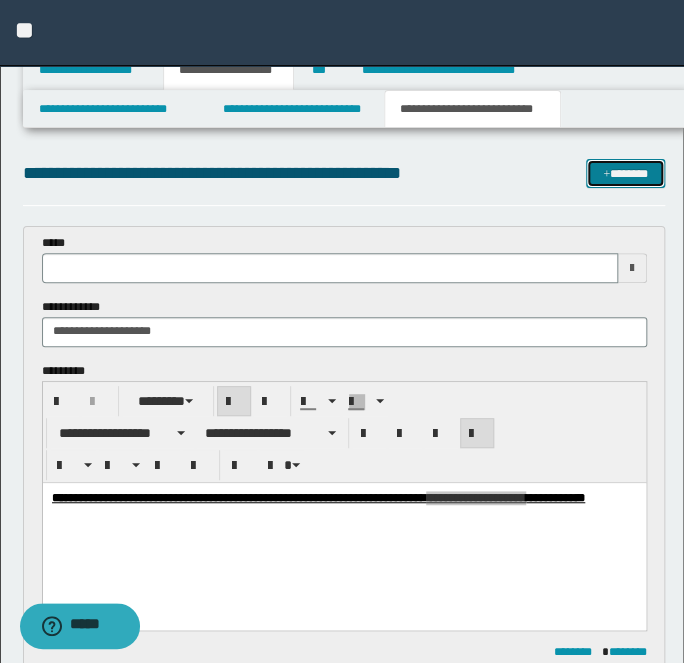 click on "*******" at bounding box center (625, 173) 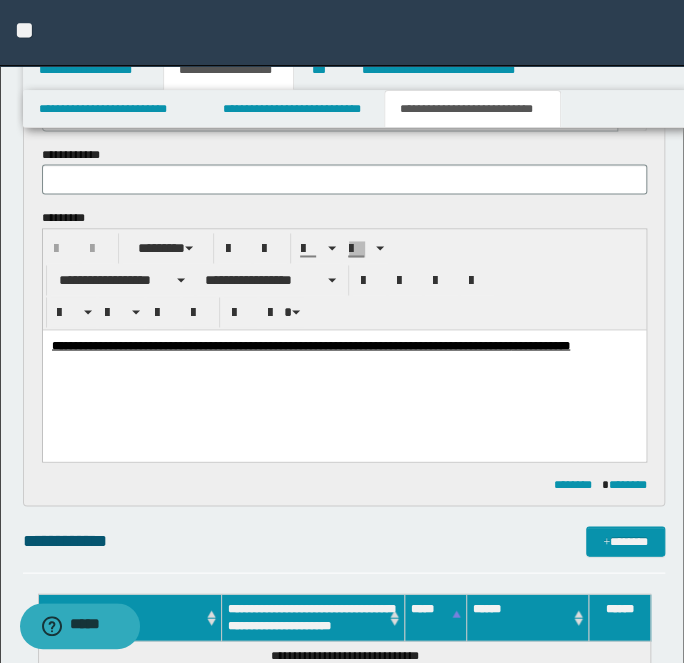 scroll, scrollTop: 0, scrollLeft: 0, axis: both 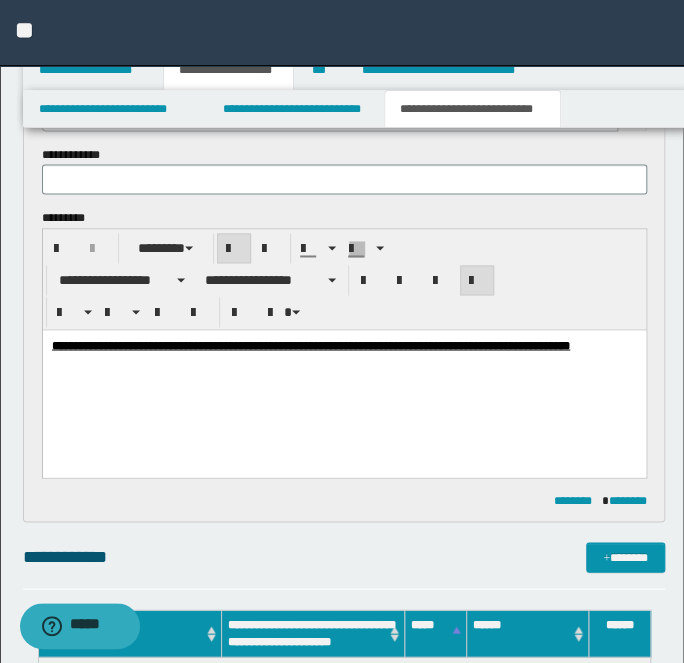 click on "**********" at bounding box center (280, 345) 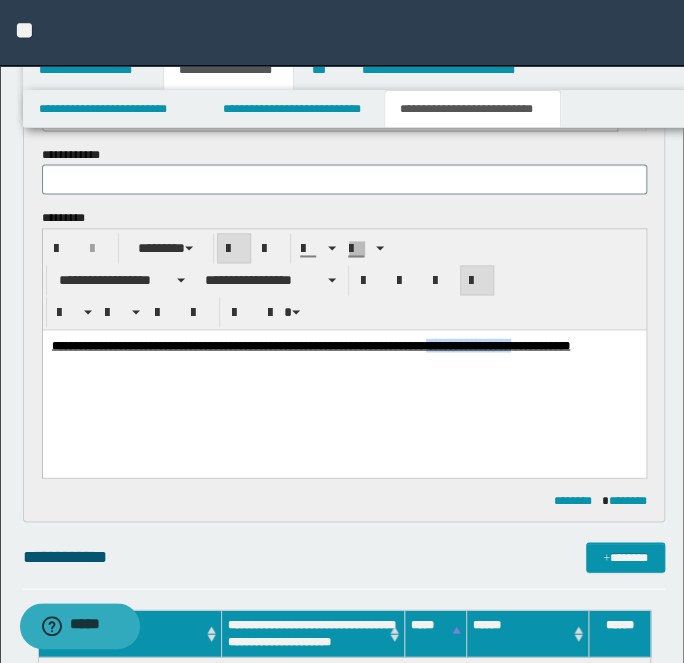 copy on "*********" 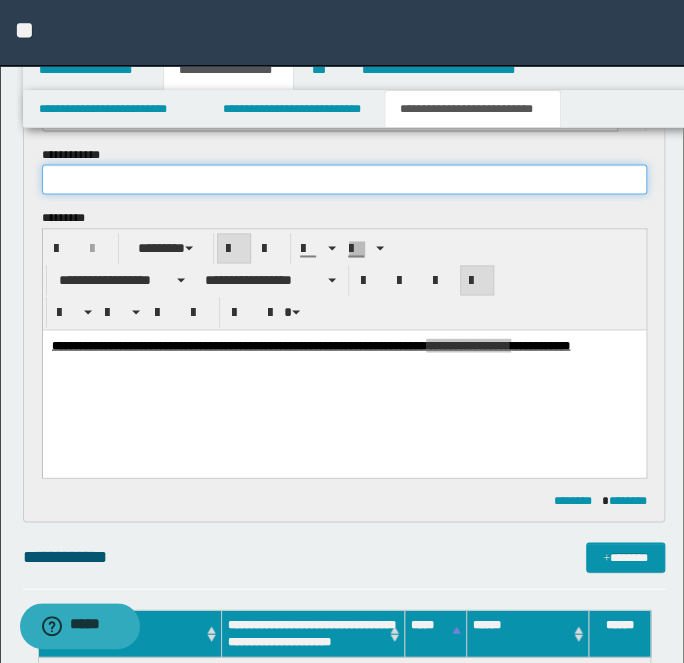 click at bounding box center [344, 179] 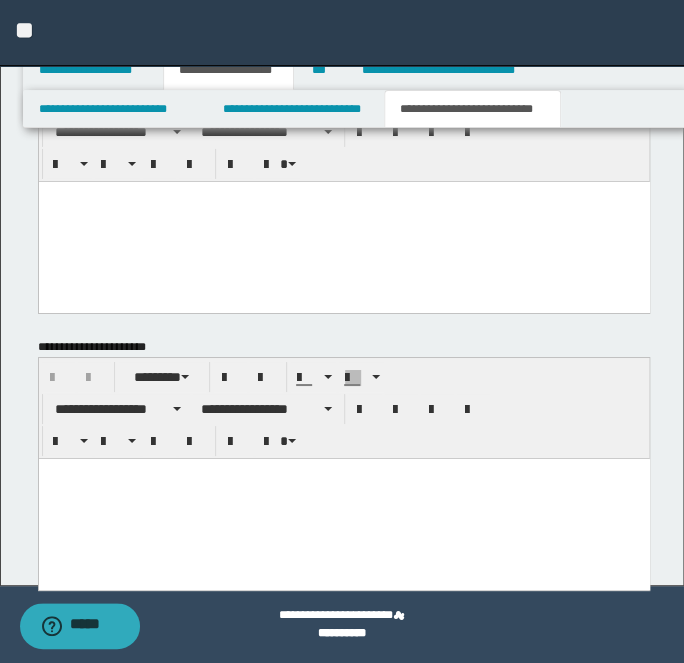 click at bounding box center [343, 474] 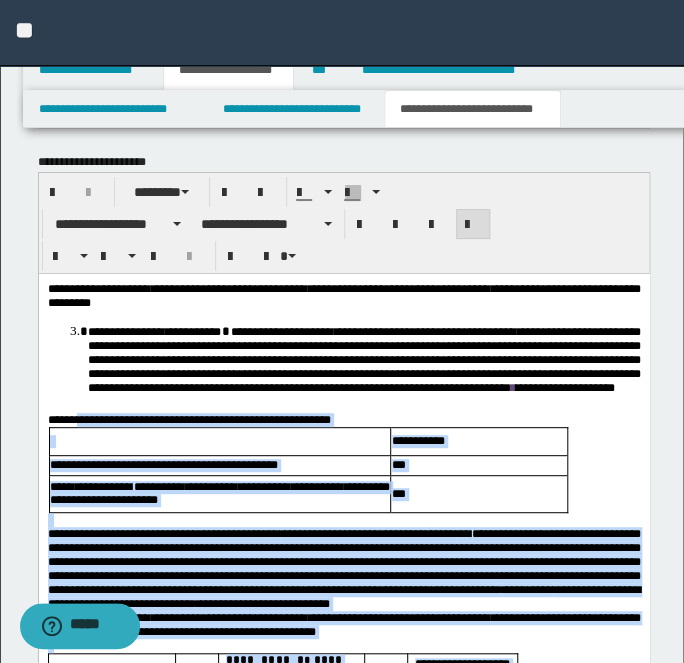 scroll, scrollTop: 1781, scrollLeft: 0, axis: vertical 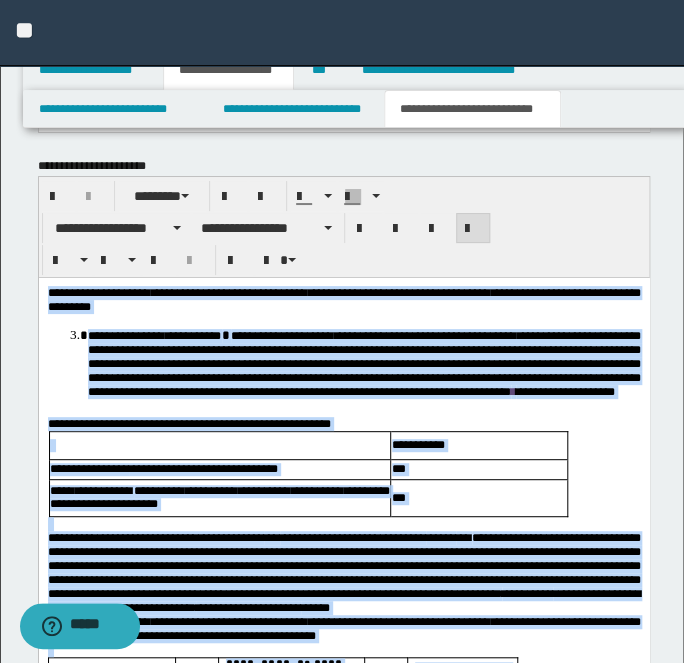 drag, startPoint x: 177, startPoint y: 963, endPoint x: -10, endPoint y: 249, distance: 738.082 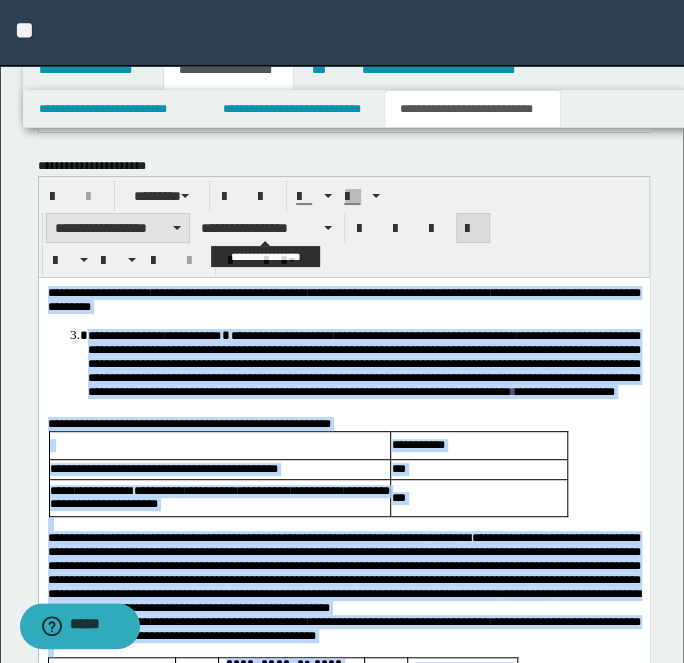 click on "**********" at bounding box center (118, 228) 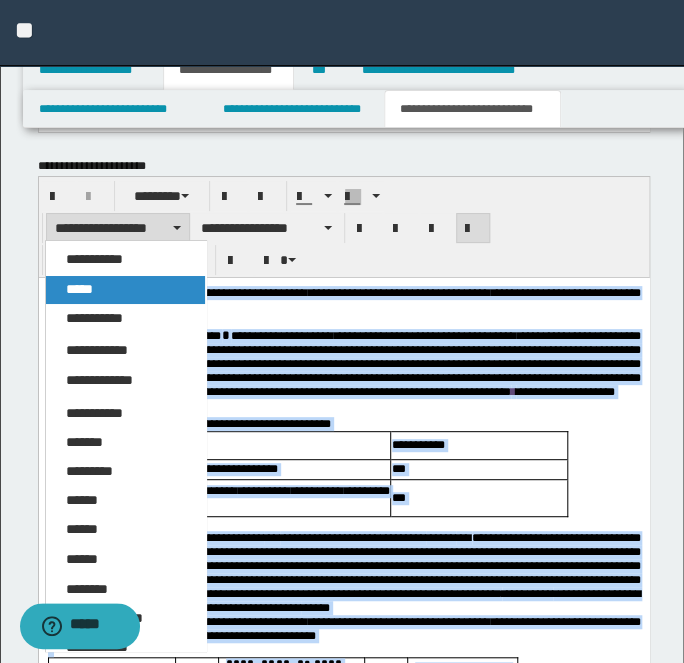 click on "*****" at bounding box center [125, 290] 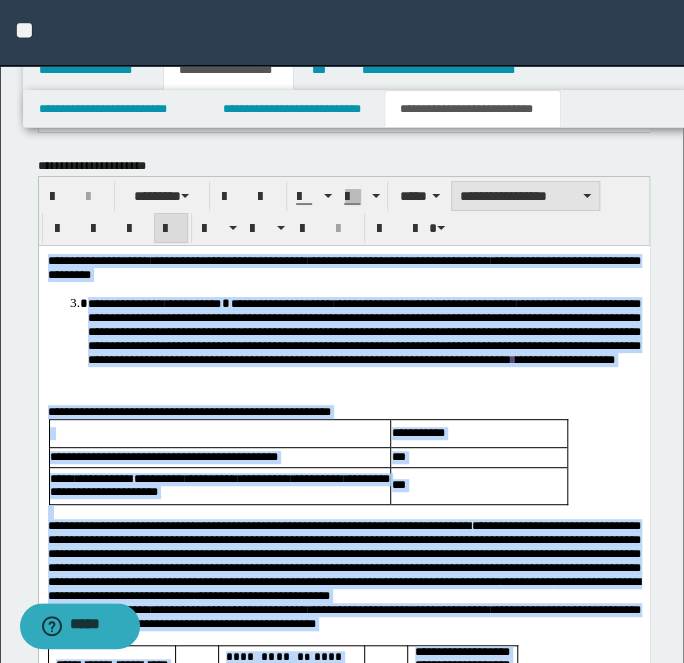 click on "**********" at bounding box center (525, 196) 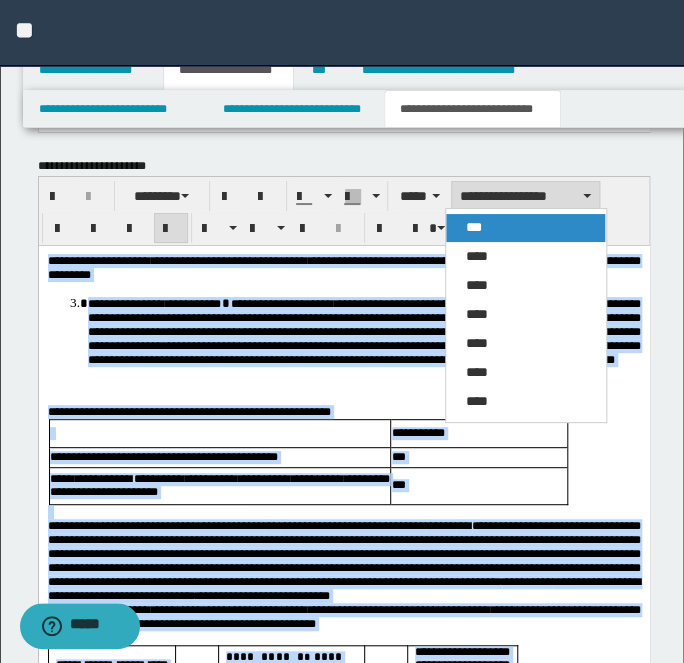 click on "***" at bounding box center (525, 228) 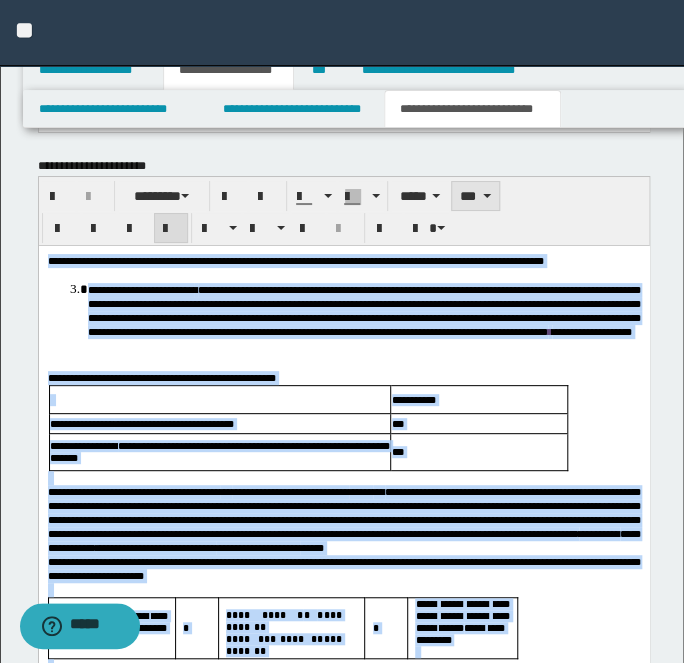 click on "***" at bounding box center [475, 196] 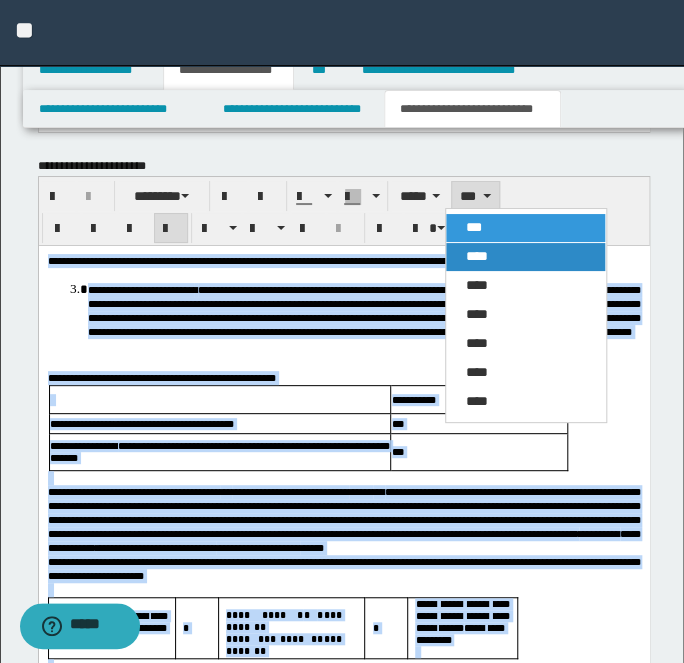 click on "****" at bounding box center [477, 256] 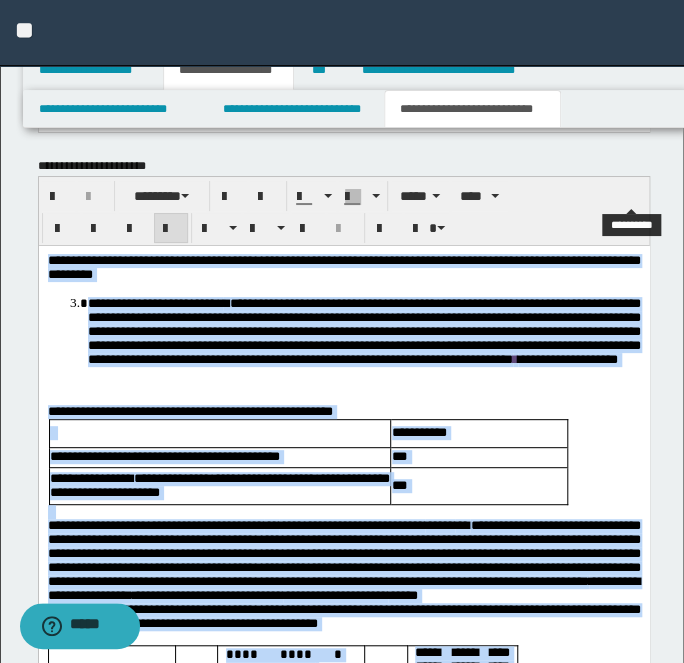 click at bounding box center (171, 229) 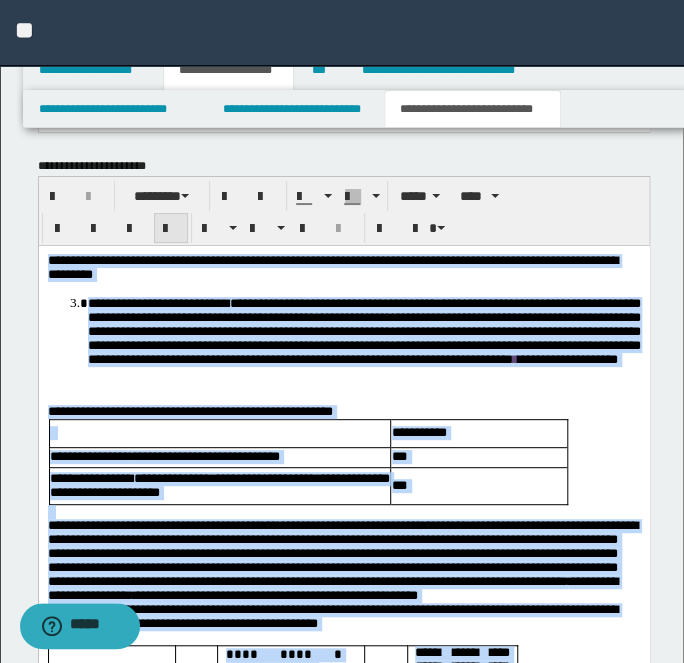 click at bounding box center (171, 229) 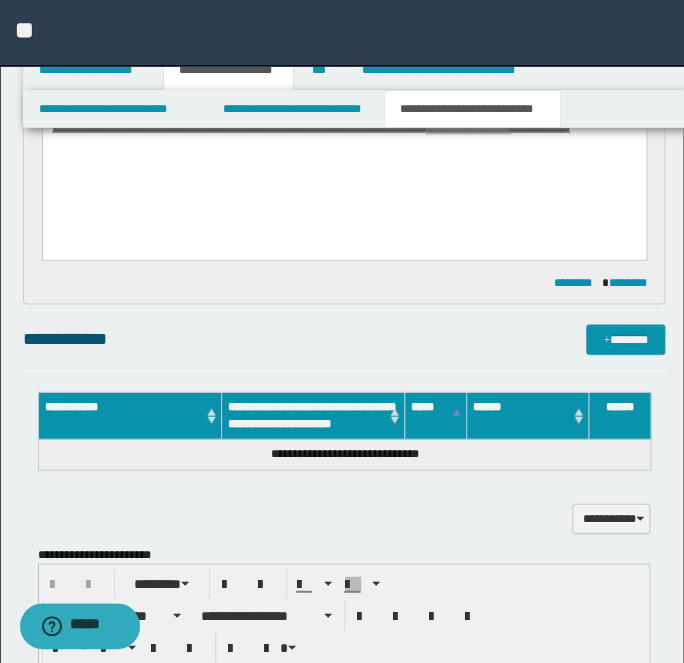 scroll, scrollTop: 781, scrollLeft: 0, axis: vertical 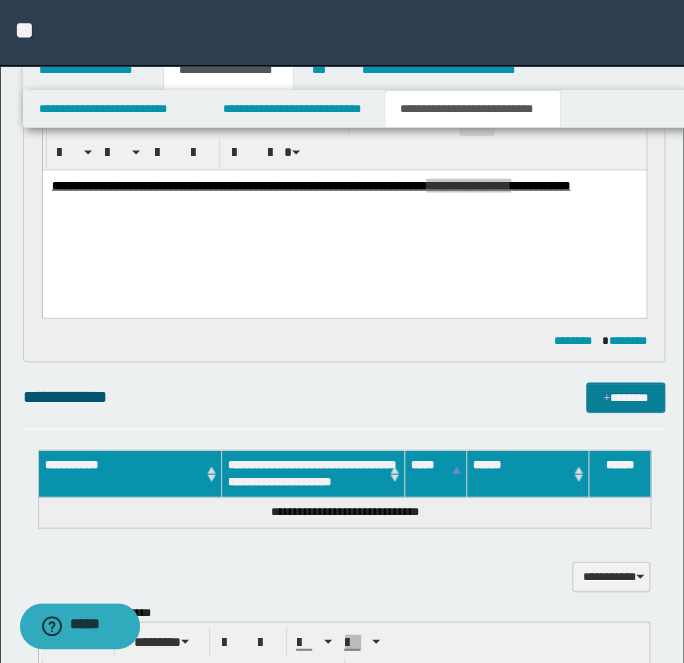 click on "*******" at bounding box center [625, 396] 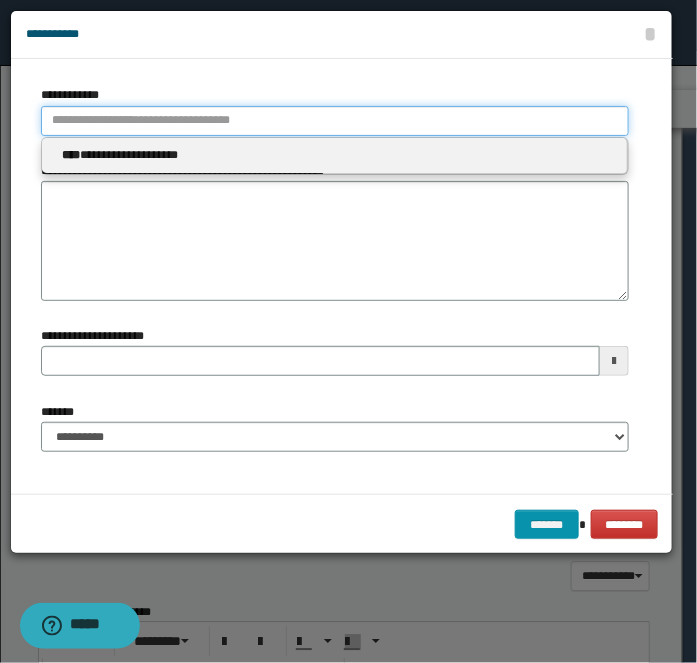 click on "**********" at bounding box center [335, 121] 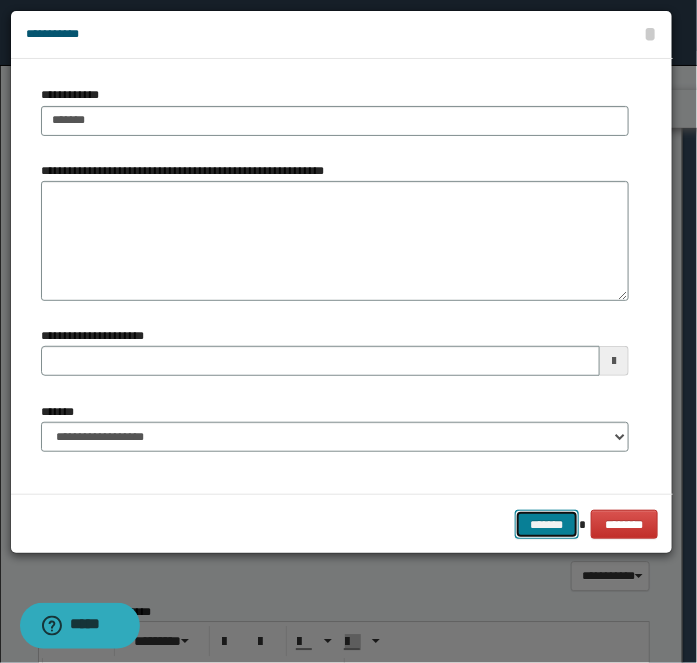 click on "*******" at bounding box center [547, 524] 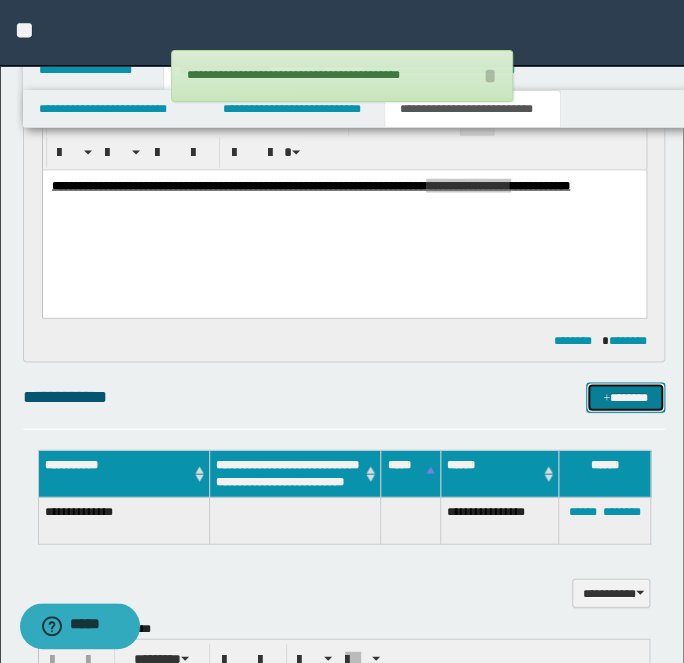 click on "*******" at bounding box center (625, 396) 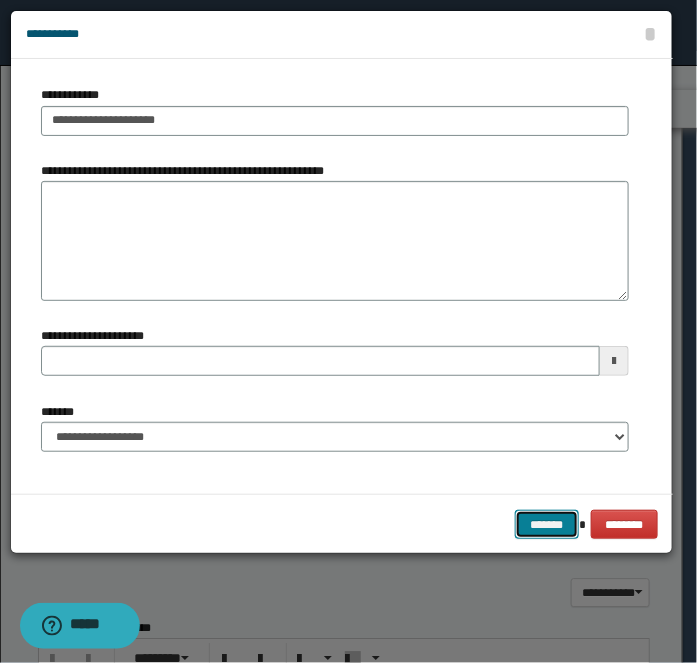 click on "*******" at bounding box center [547, 524] 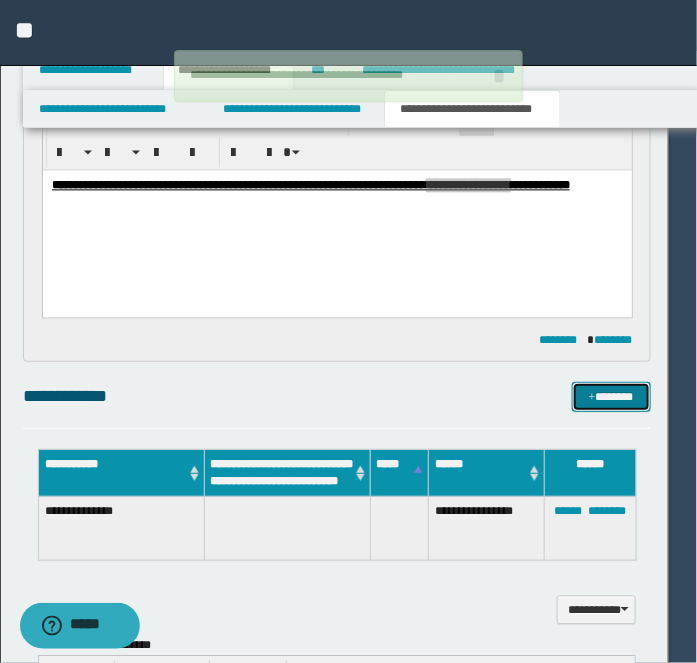 click on "*******" at bounding box center [611, 396] 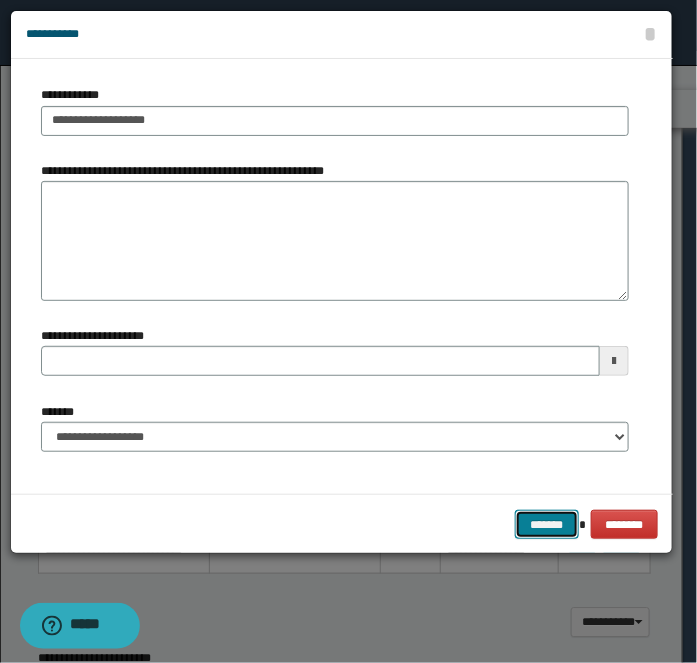 click on "*******" at bounding box center (547, 524) 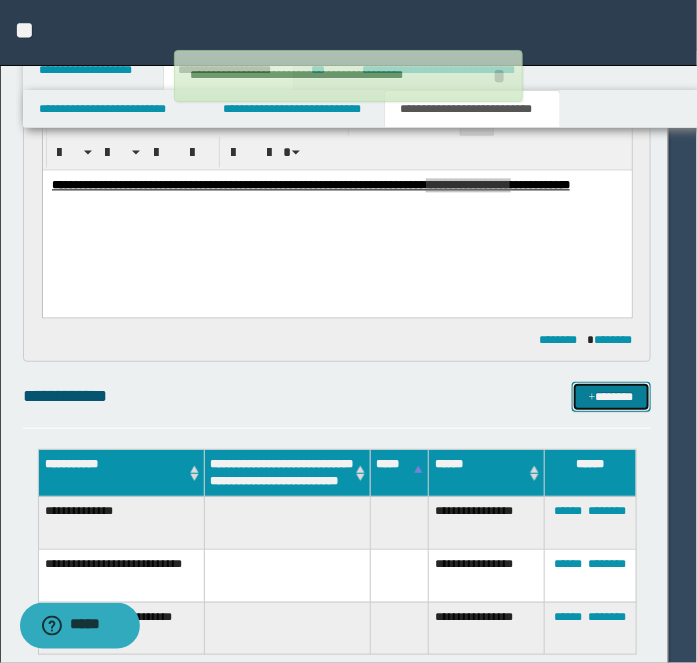 click on "*******" at bounding box center [611, 396] 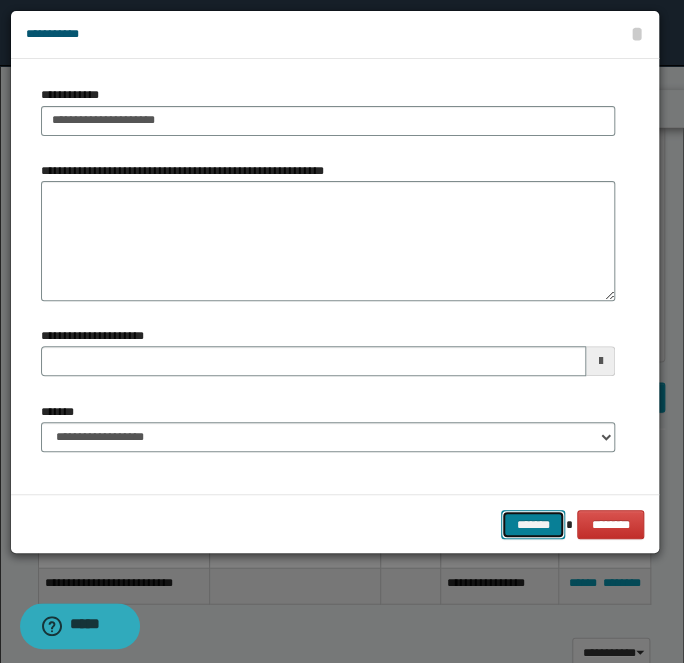 click on "*******" at bounding box center [533, 524] 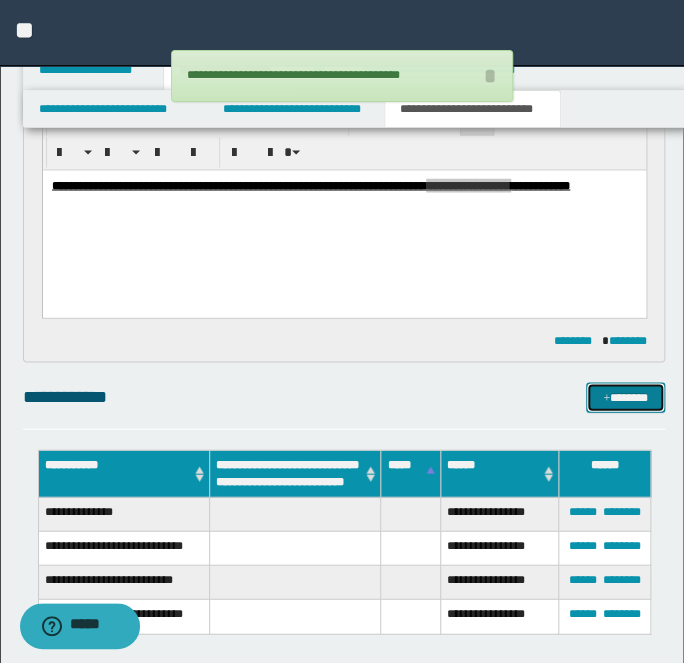 click on "*******" at bounding box center (625, 396) 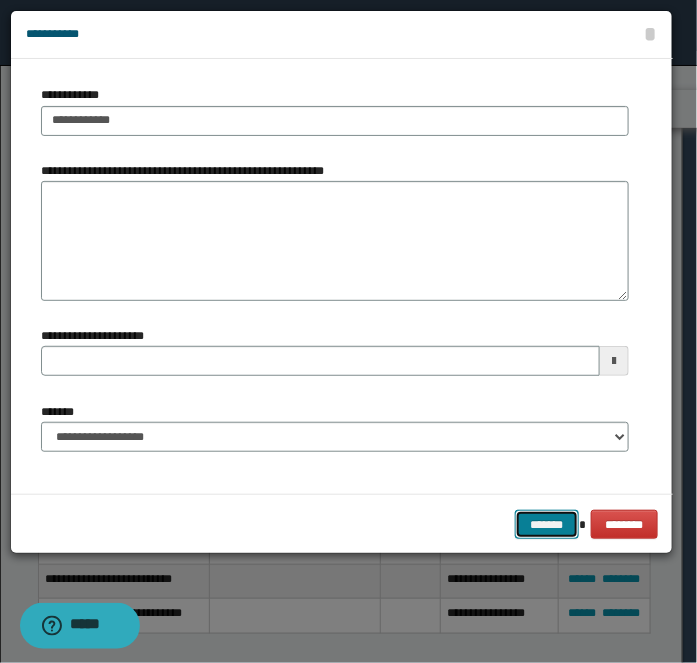 click on "*******" at bounding box center (547, 524) 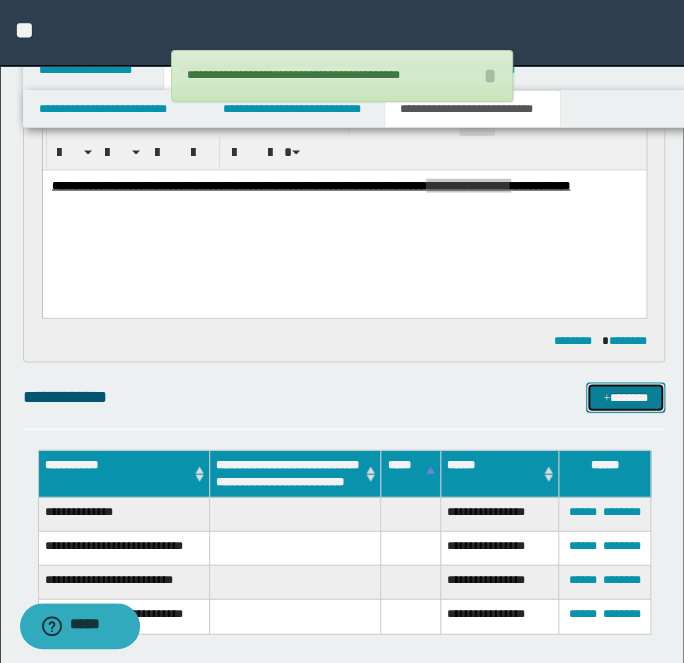 click on "*******" at bounding box center [625, 396] 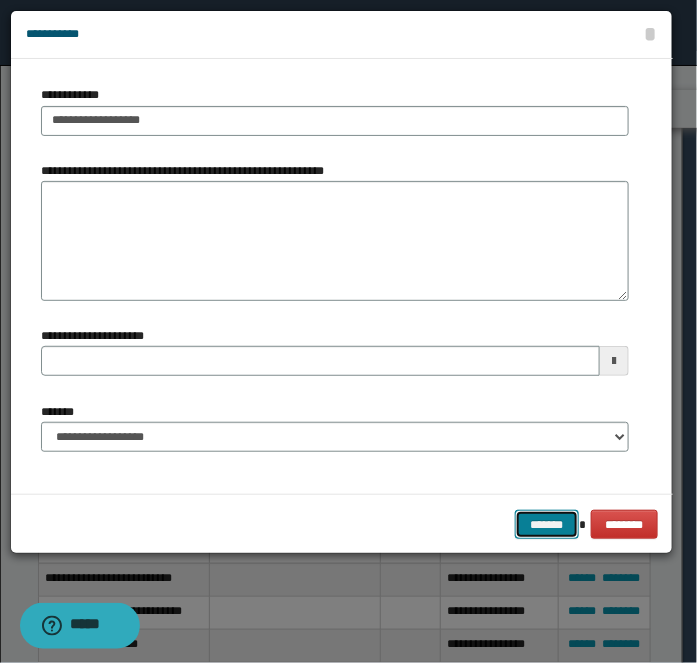 click on "*******" at bounding box center [547, 524] 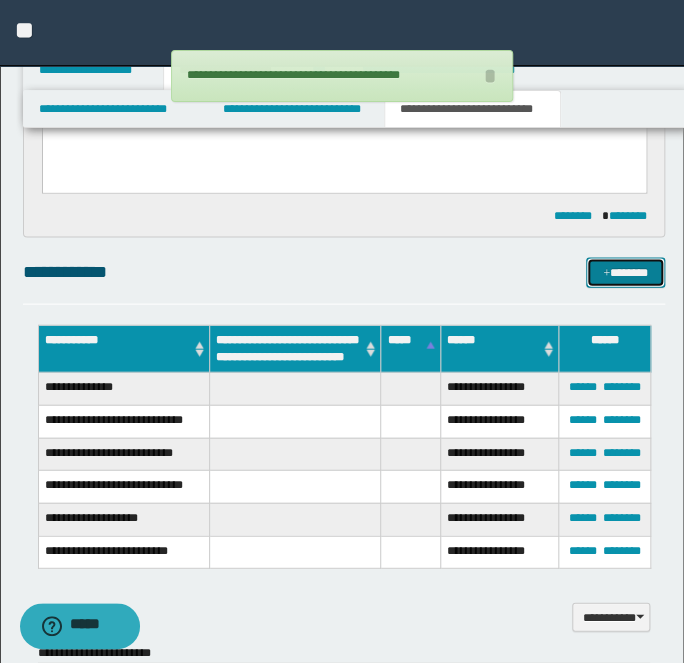 scroll, scrollTop: 963, scrollLeft: 0, axis: vertical 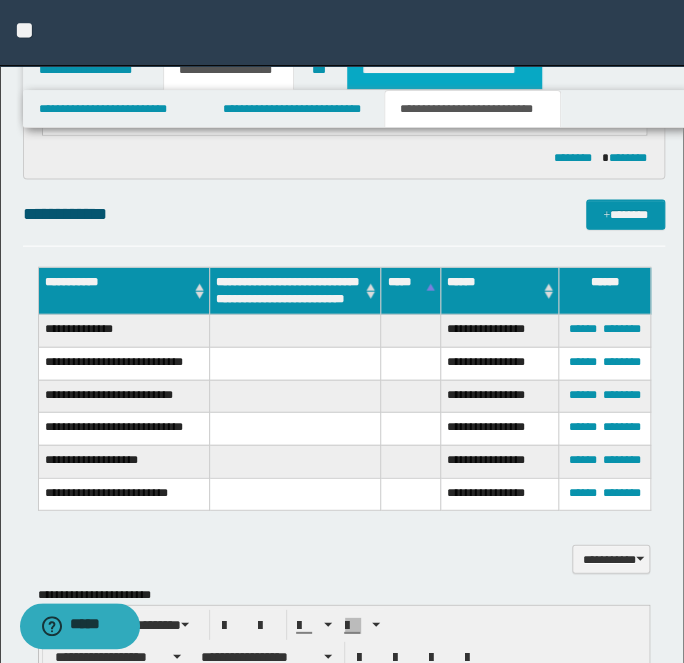 click on "**********" at bounding box center (444, 70) 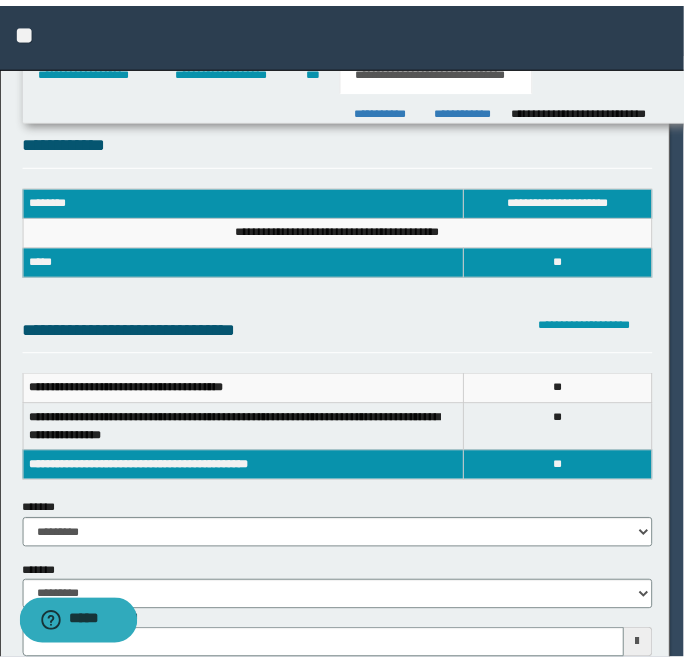 scroll, scrollTop: 0, scrollLeft: 0, axis: both 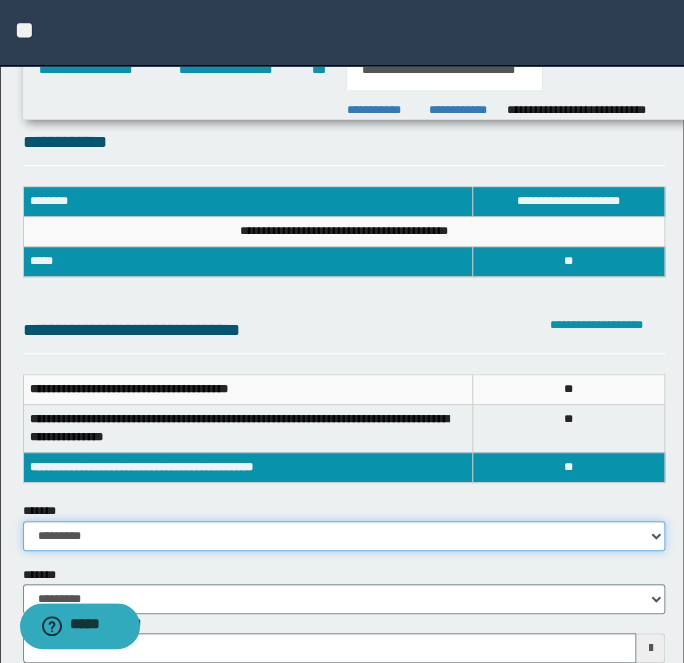 click on "**********" at bounding box center [344, 536] 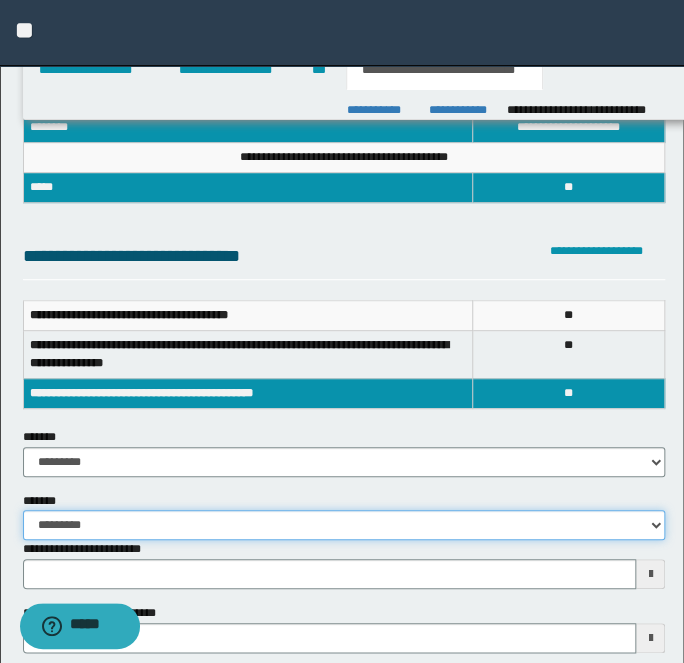 scroll, scrollTop: 181, scrollLeft: 0, axis: vertical 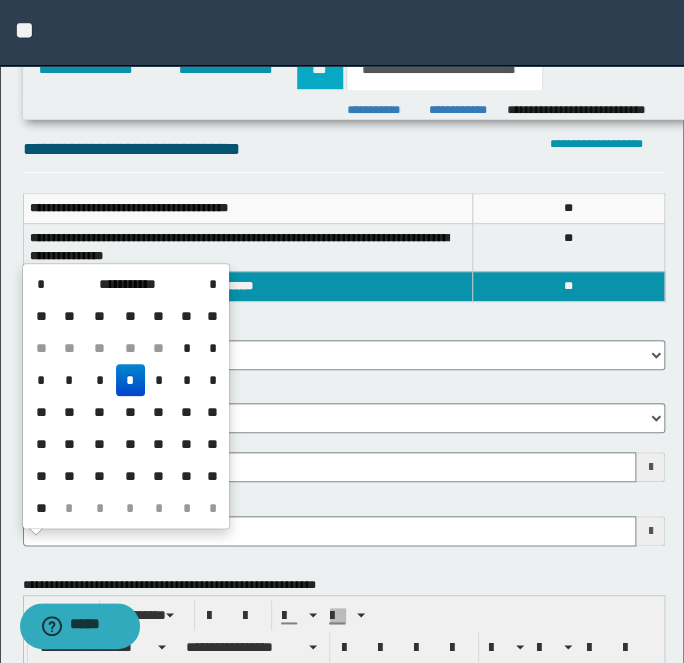 click on "***" at bounding box center (320, 70) 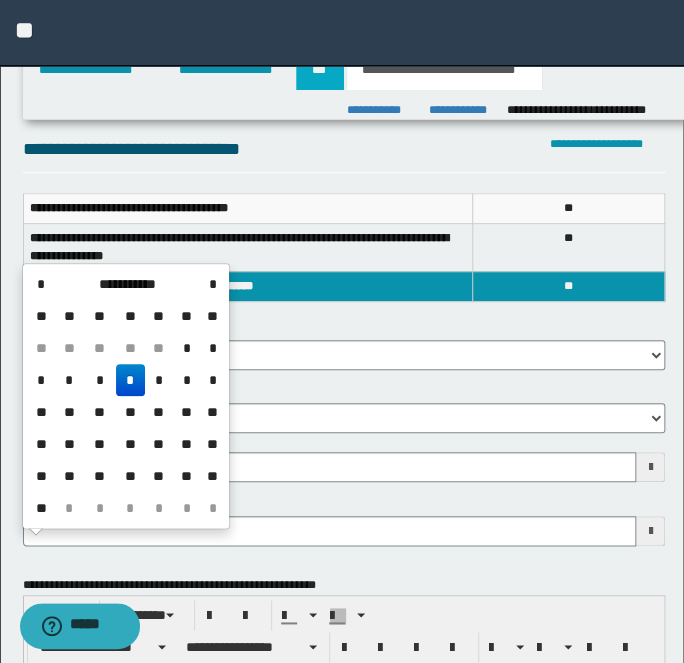 scroll, scrollTop: 0, scrollLeft: 0, axis: both 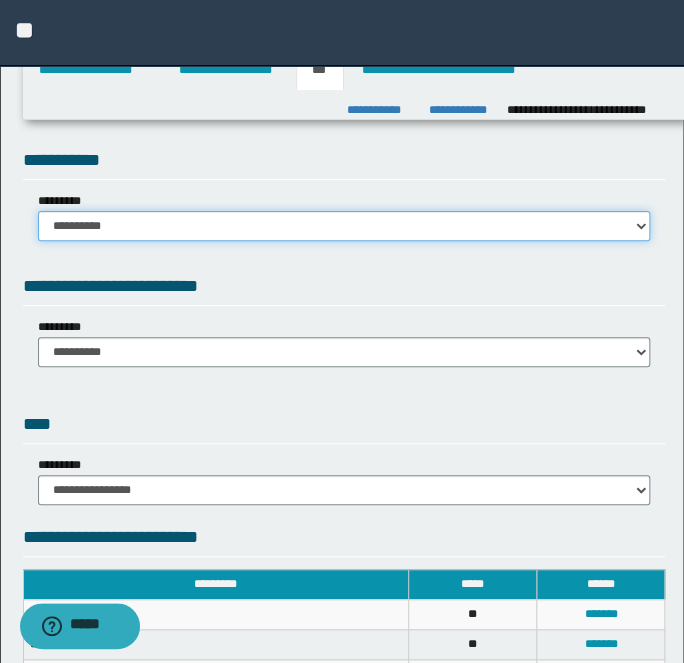 click on "**********" at bounding box center [344, 226] 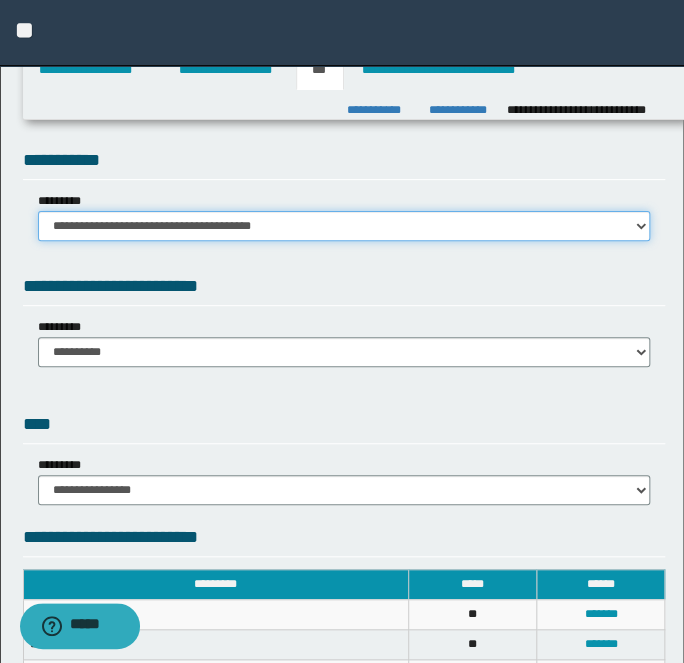 click on "**********" at bounding box center (344, 226) 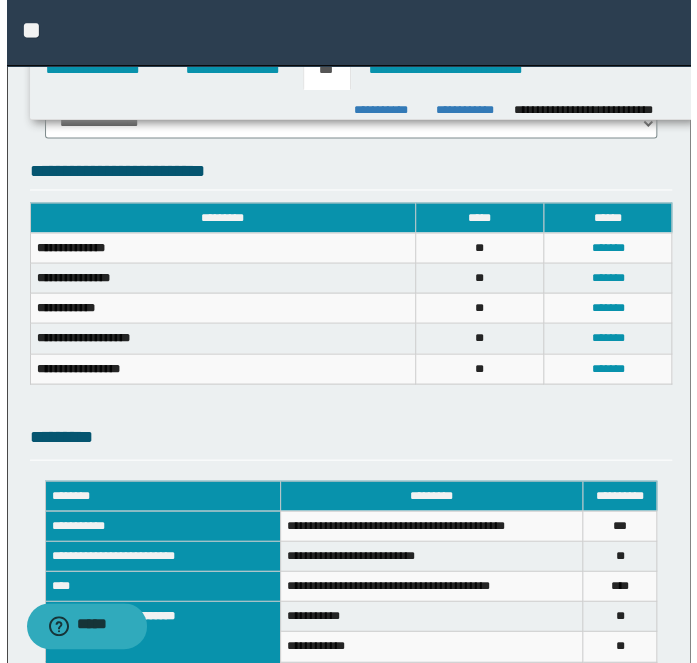 scroll, scrollTop: 776, scrollLeft: 0, axis: vertical 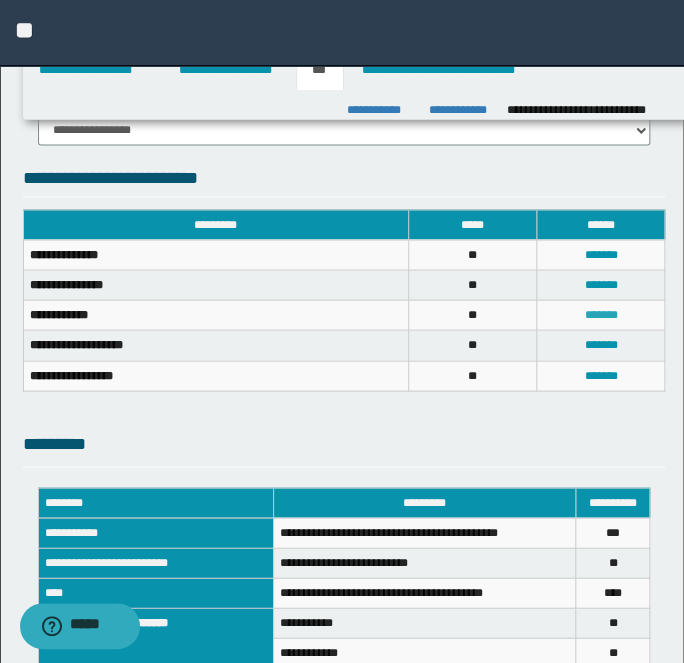 click on "*******" at bounding box center (600, 314) 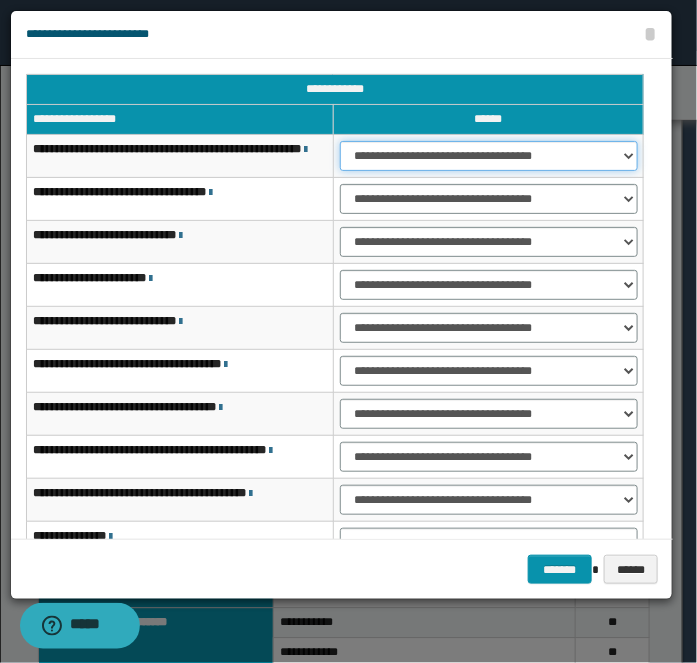 click on "**********" at bounding box center (489, 156) 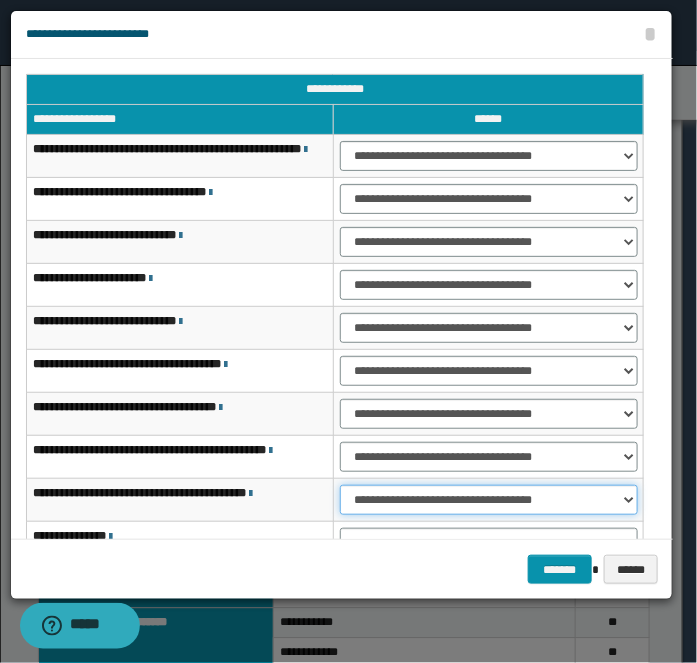 scroll, scrollTop: 150, scrollLeft: 0, axis: vertical 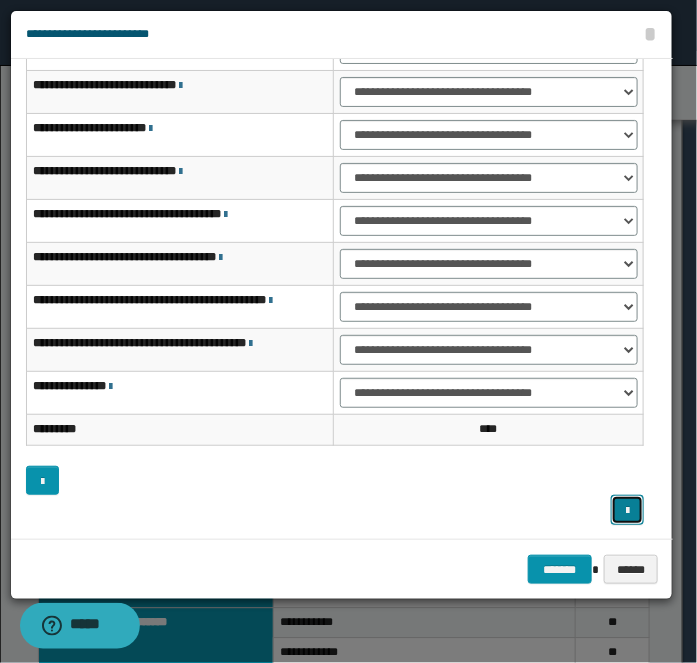 click at bounding box center [627, 511] 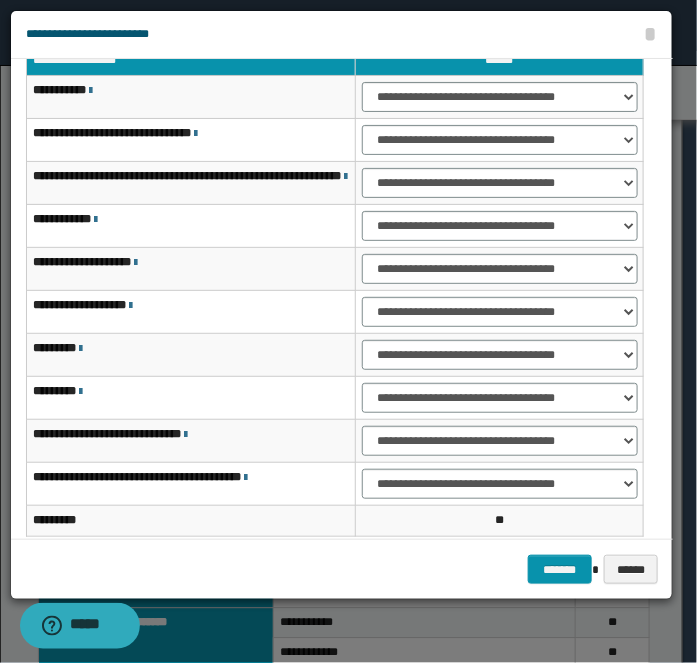 scroll, scrollTop: 0, scrollLeft: 0, axis: both 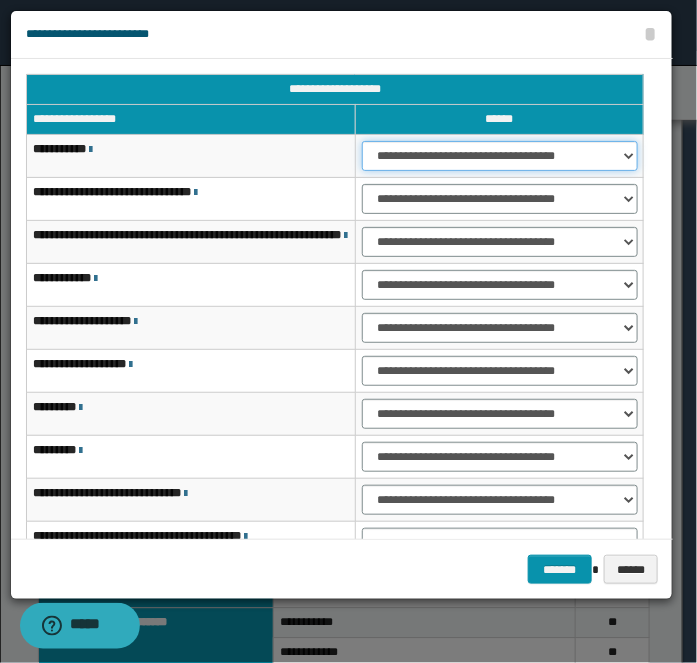click on "**********" at bounding box center (500, 156) 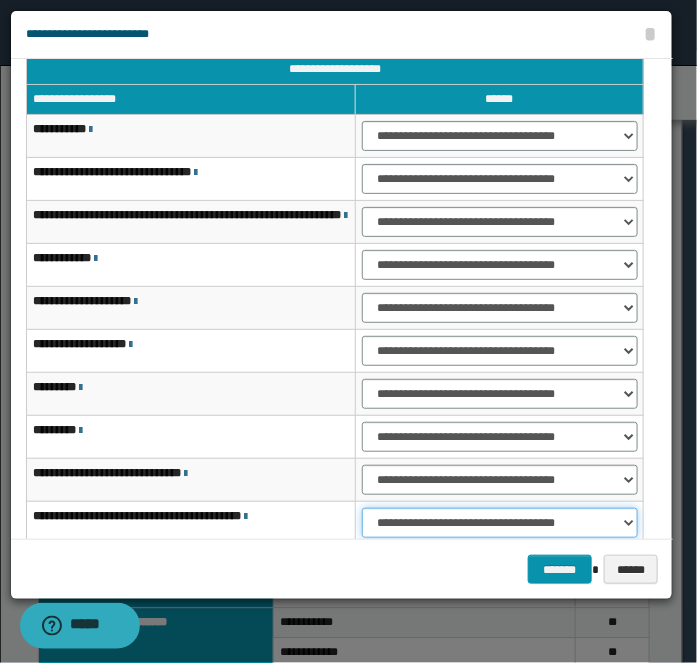scroll, scrollTop: 150, scrollLeft: 0, axis: vertical 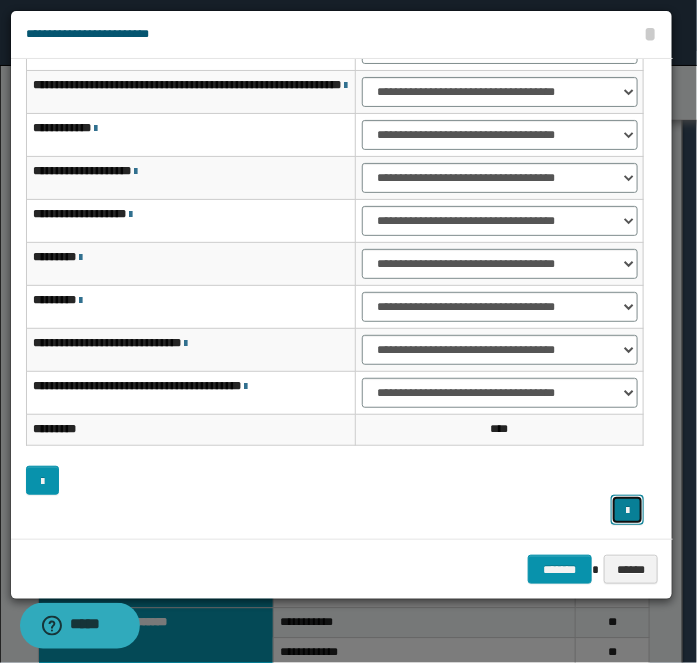 click at bounding box center (627, 511) 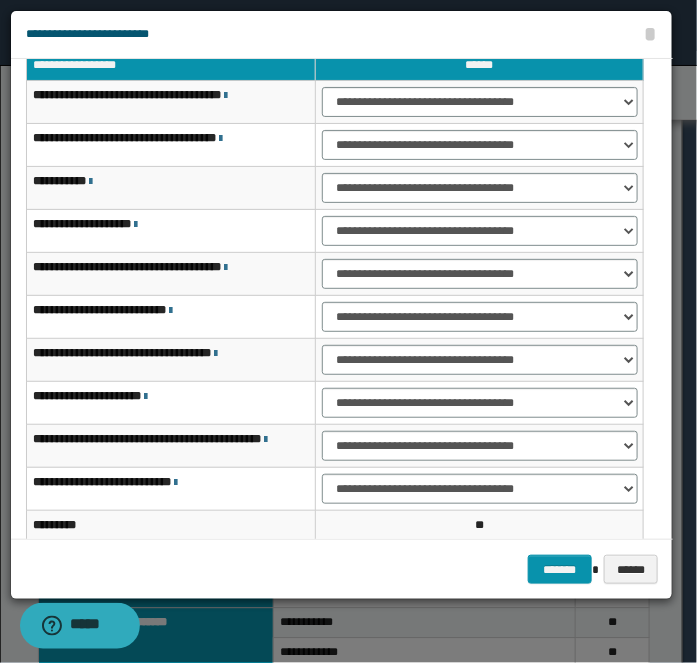 scroll, scrollTop: 0, scrollLeft: 0, axis: both 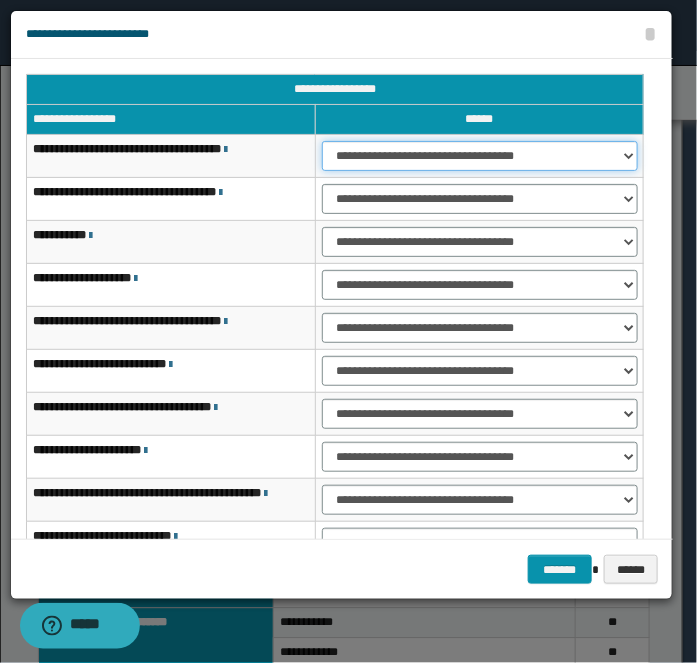 click on "**********" at bounding box center [480, 156] 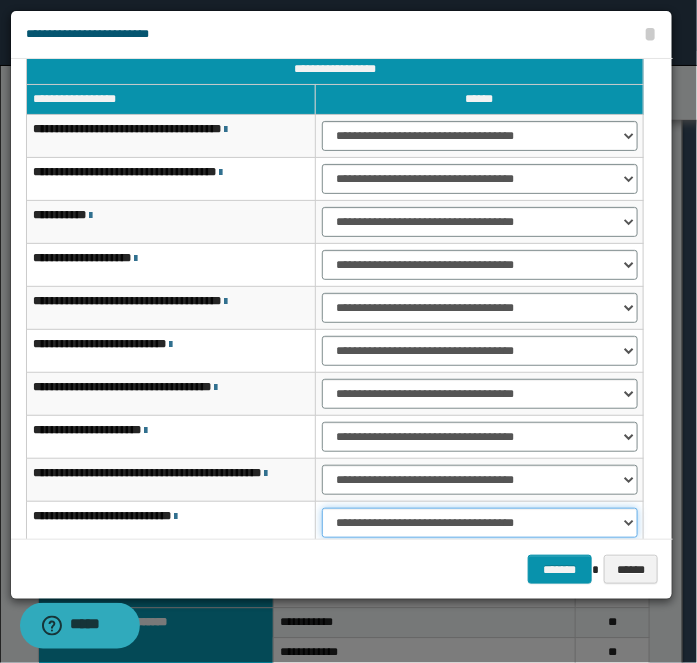 scroll, scrollTop: 122, scrollLeft: 0, axis: vertical 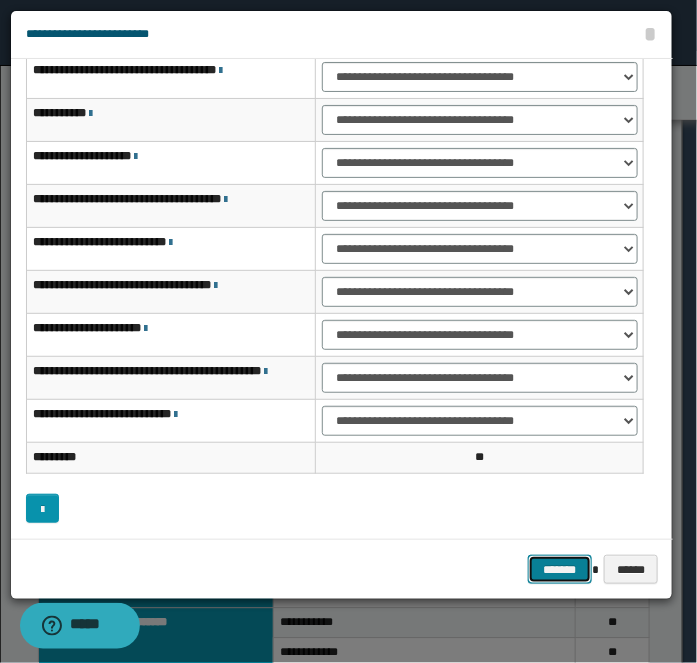 click on "*******" at bounding box center (560, 569) 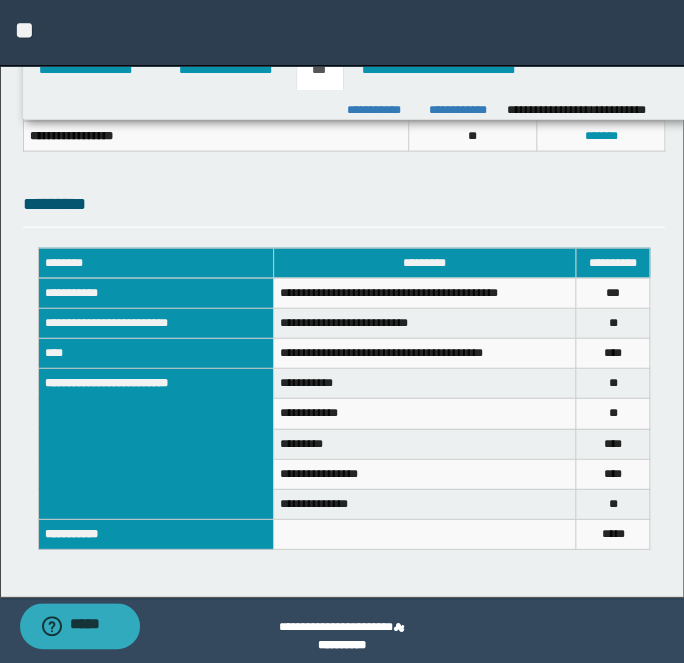 scroll, scrollTop: 1026, scrollLeft: 0, axis: vertical 